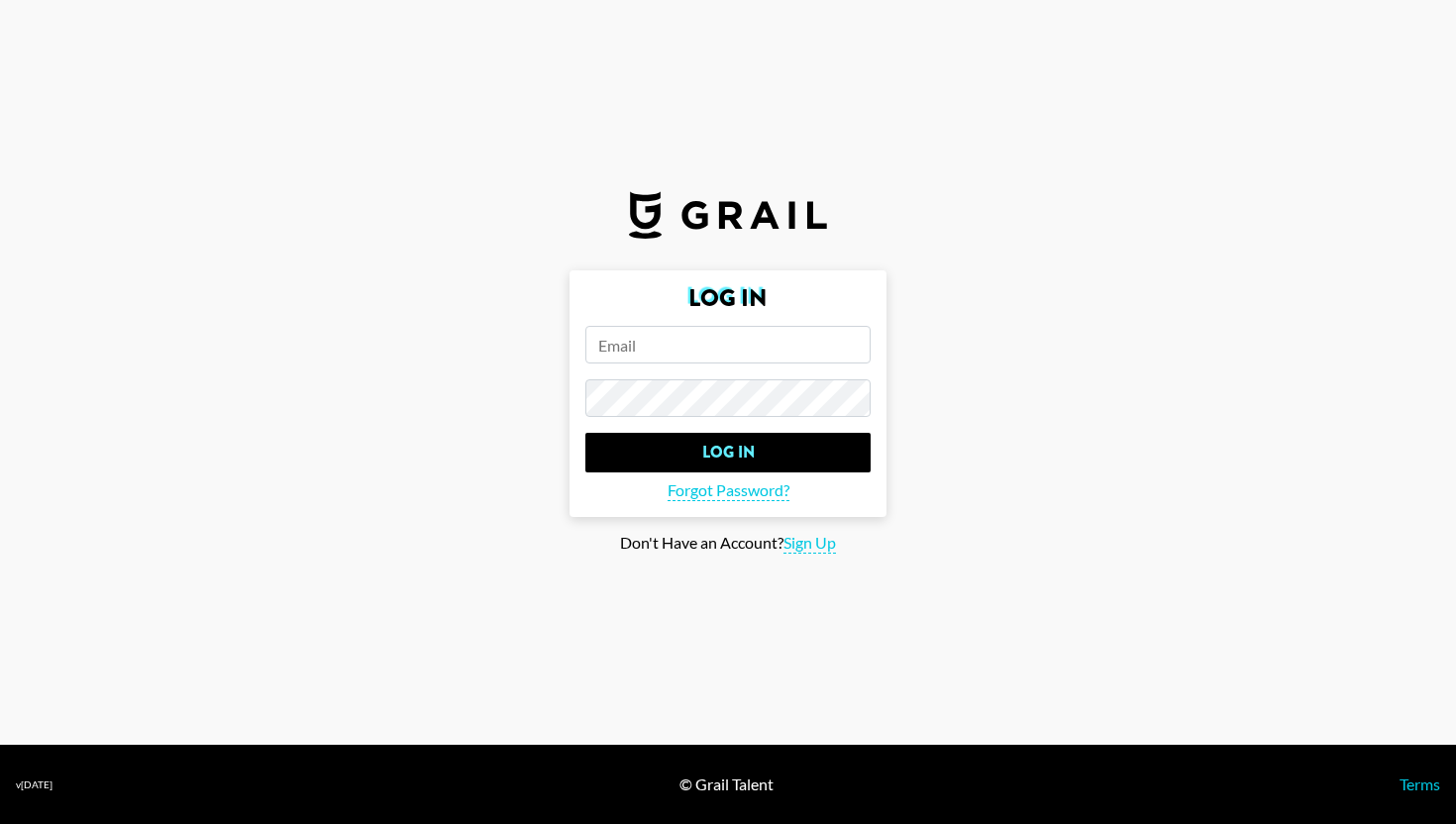 scroll, scrollTop: 0, scrollLeft: 0, axis: both 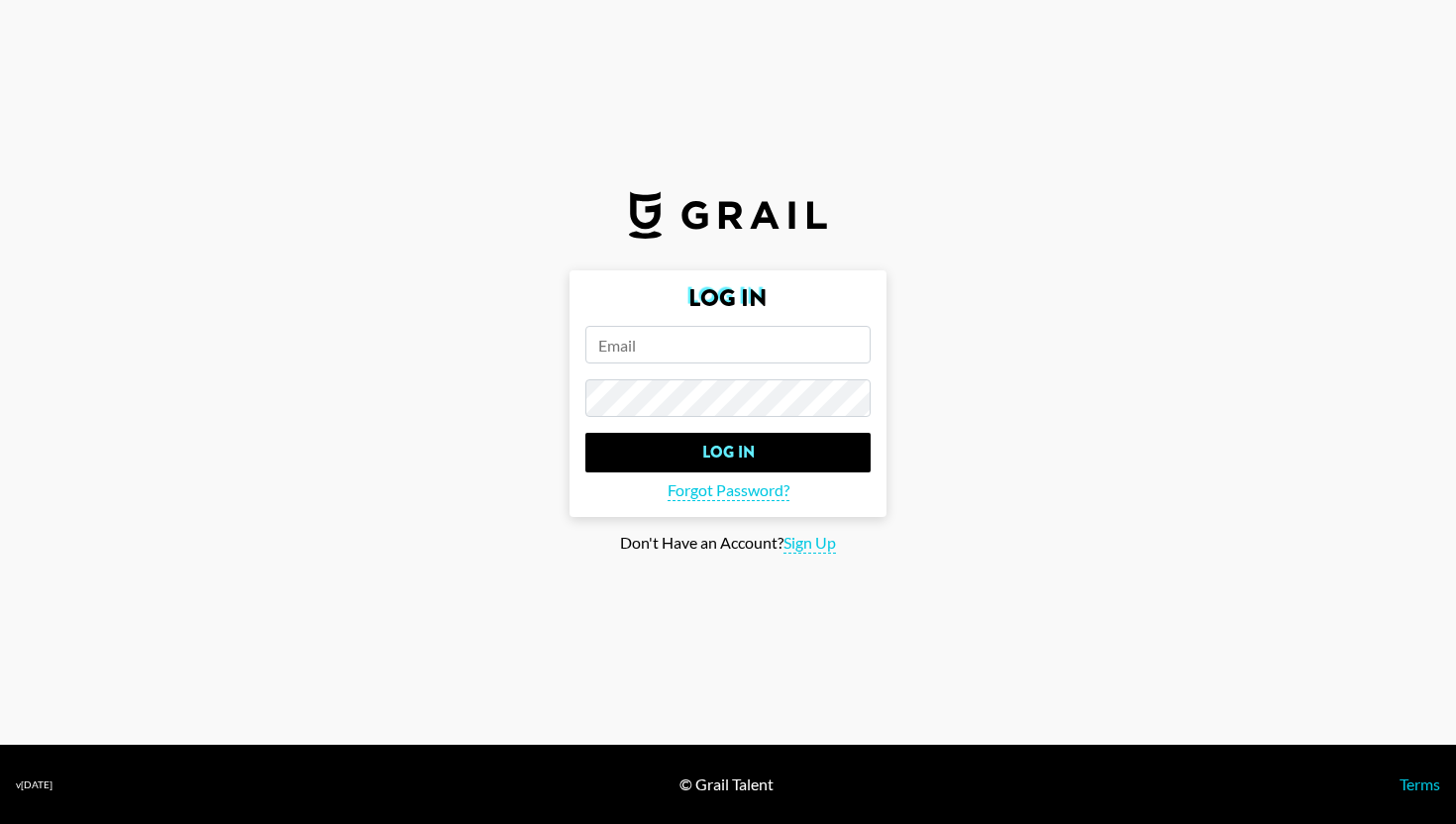 click at bounding box center (728, 345) 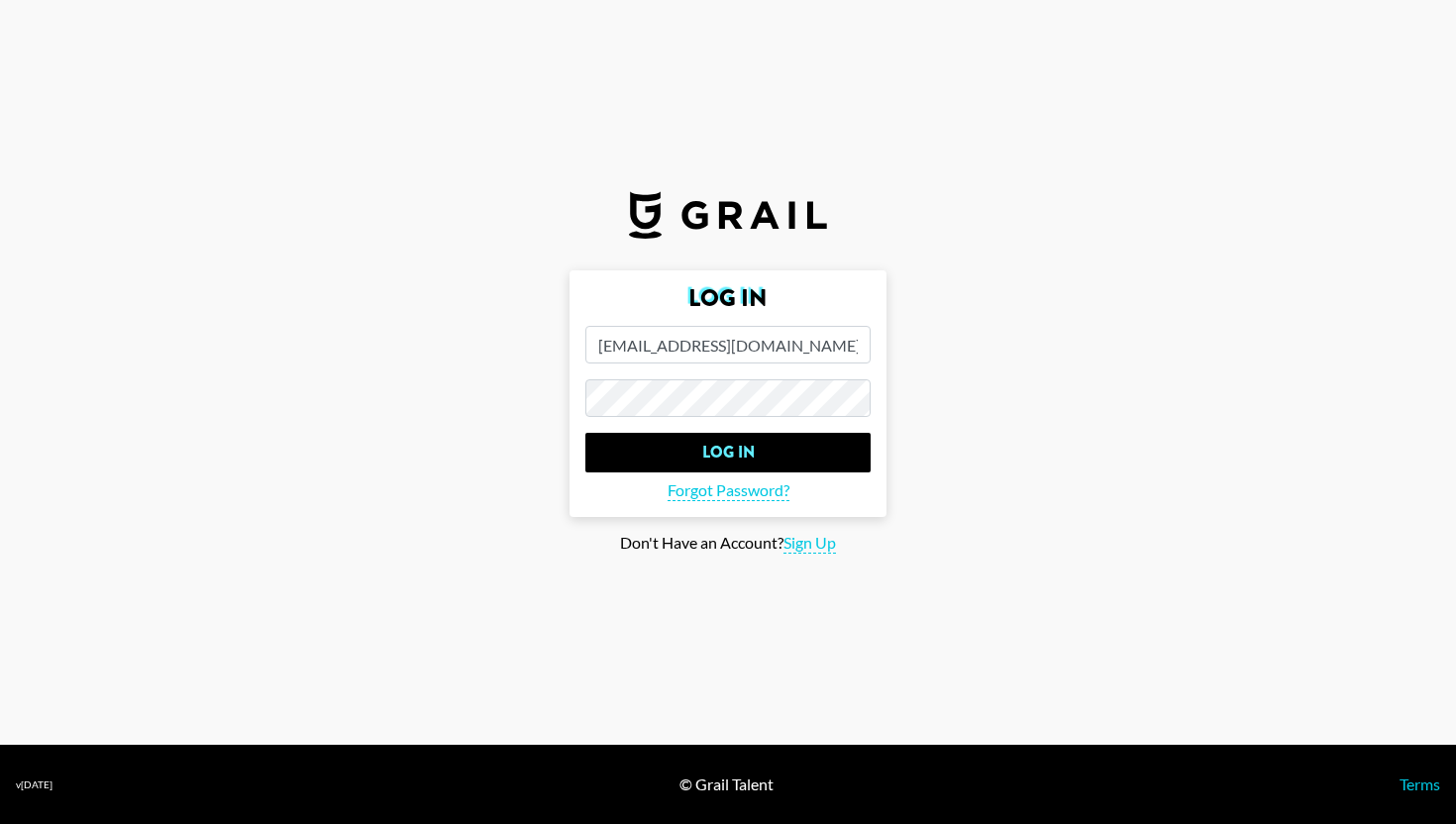 type on "[EMAIL_ADDRESS][DOMAIN_NAME]" 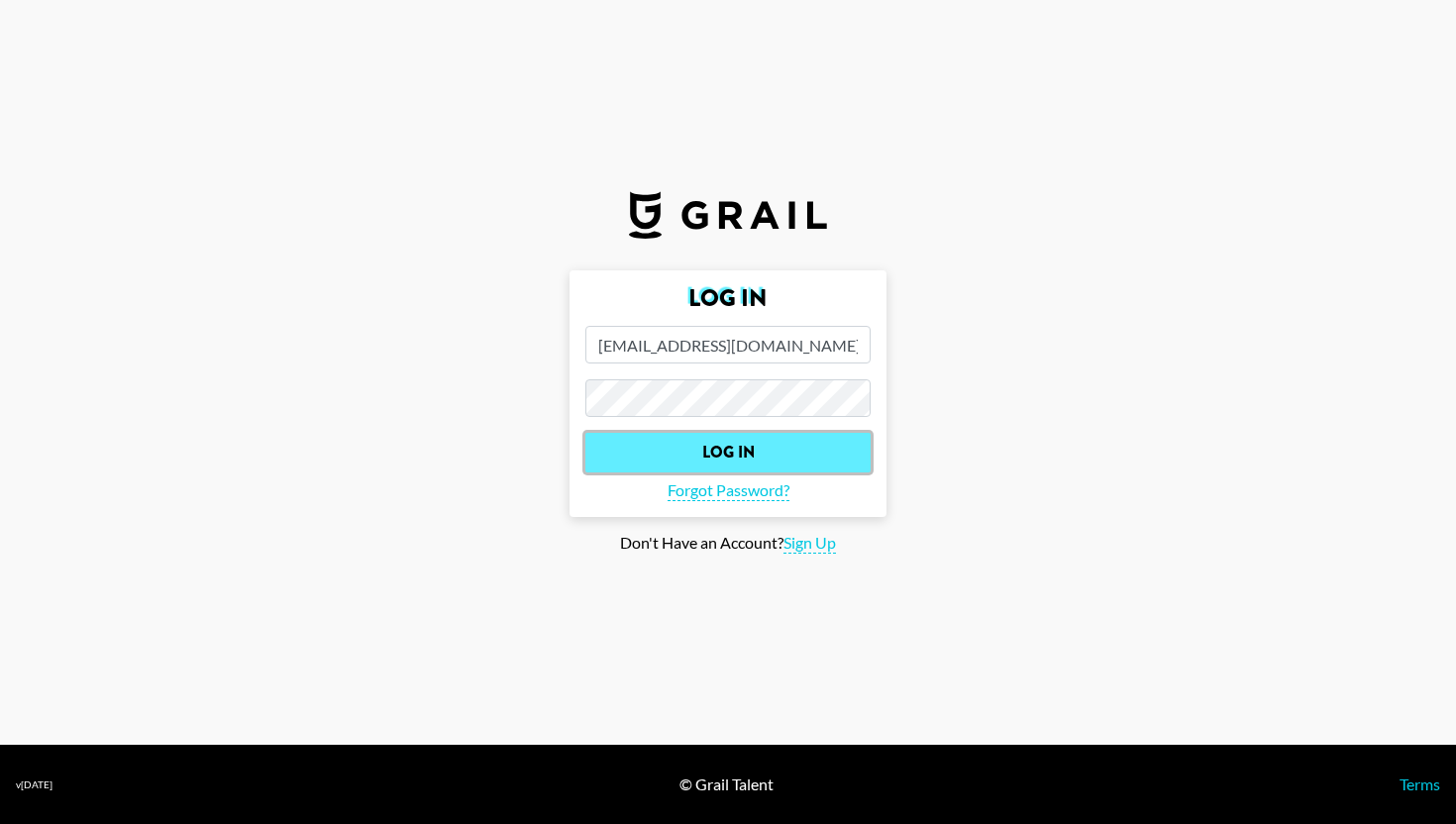 click on "Log In" at bounding box center (728, 453) 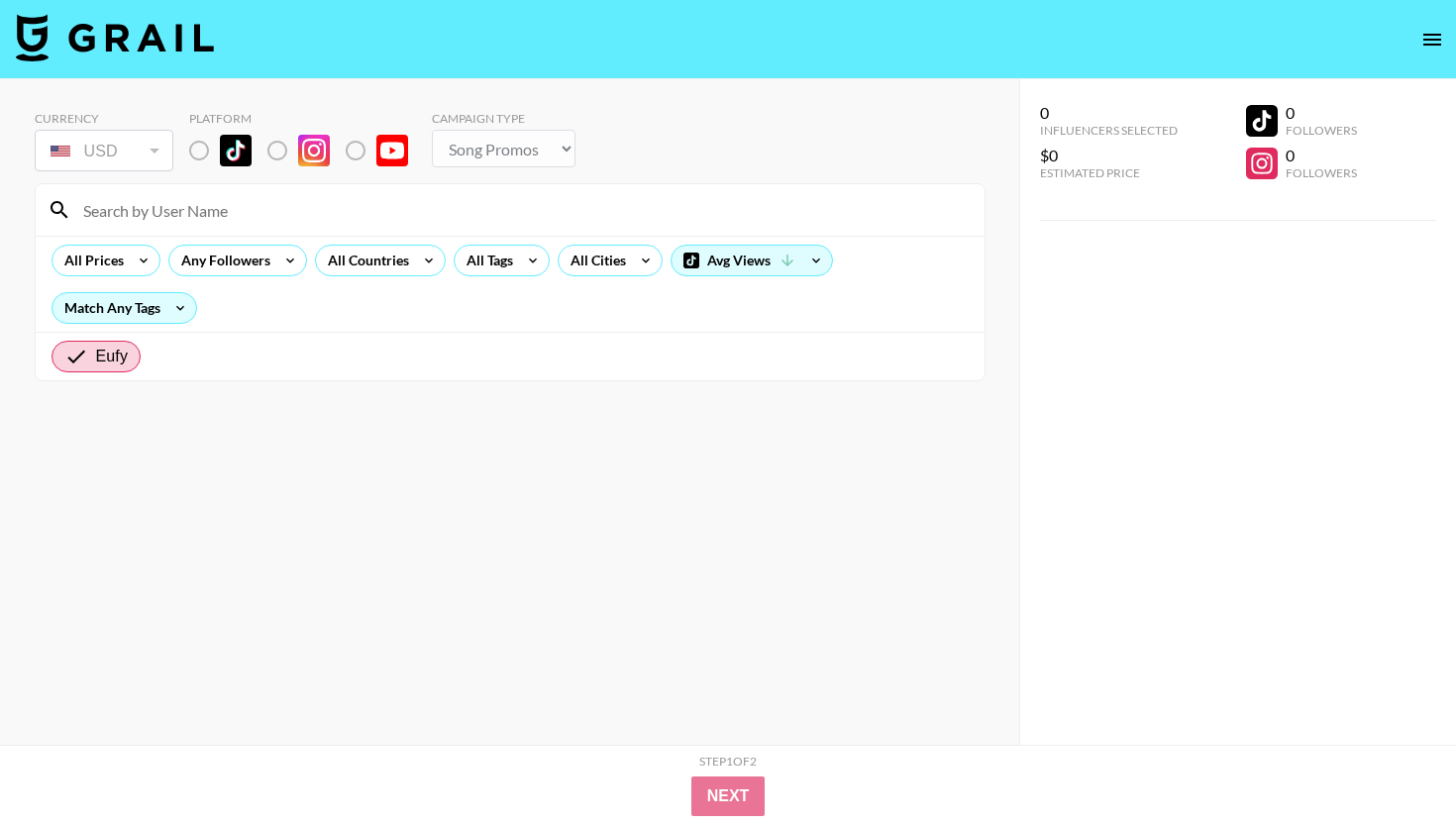 select on "Brand" 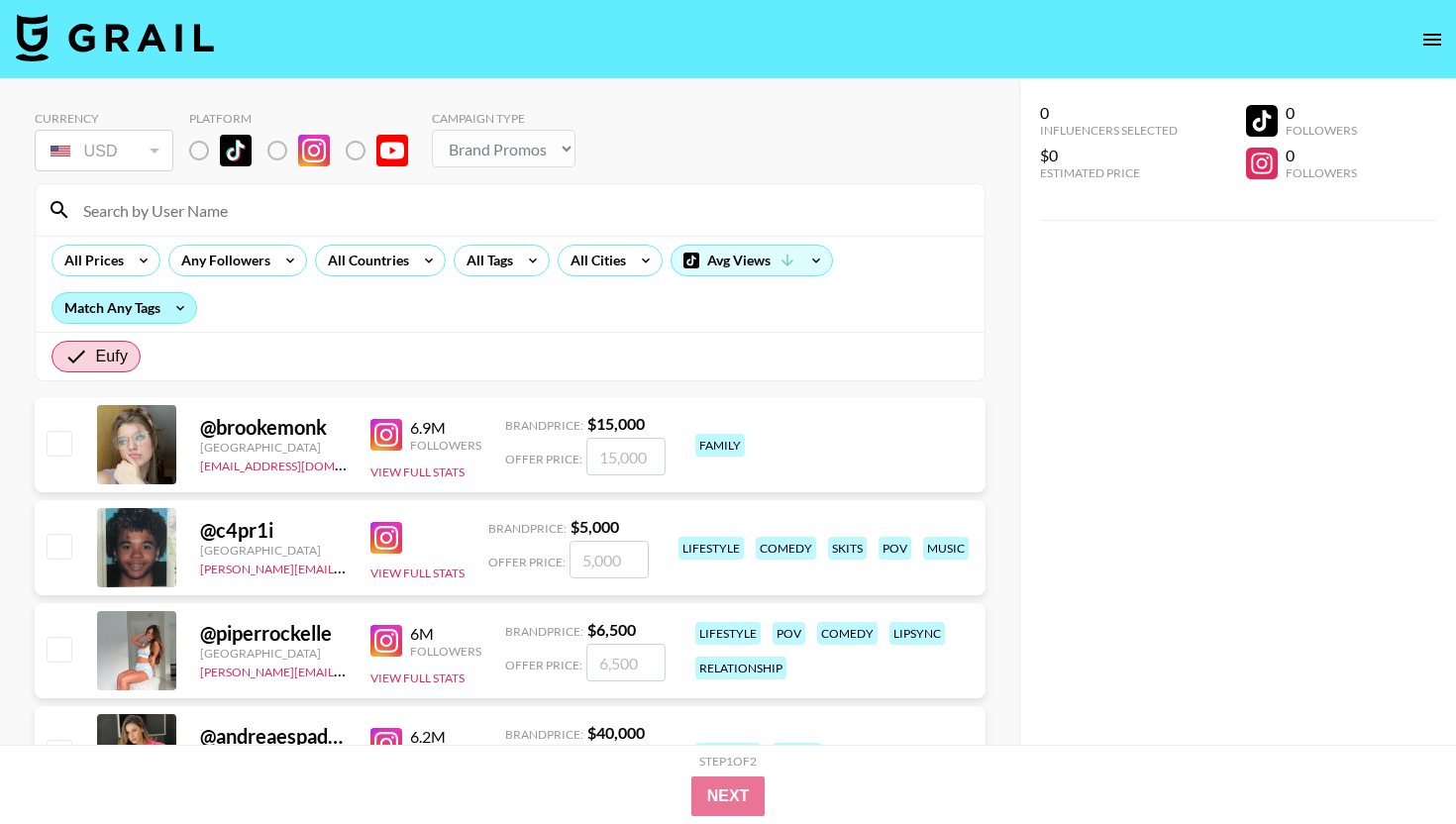 click on "Match Any Tags" at bounding box center (124, 308) 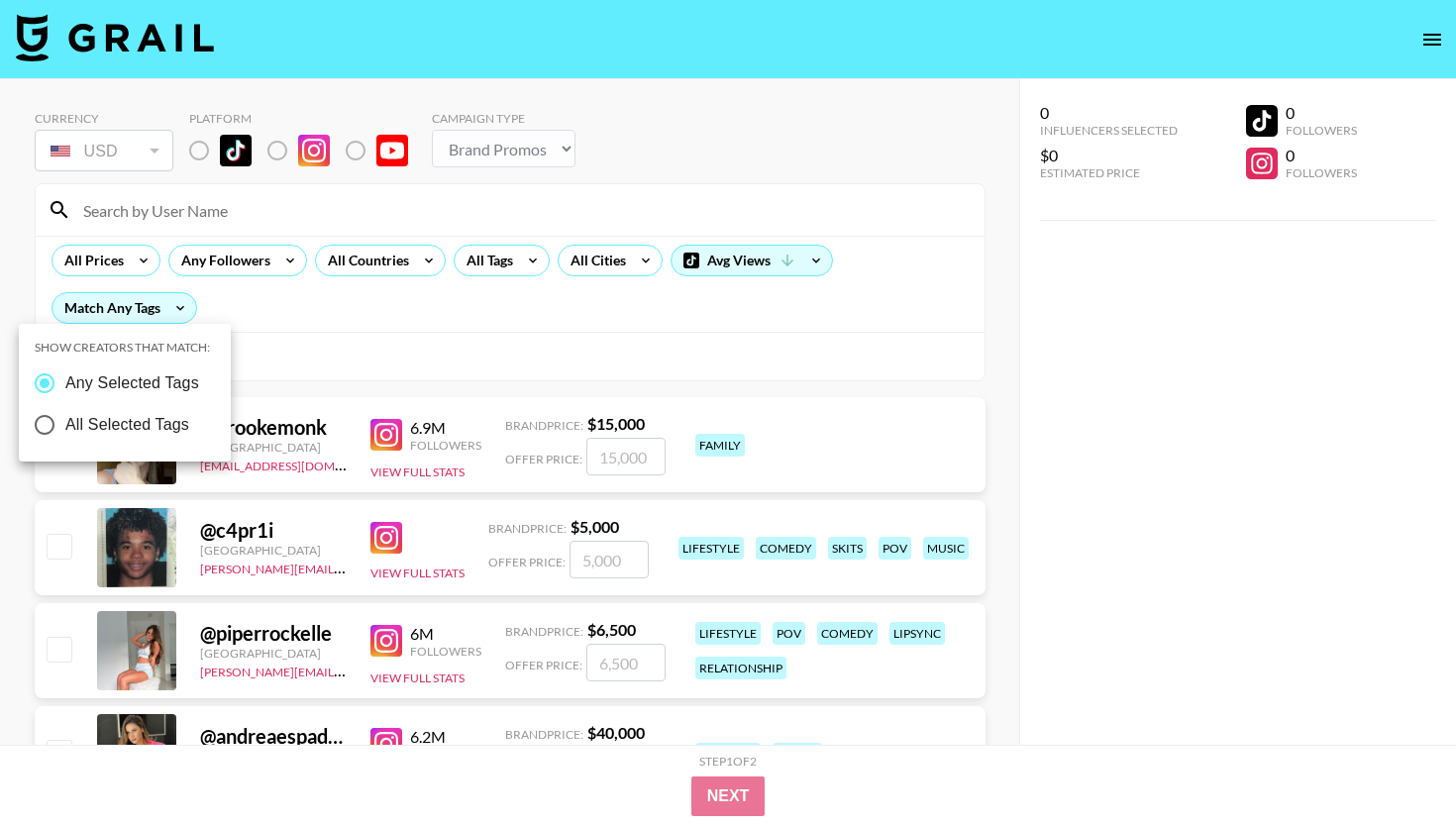 click at bounding box center [728, 412] 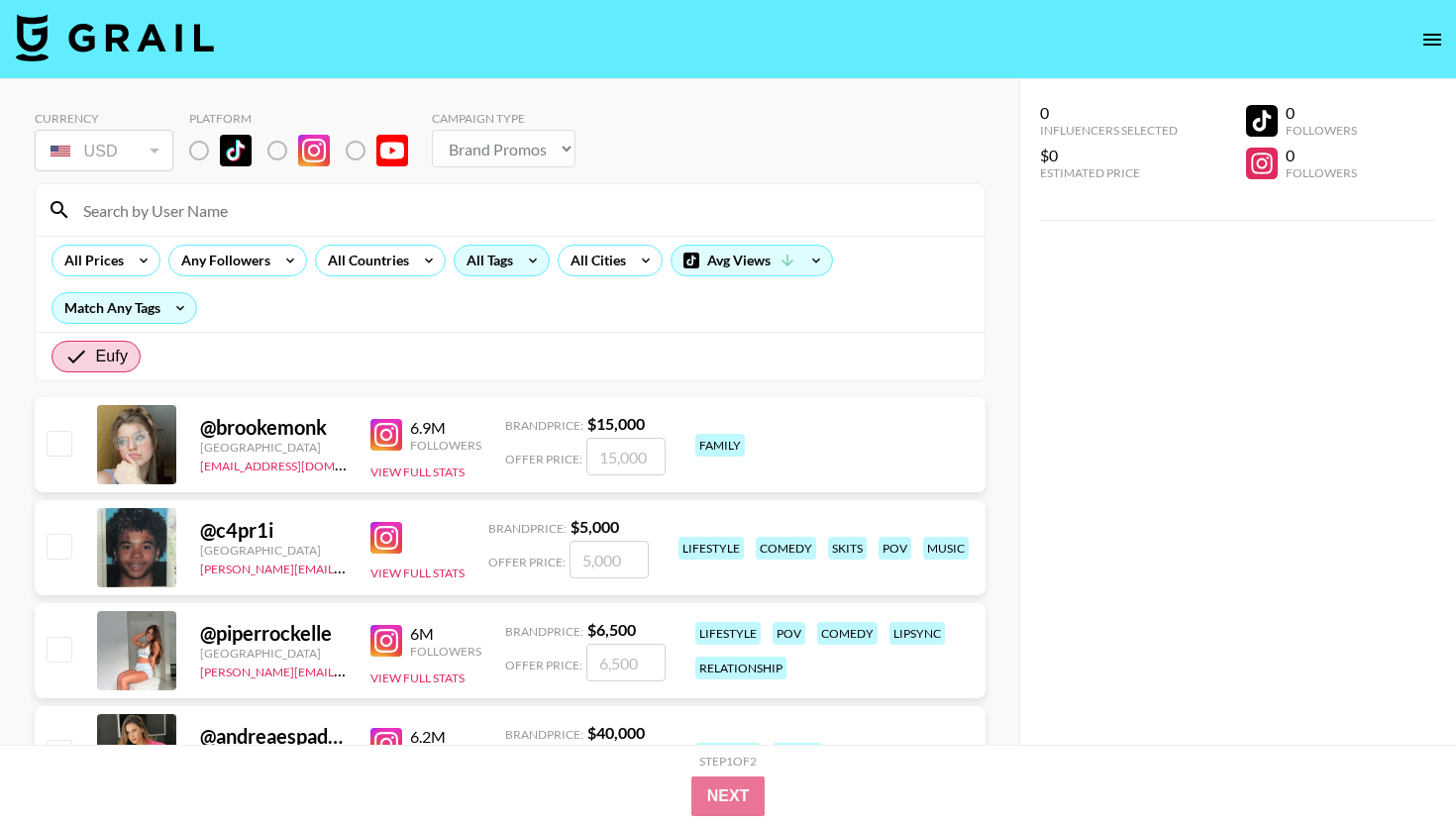 click 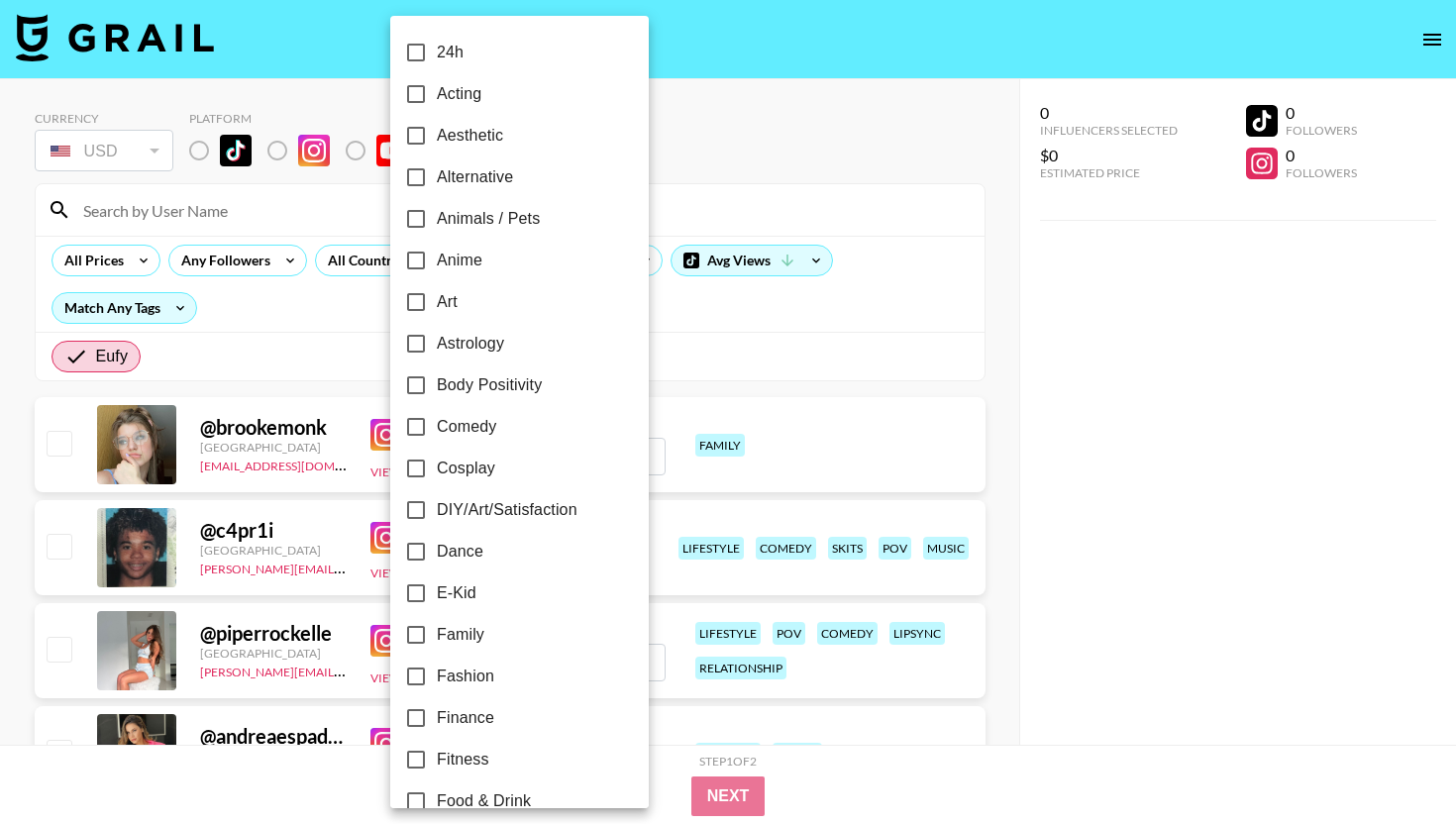 click on "Aesthetic" at bounding box center [469, 136] 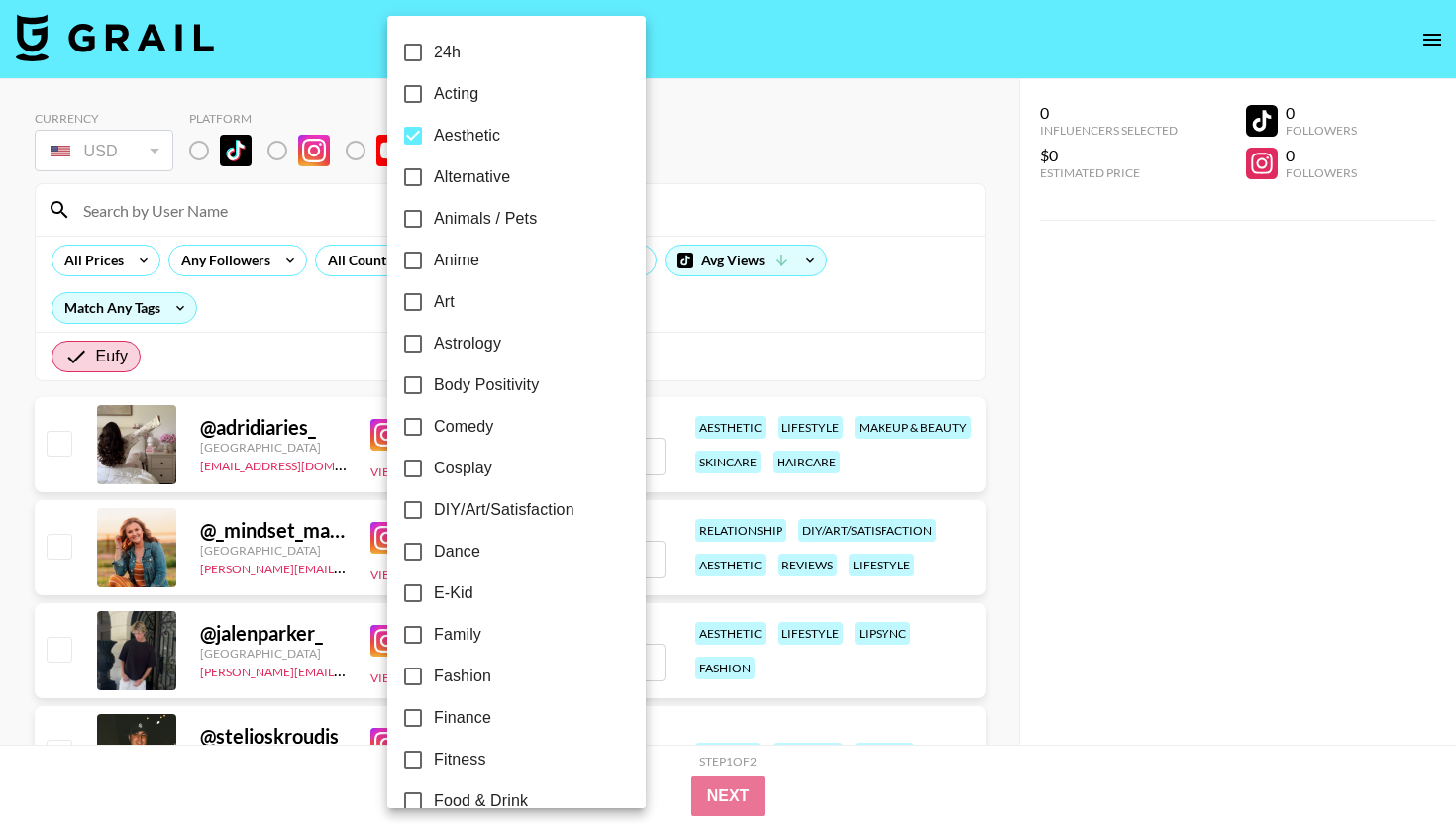 click on "Animals / Pets" at bounding box center [485, 219] 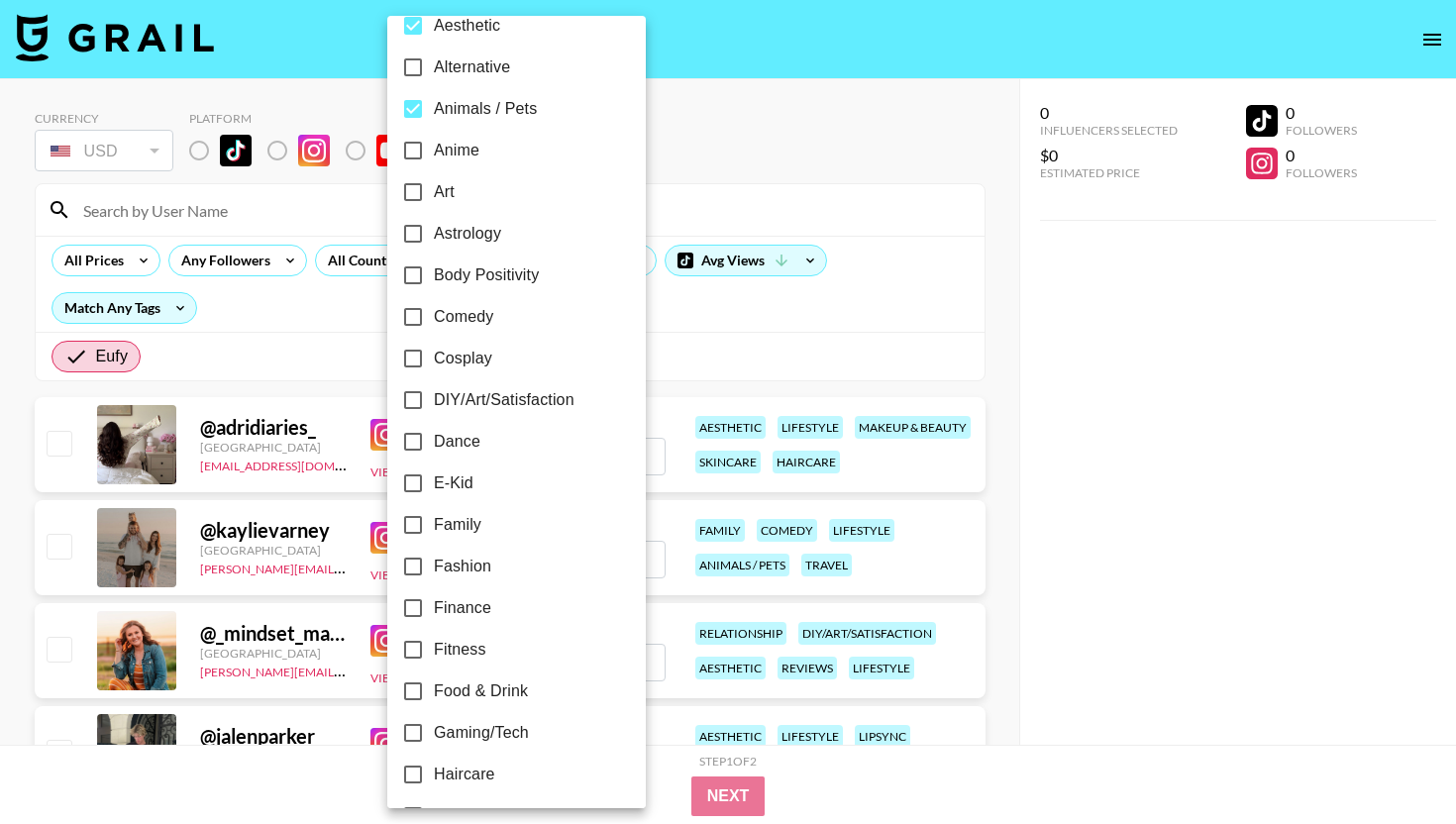 scroll, scrollTop: 154, scrollLeft: 0, axis: vertical 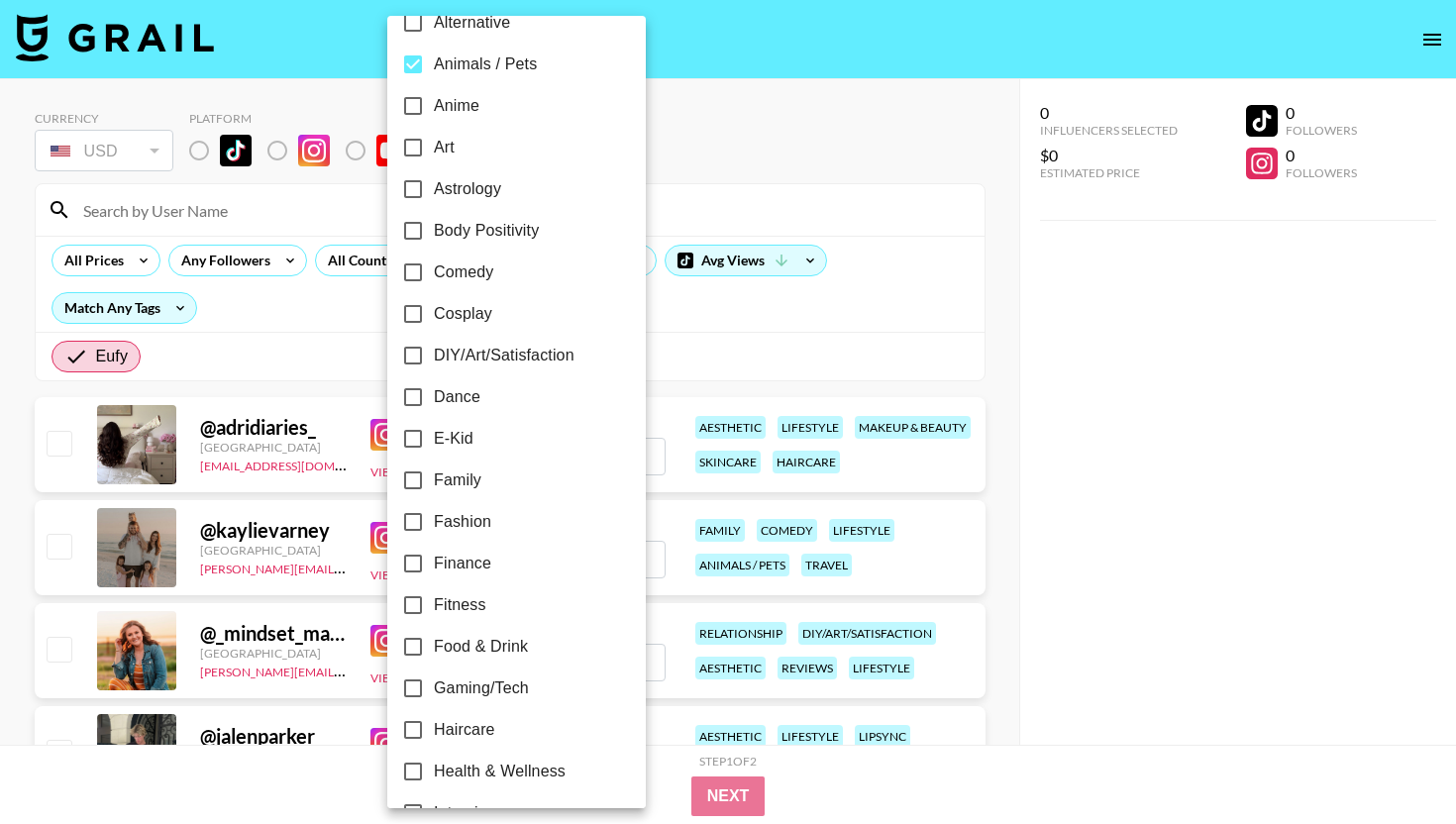 click on "Body Positivity" at bounding box center (486, 231) 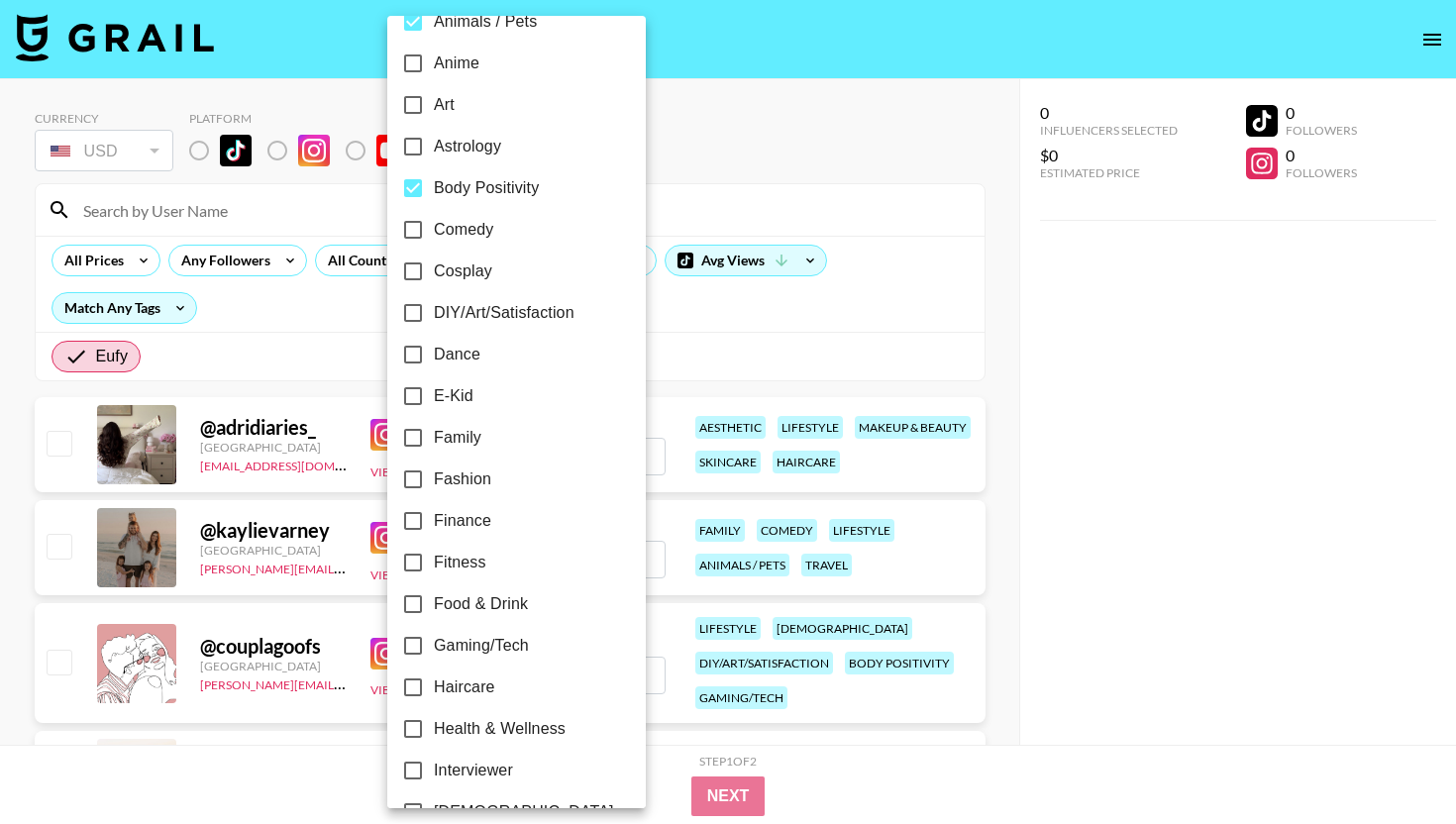click on "DIY/Art/Satisfaction" at bounding box center [504, 313] 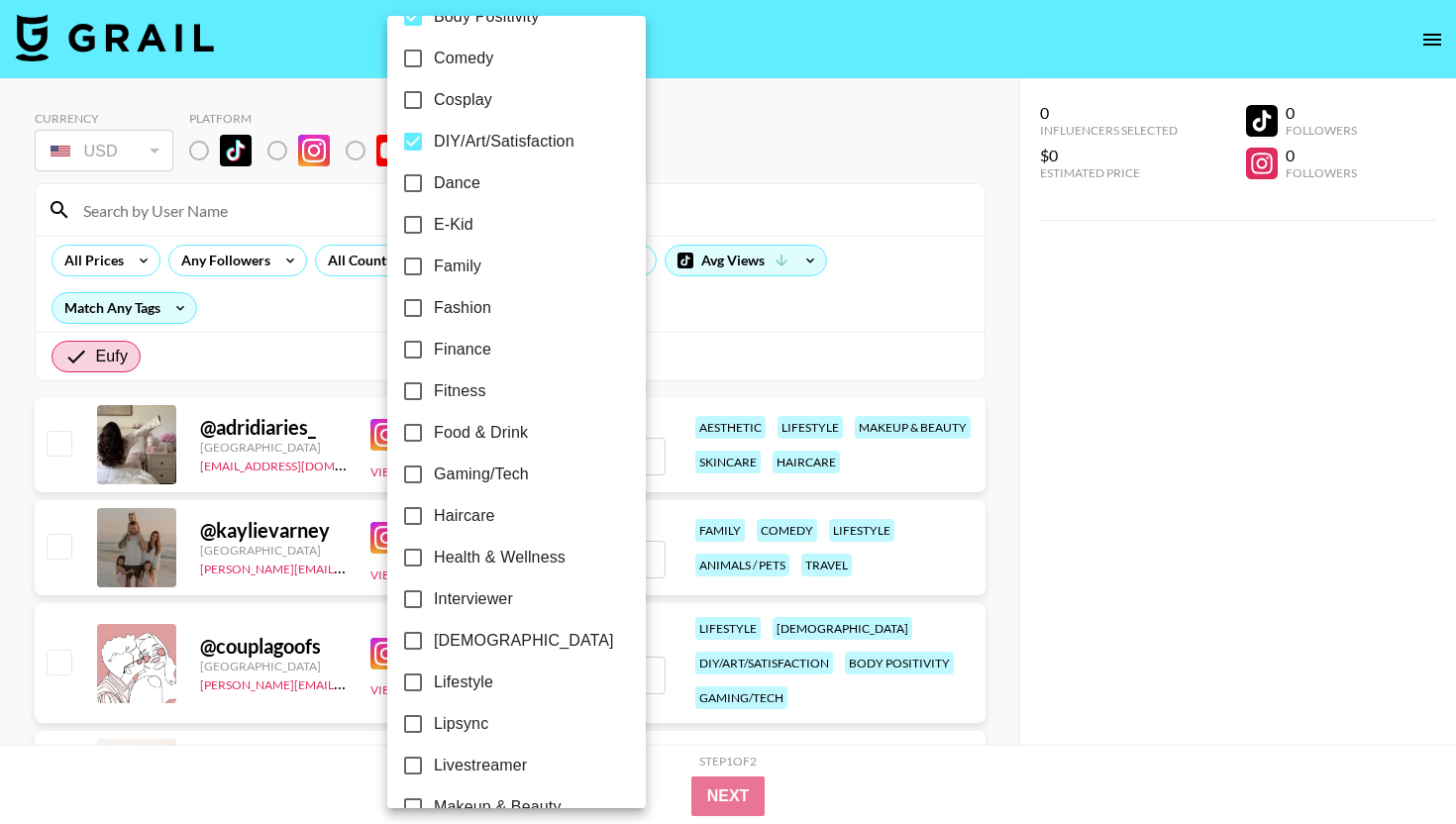 scroll, scrollTop: 372, scrollLeft: 0, axis: vertical 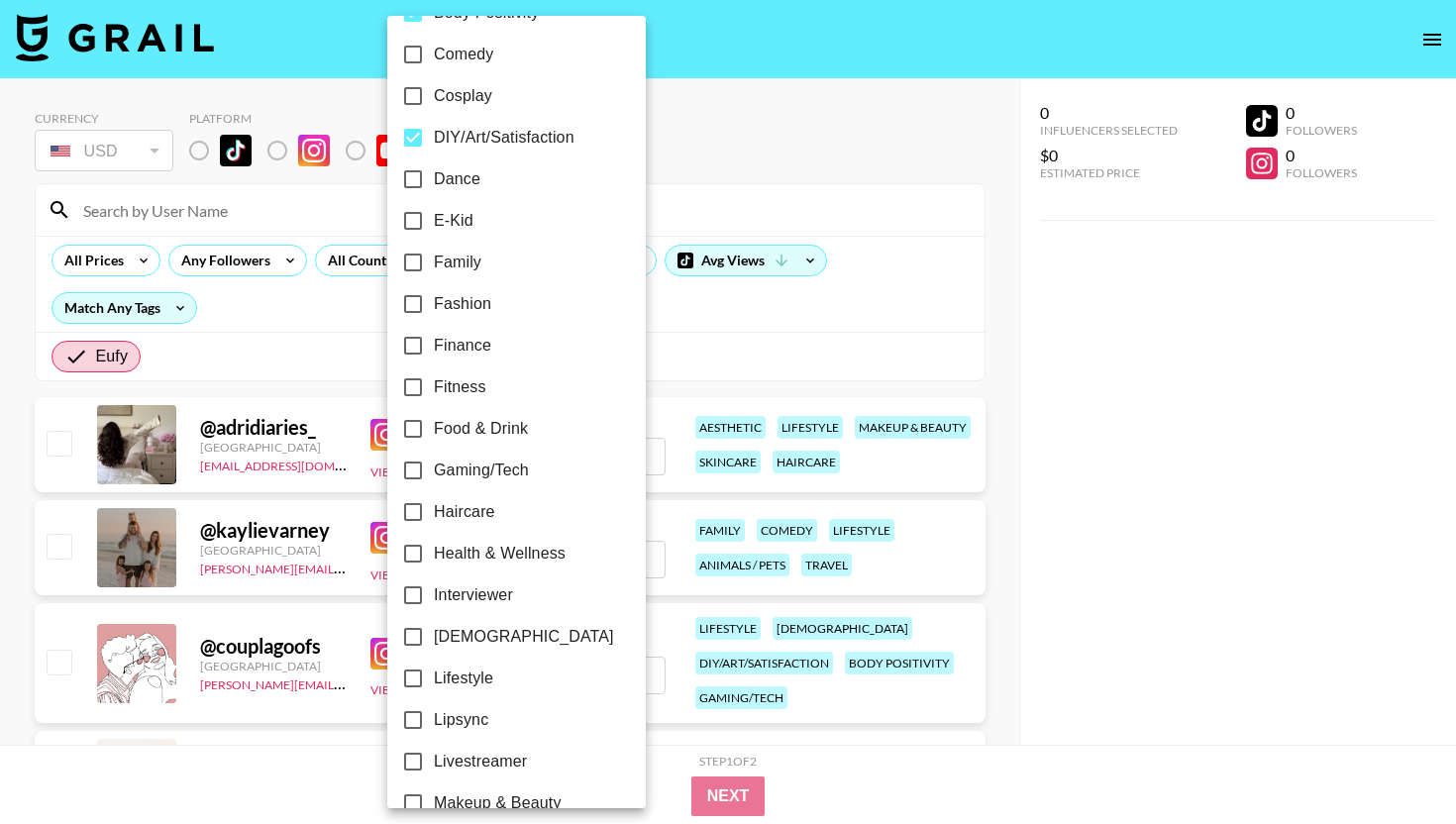 click on "Family" at bounding box center (458, 262) 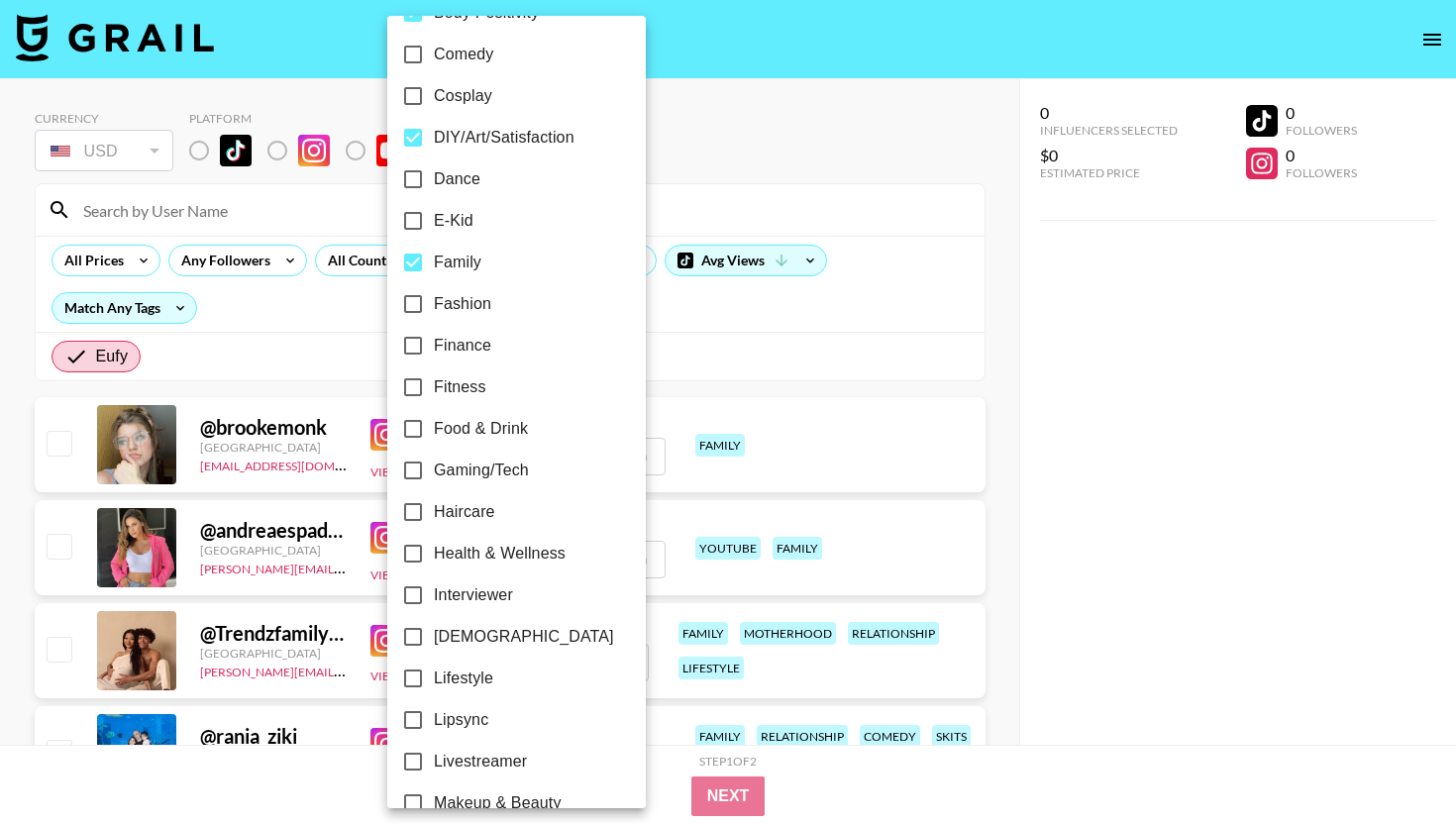 click on "Fashion" at bounding box center (463, 304) 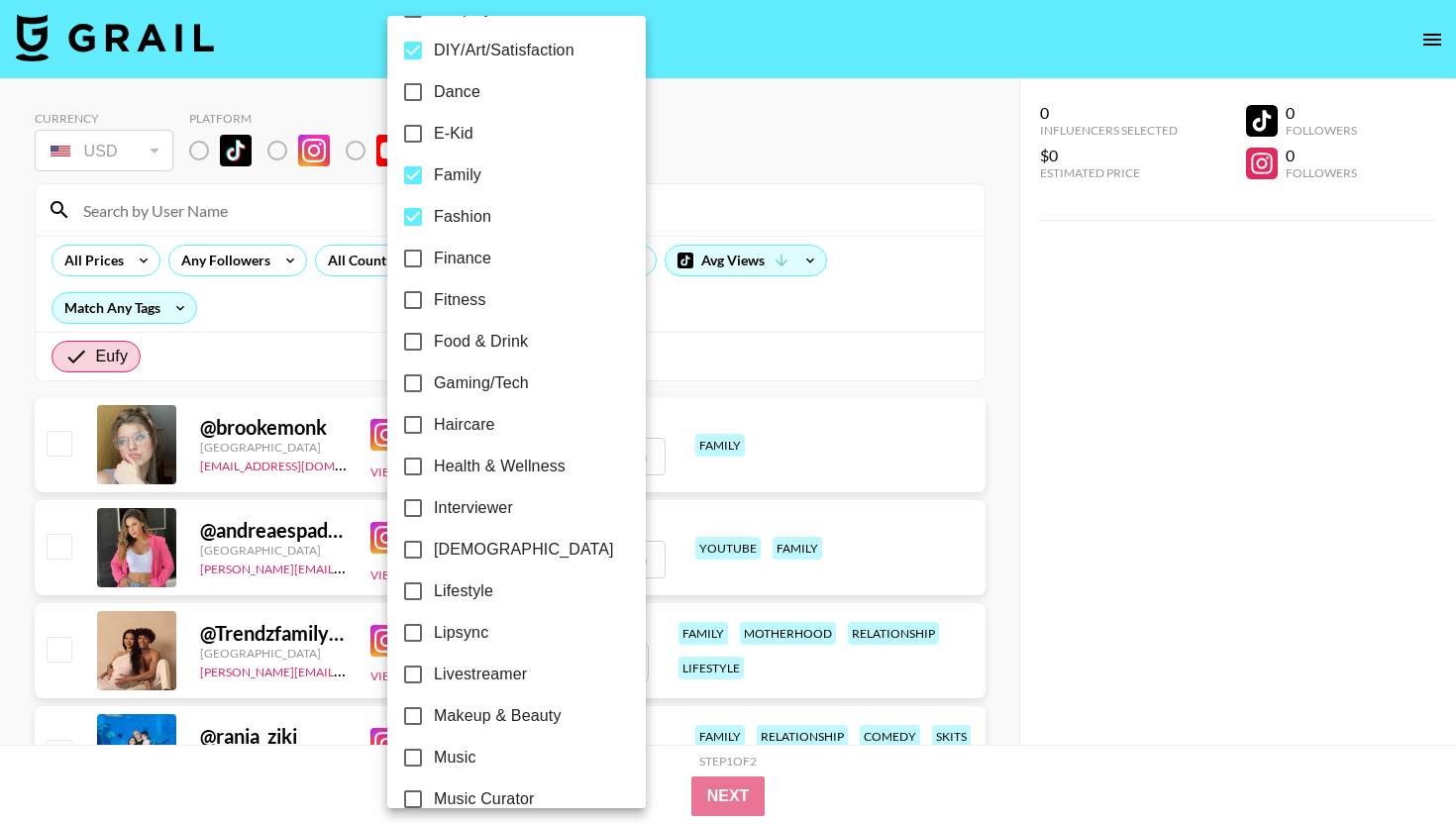 scroll, scrollTop: 461, scrollLeft: 0, axis: vertical 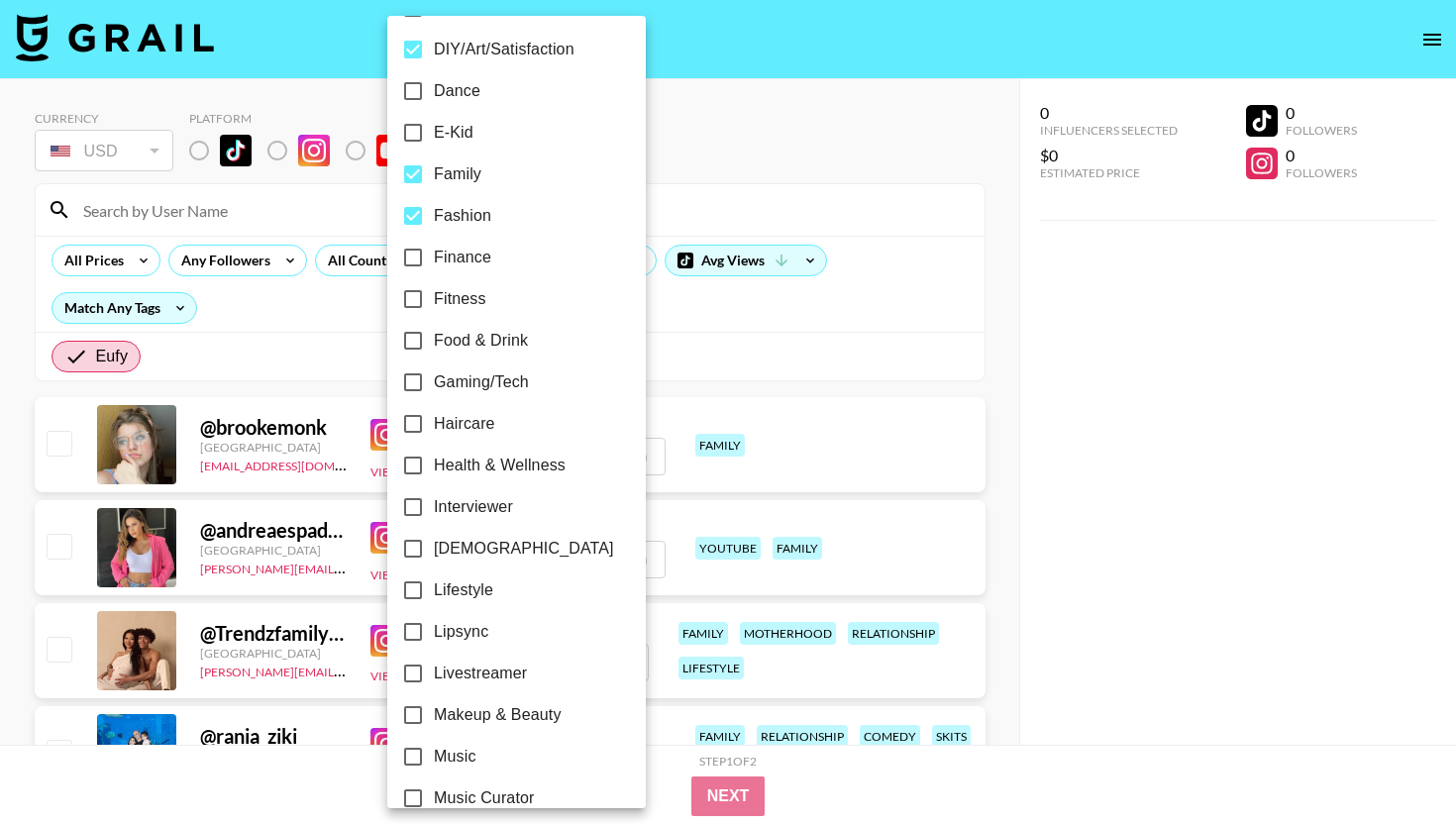 click on "Fitness" at bounding box center [460, 299] 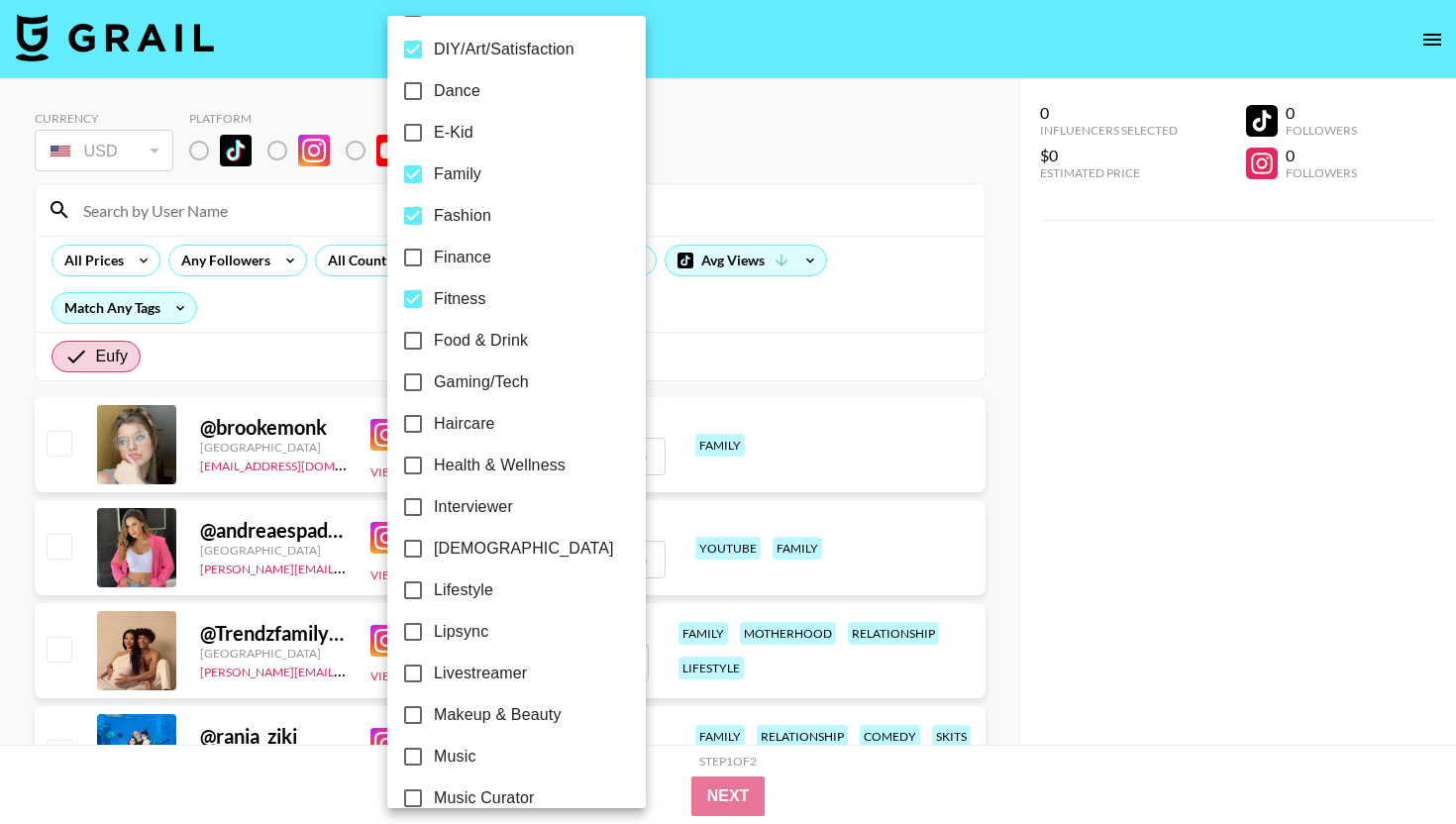 click on "Food & Drink" at bounding box center (480, 341) 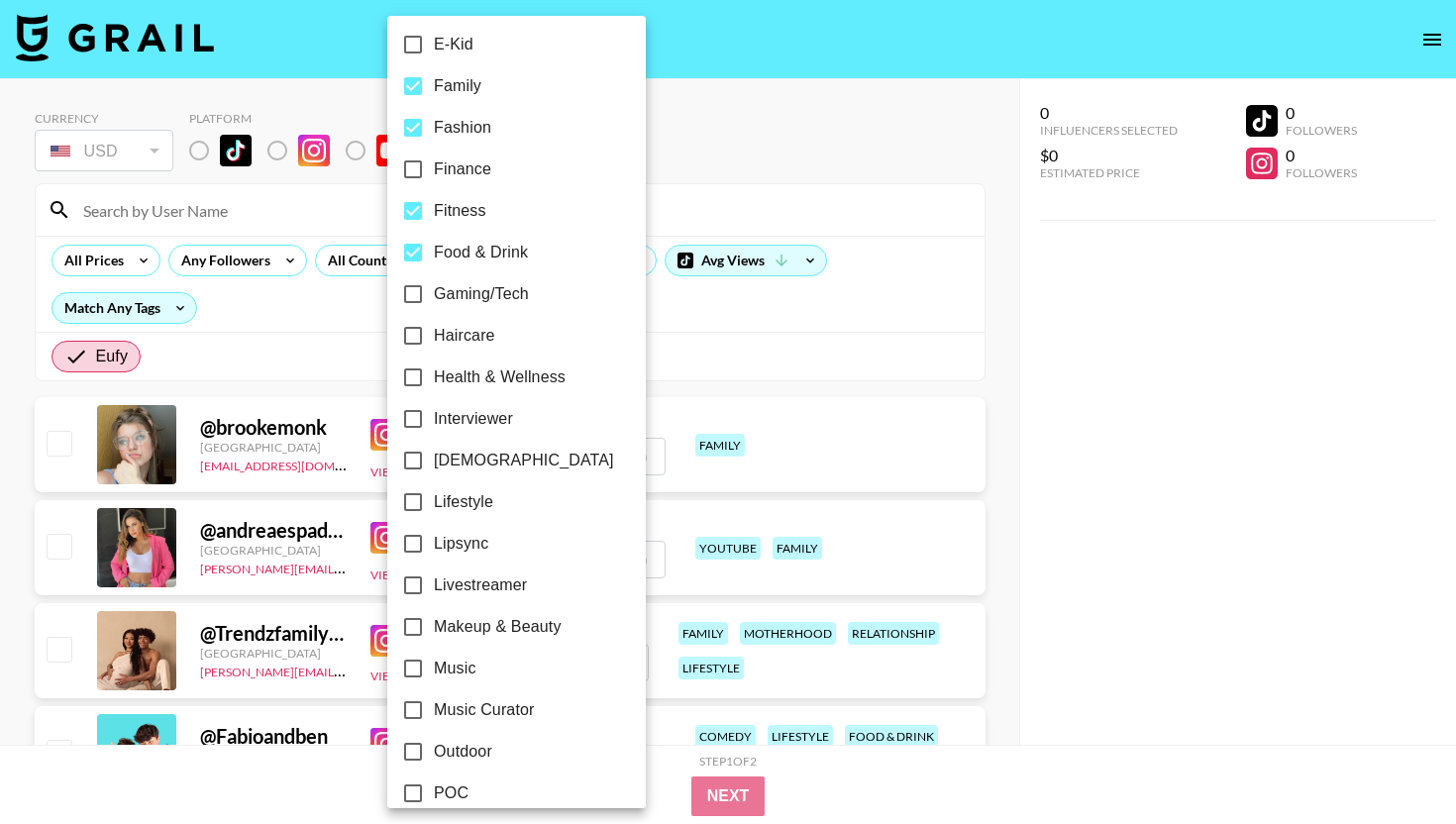 scroll, scrollTop: 592, scrollLeft: 0, axis: vertical 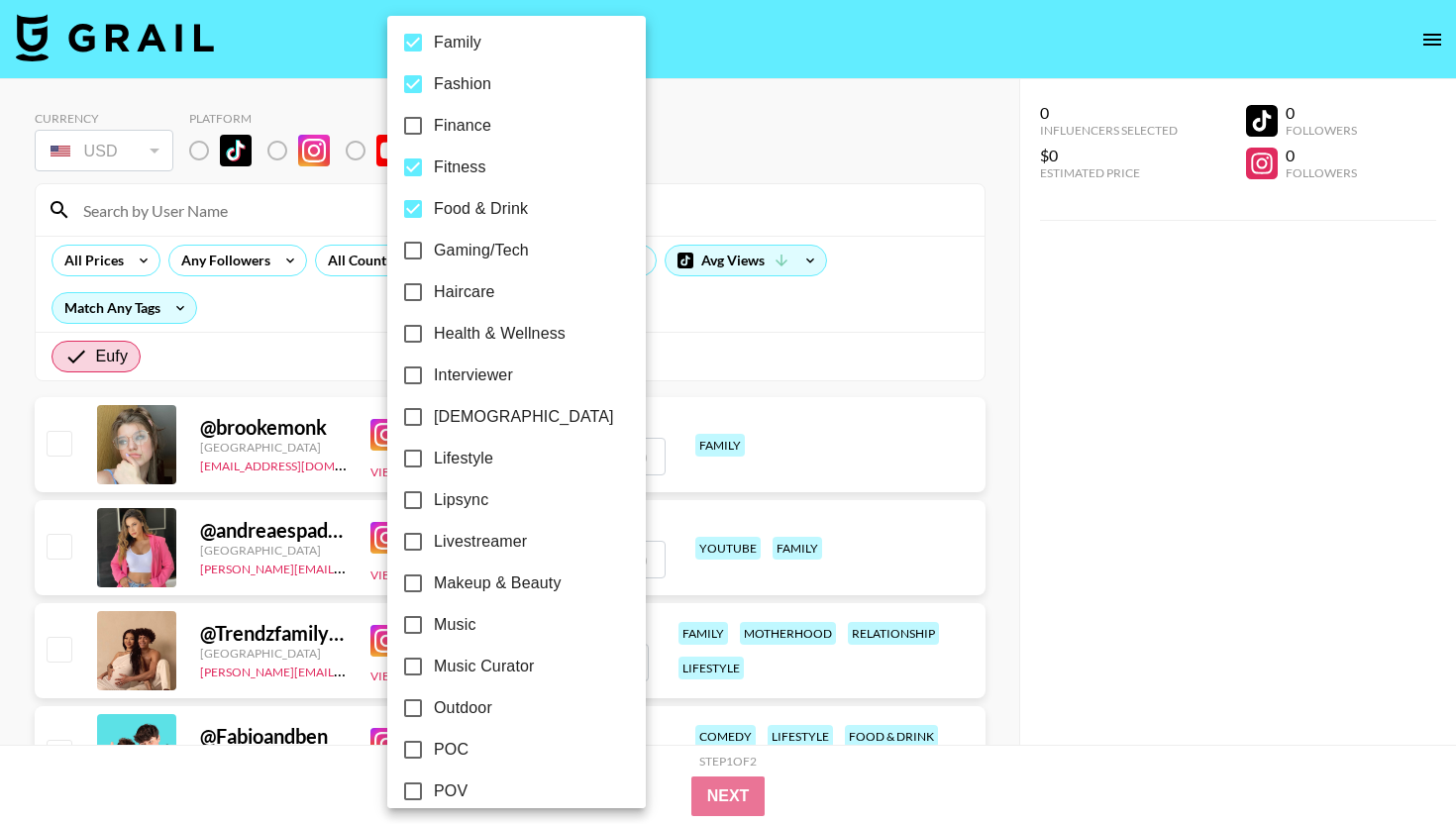 click on "Gaming/Tech" at bounding box center (481, 251) 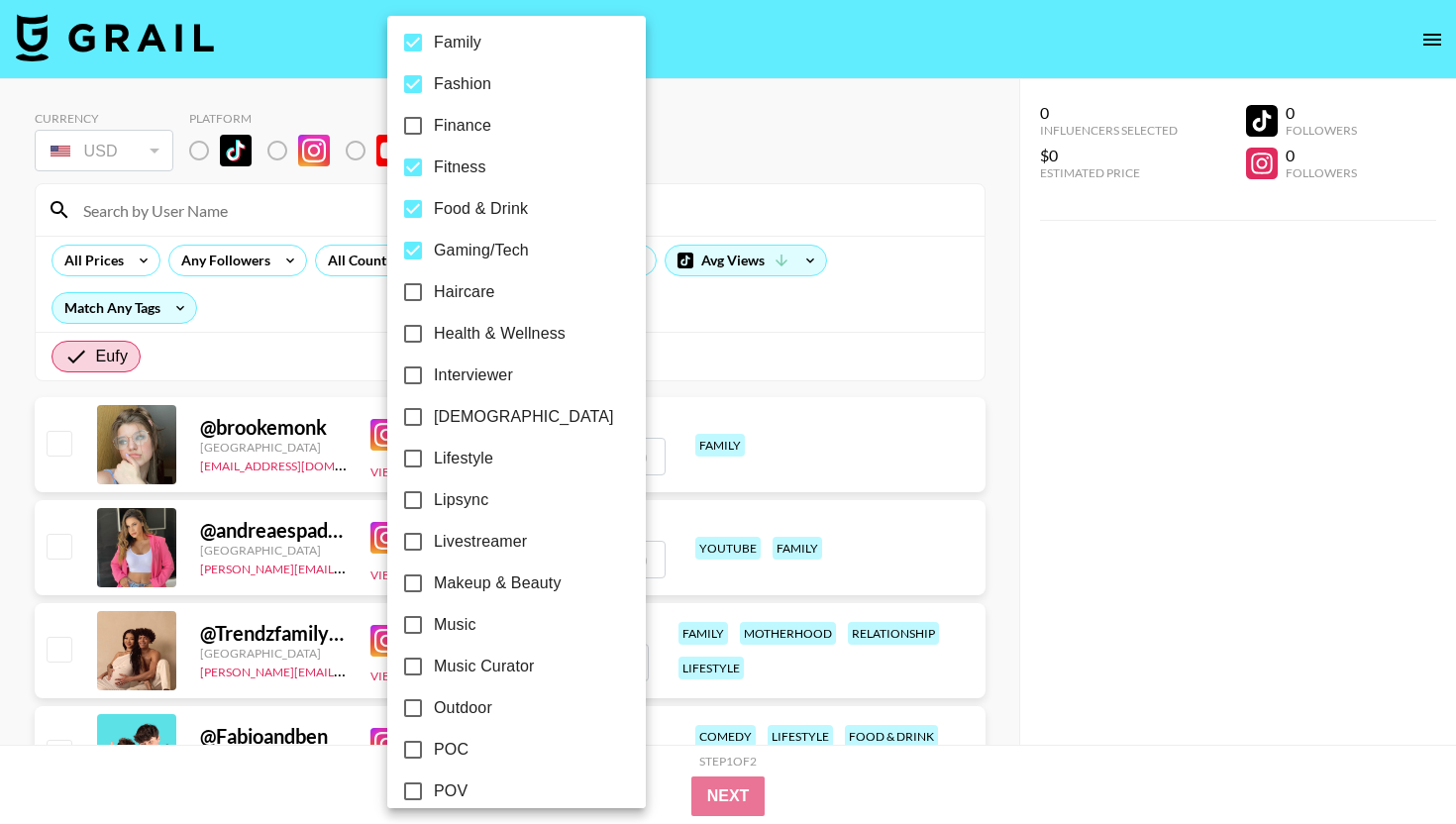 click on "Health & Wellness" at bounding box center (499, 334) 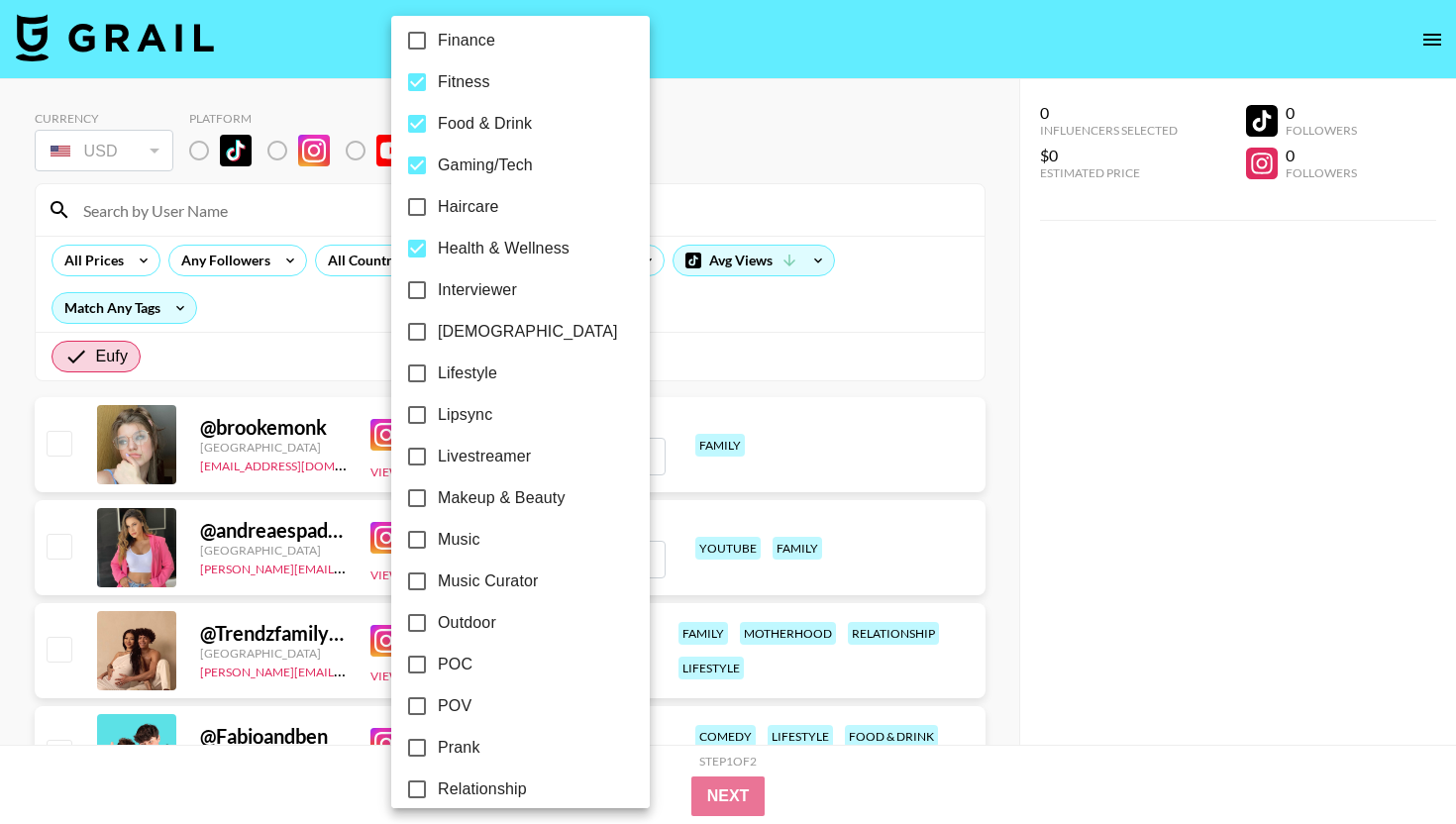 scroll, scrollTop: 694, scrollLeft: 0, axis: vertical 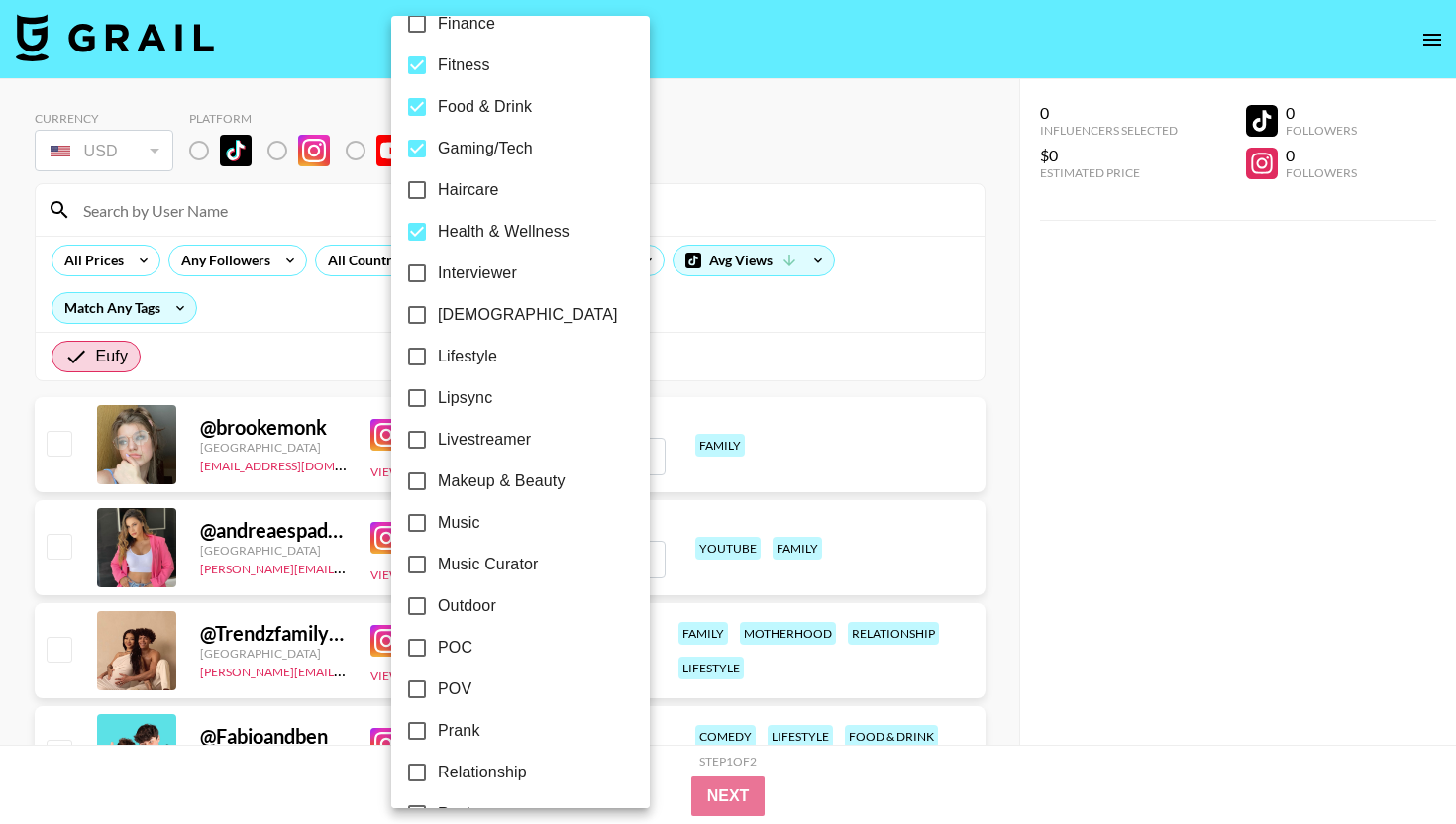 click on "[DEMOGRAPHIC_DATA]" at bounding box center [528, 315] 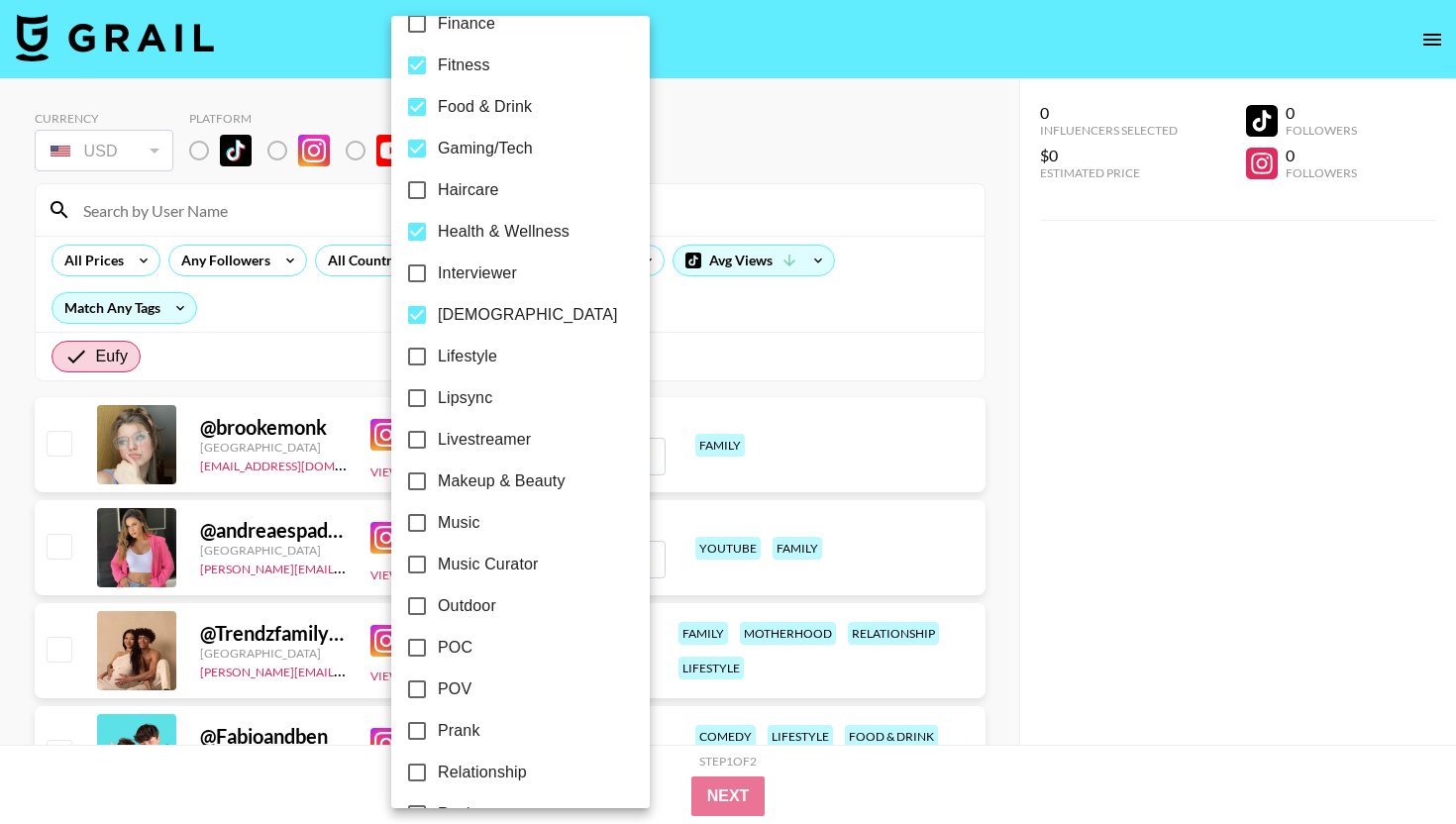 click on "Interviewer" at bounding box center [477, 273] 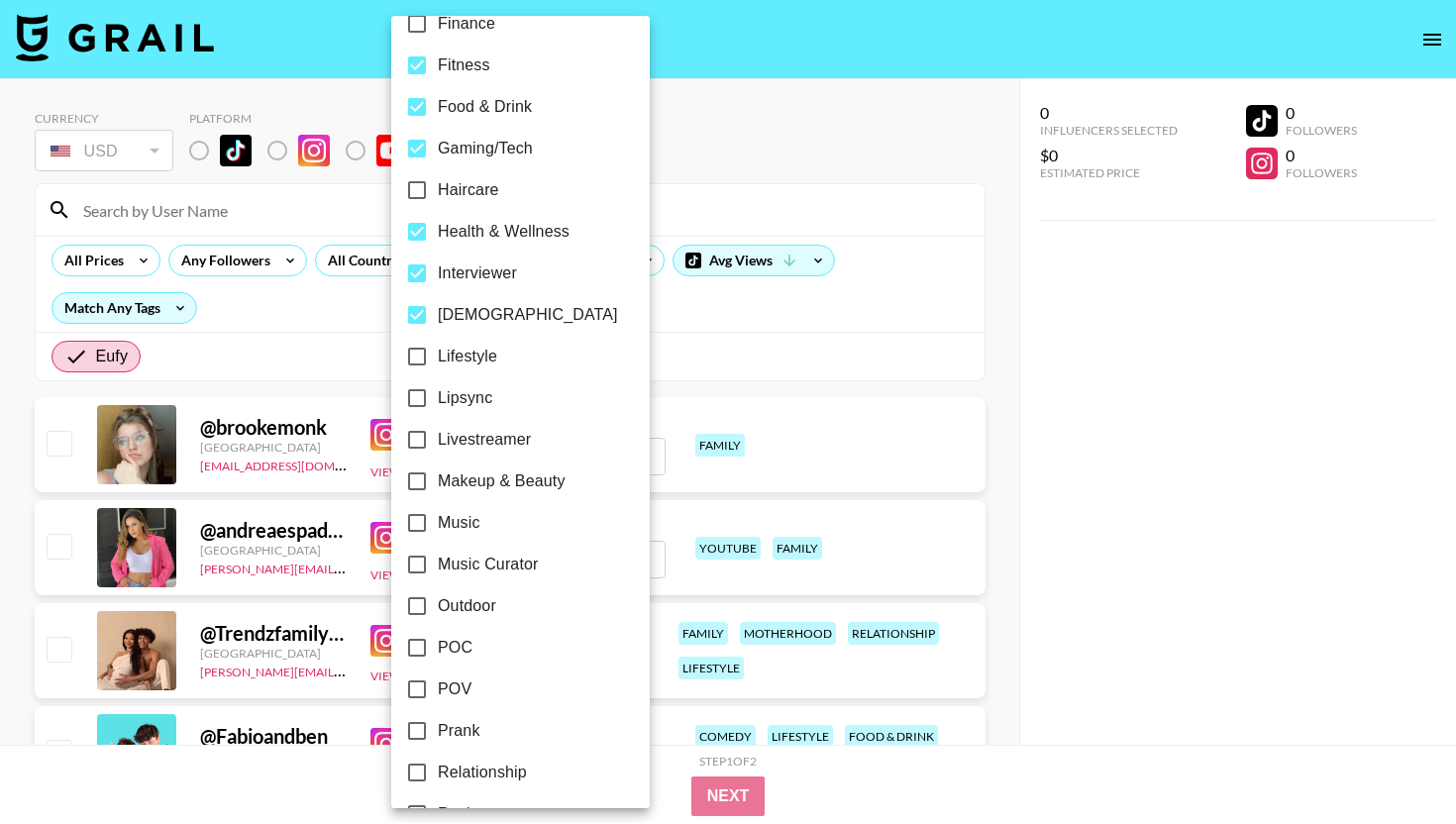 click on "Lifestyle" at bounding box center [468, 357] 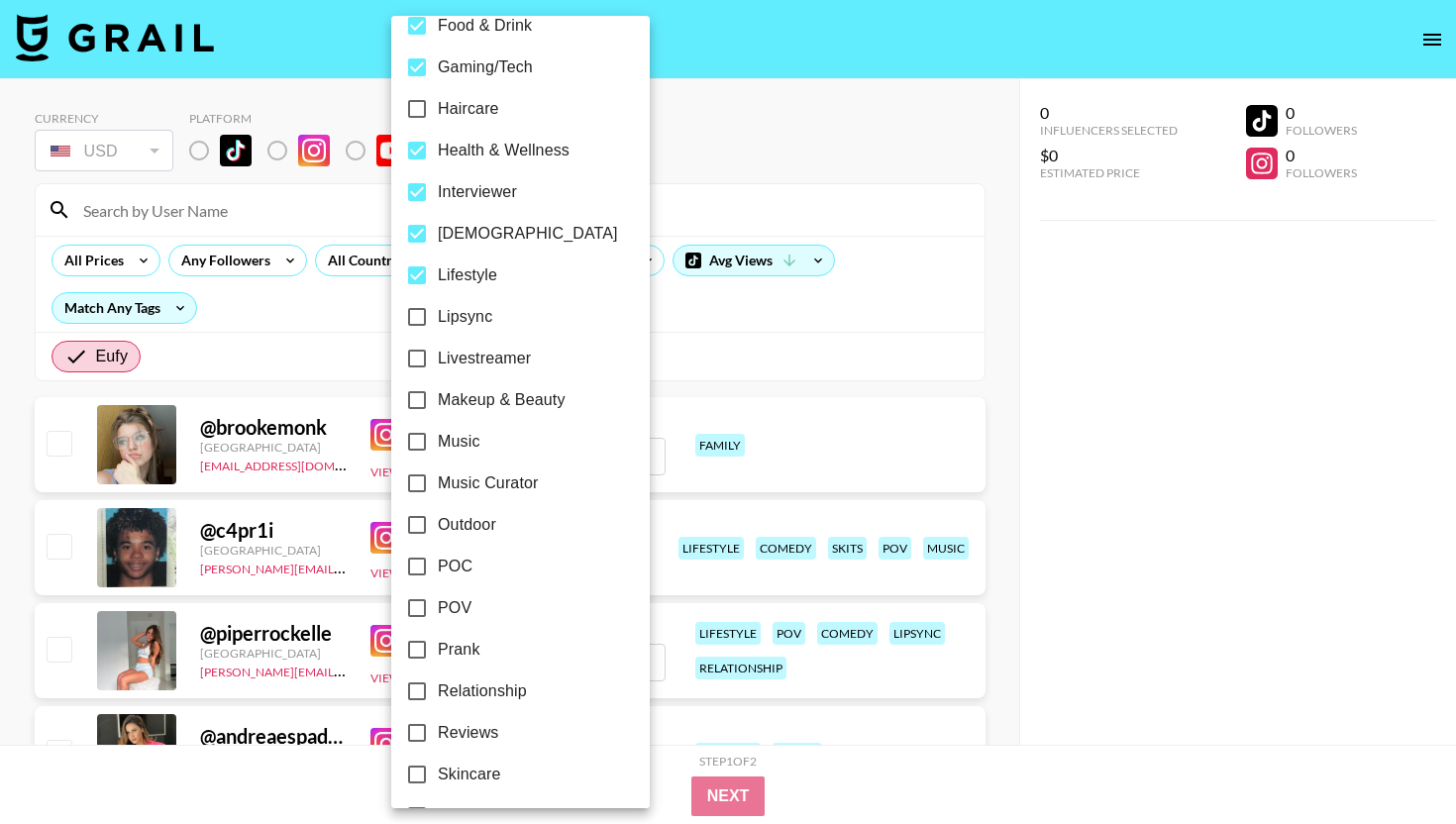scroll, scrollTop: 777, scrollLeft: 0, axis: vertical 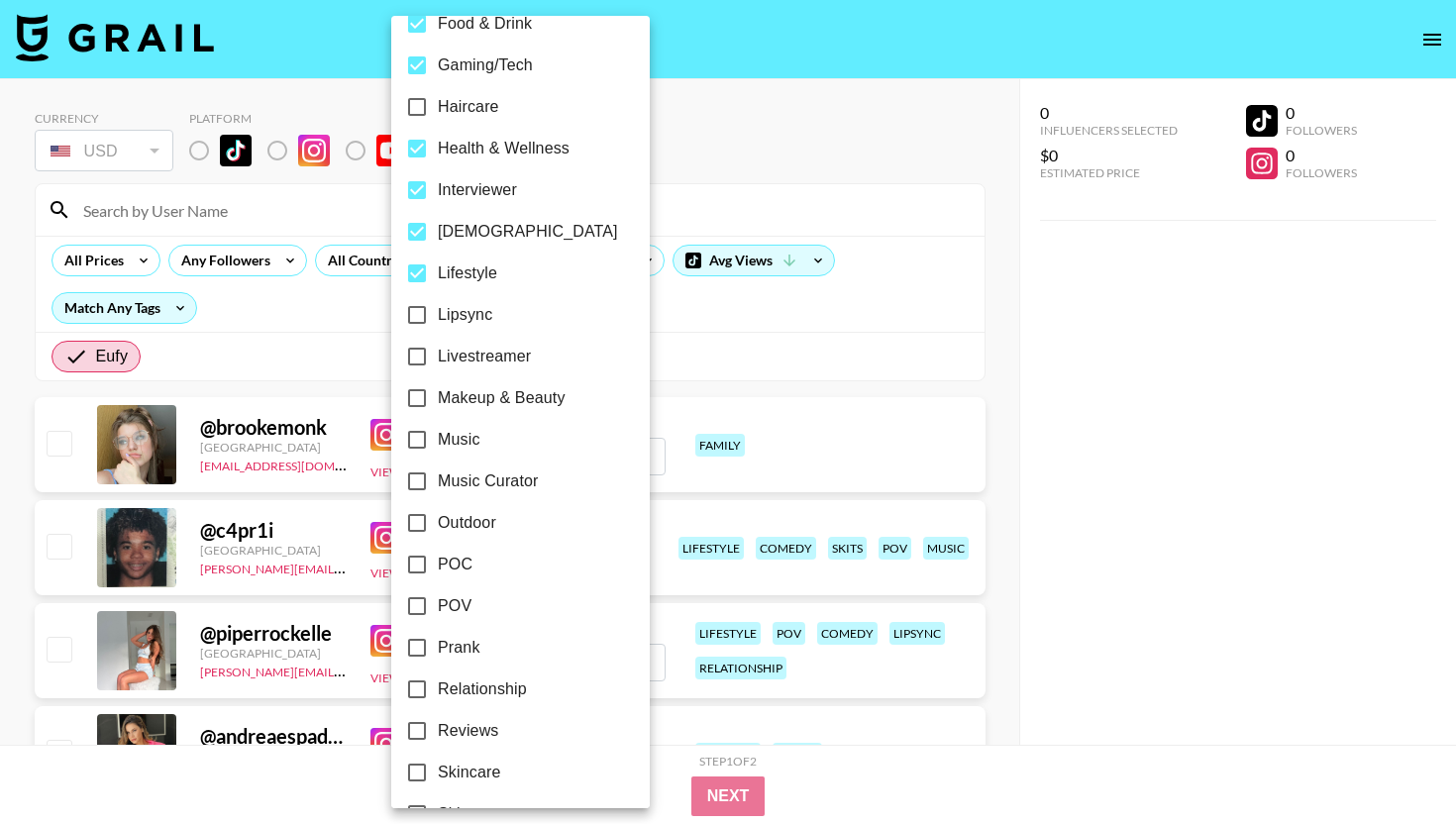 click on "Lipsync" at bounding box center (465, 315) 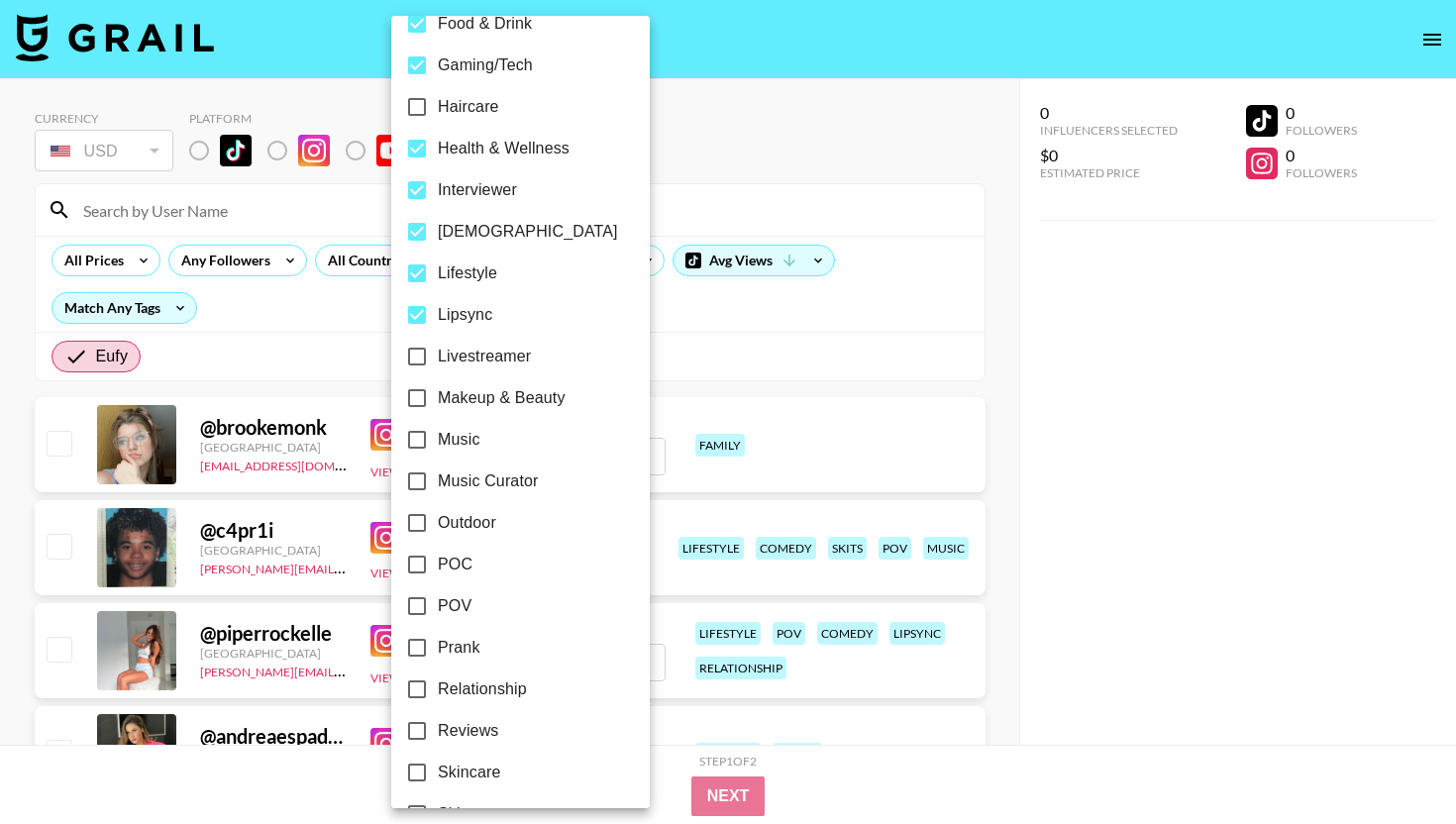 click on "Livestreamer" at bounding box center [484, 357] 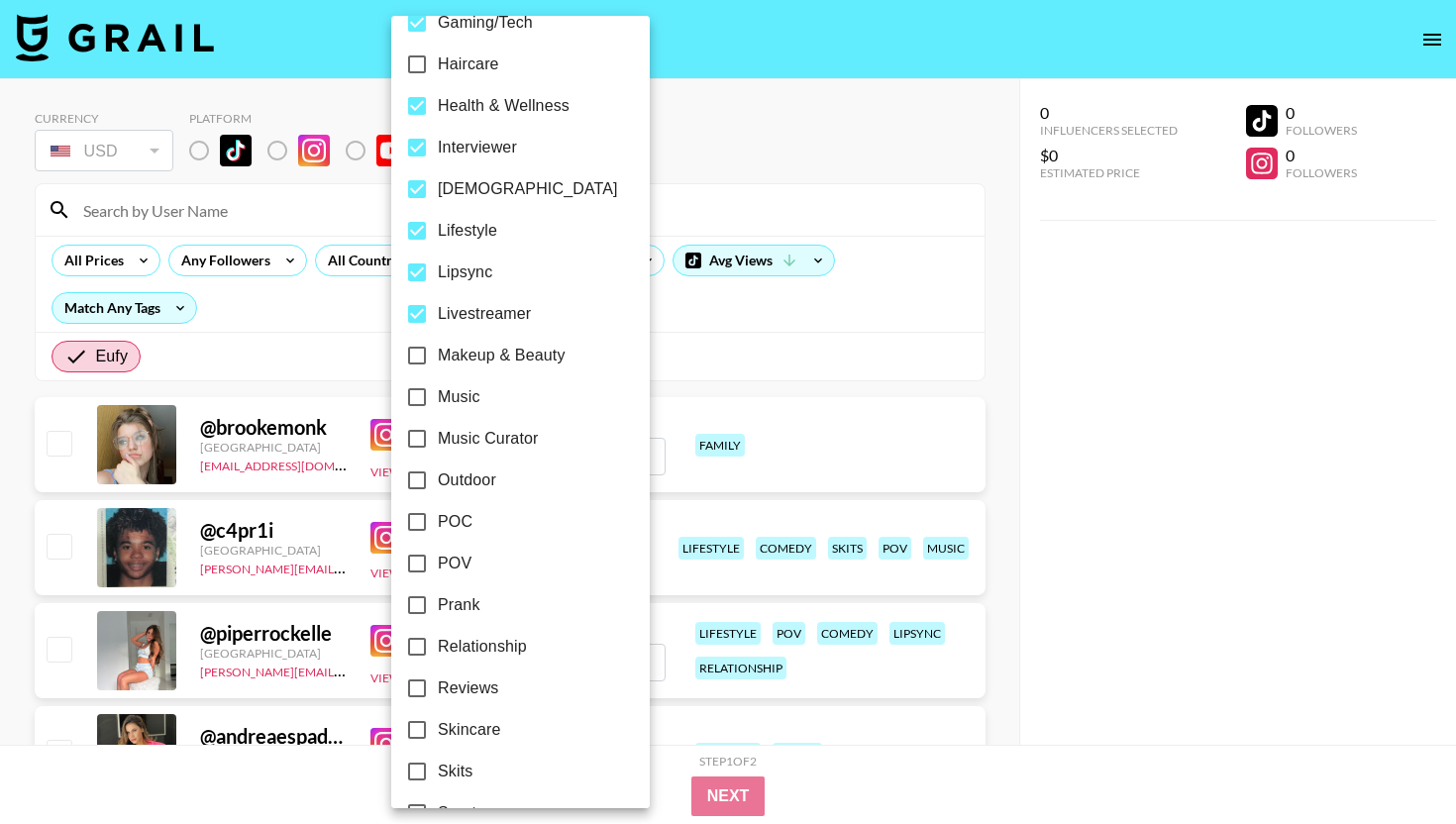 scroll, scrollTop: 830, scrollLeft: 0, axis: vertical 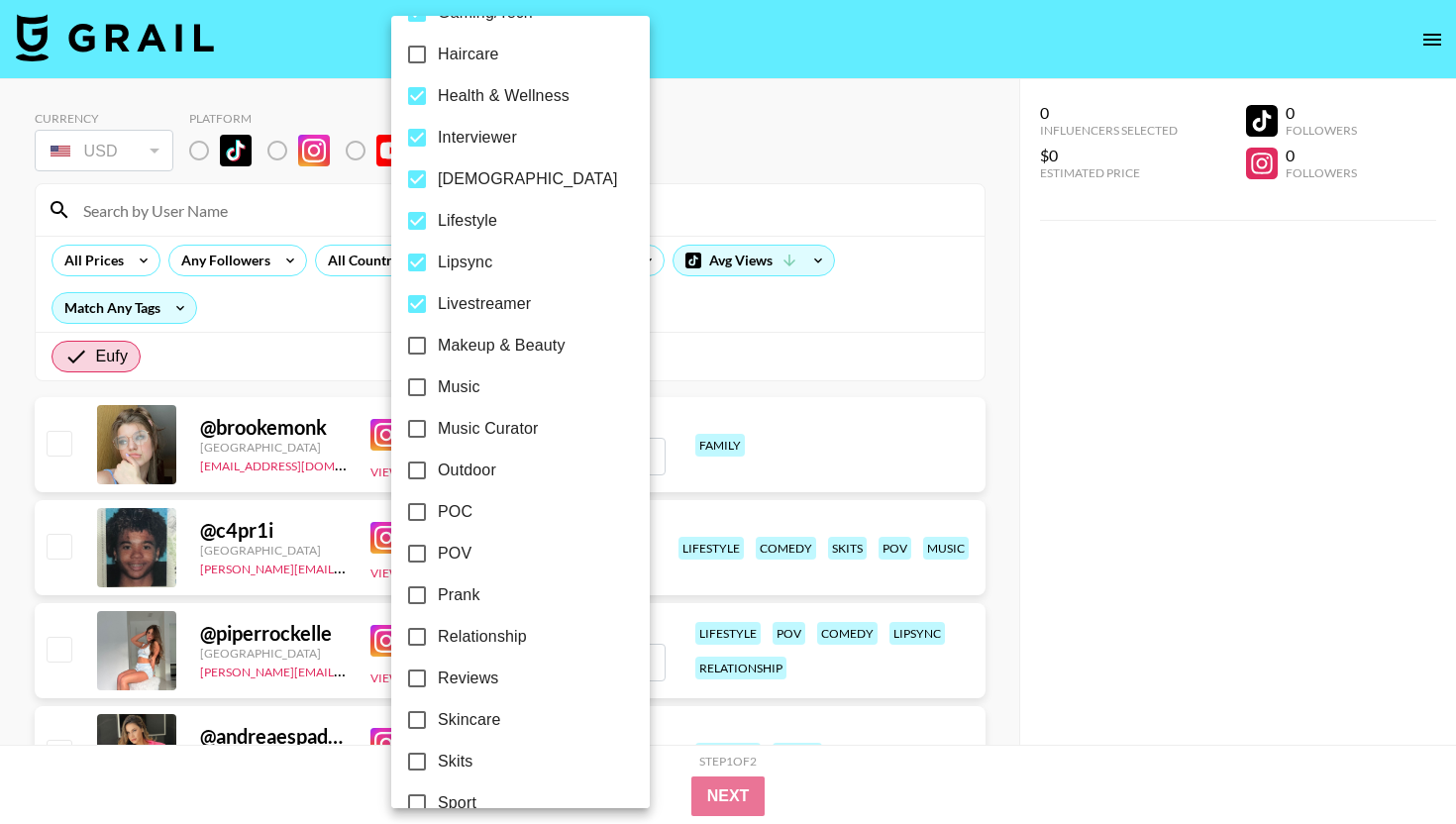click on "Makeup & Beauty" at bounding box center [501, 346] 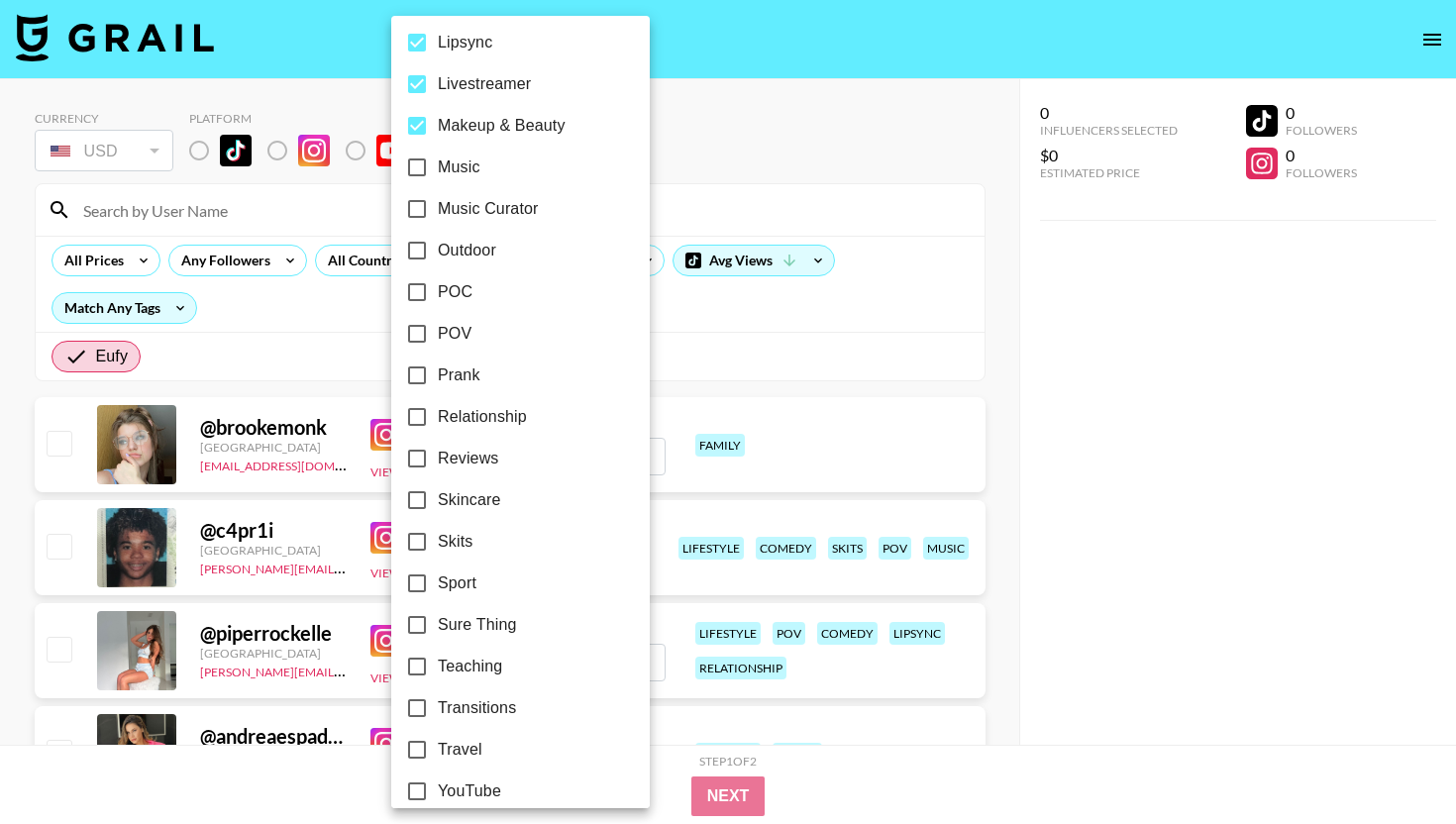 scroll, scrollTop: 1070, scrollLeft: 0, axis: vertical 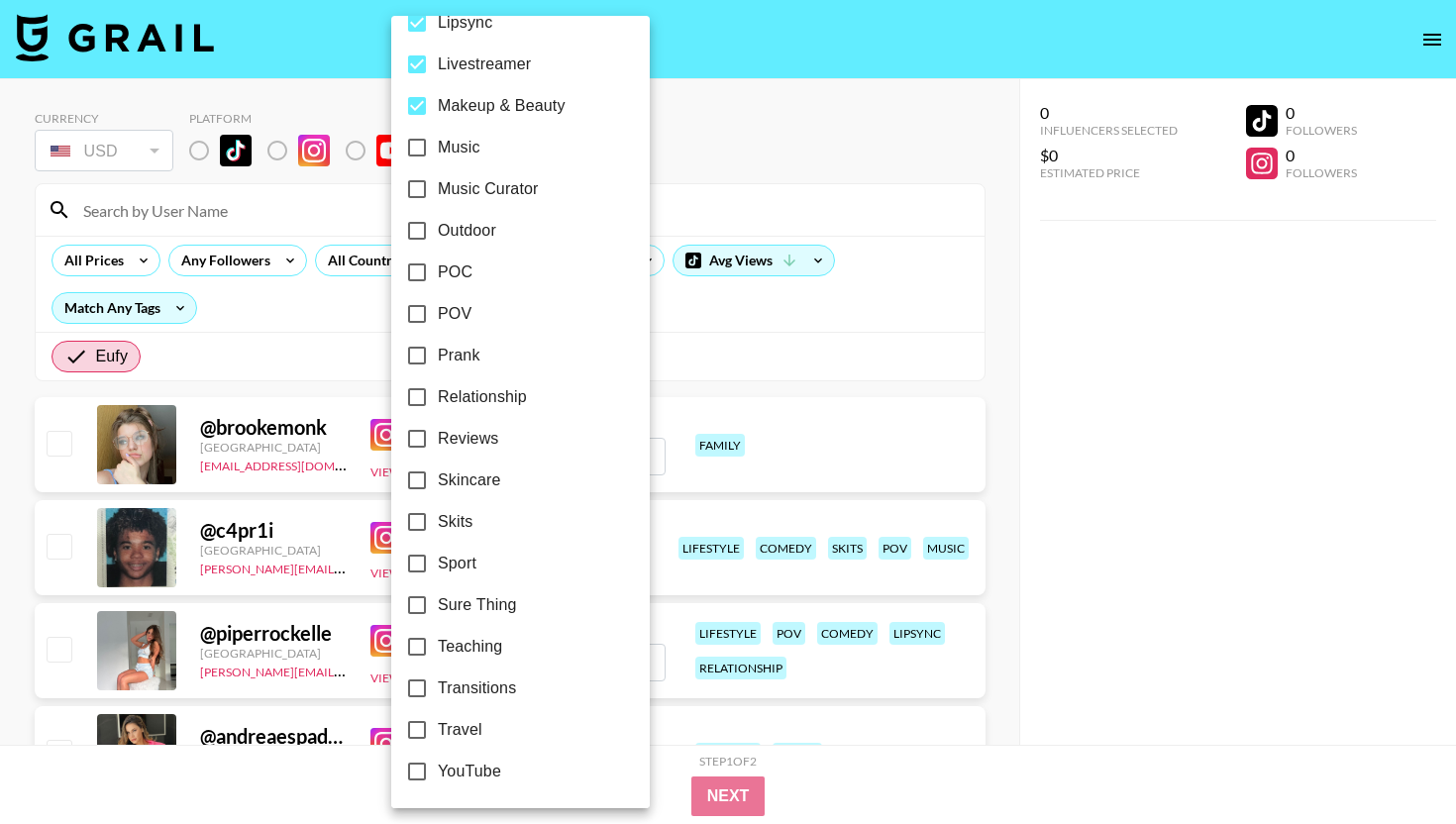 click on "POC" at bounding box center (455, 272) 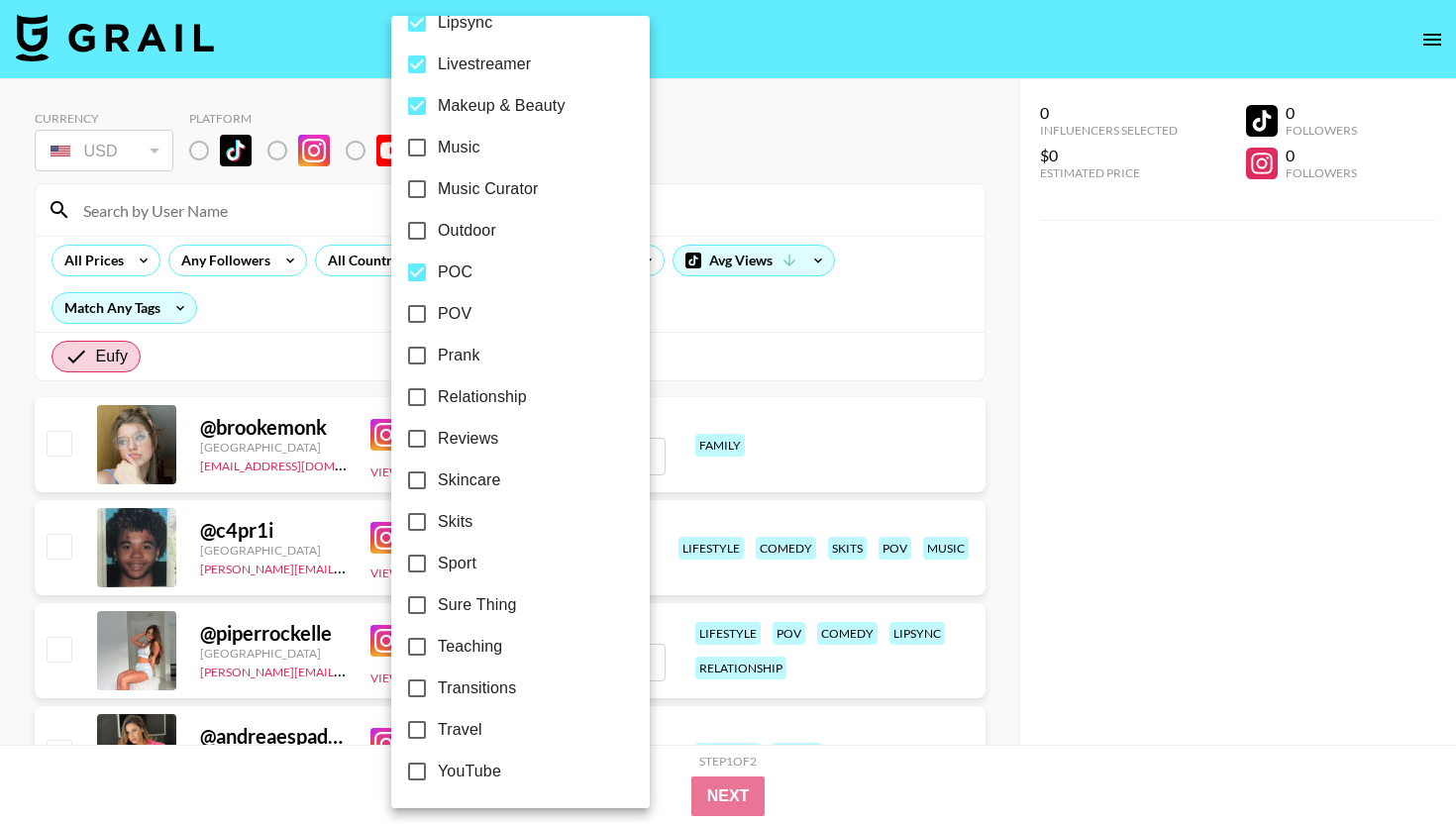 click on "POV" at bounding box center (455, 314) 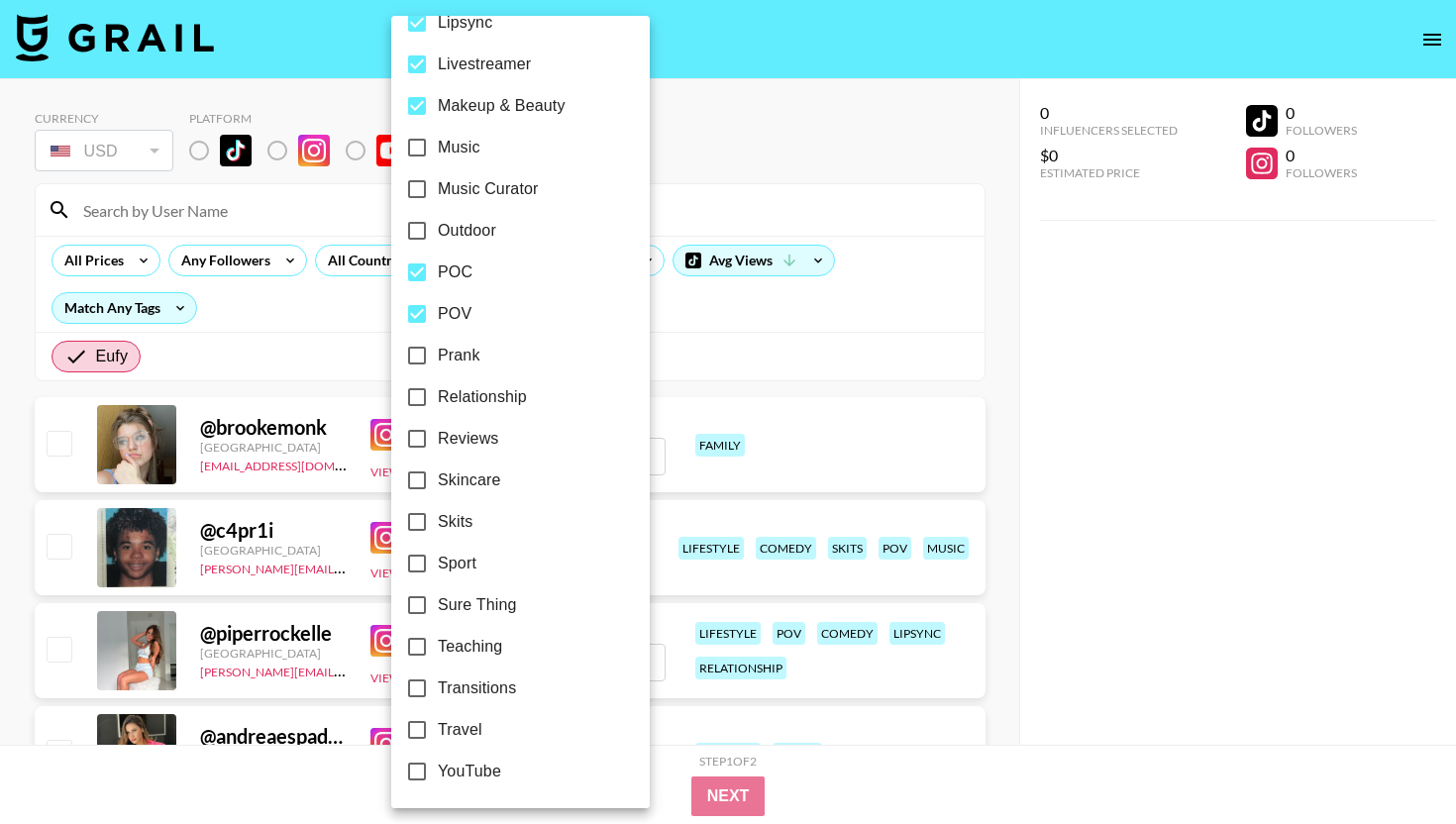 click on "Relationship" at bounding box center (482, 397) 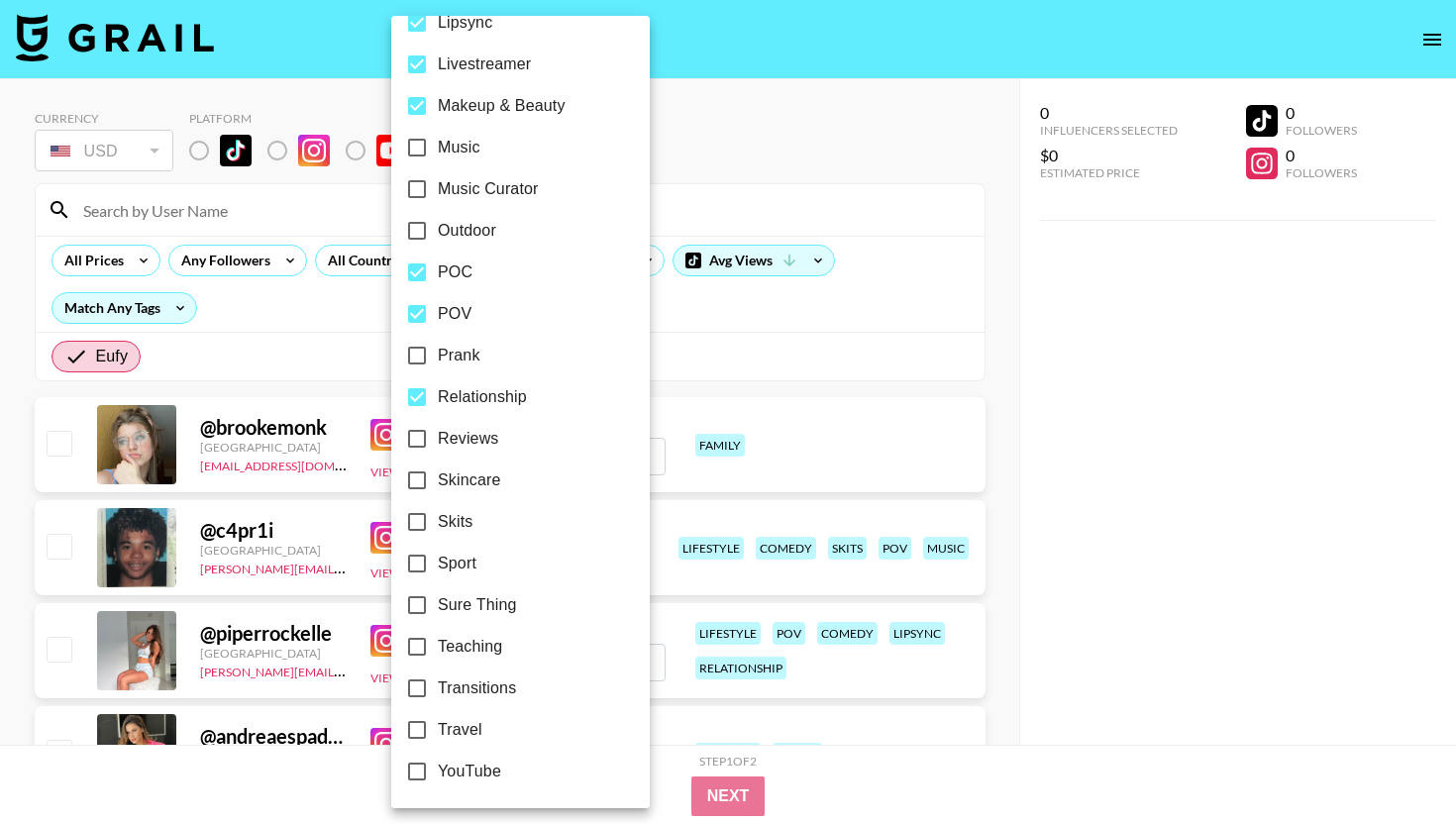 click on "Reviews" at bounding box center [468, 439] 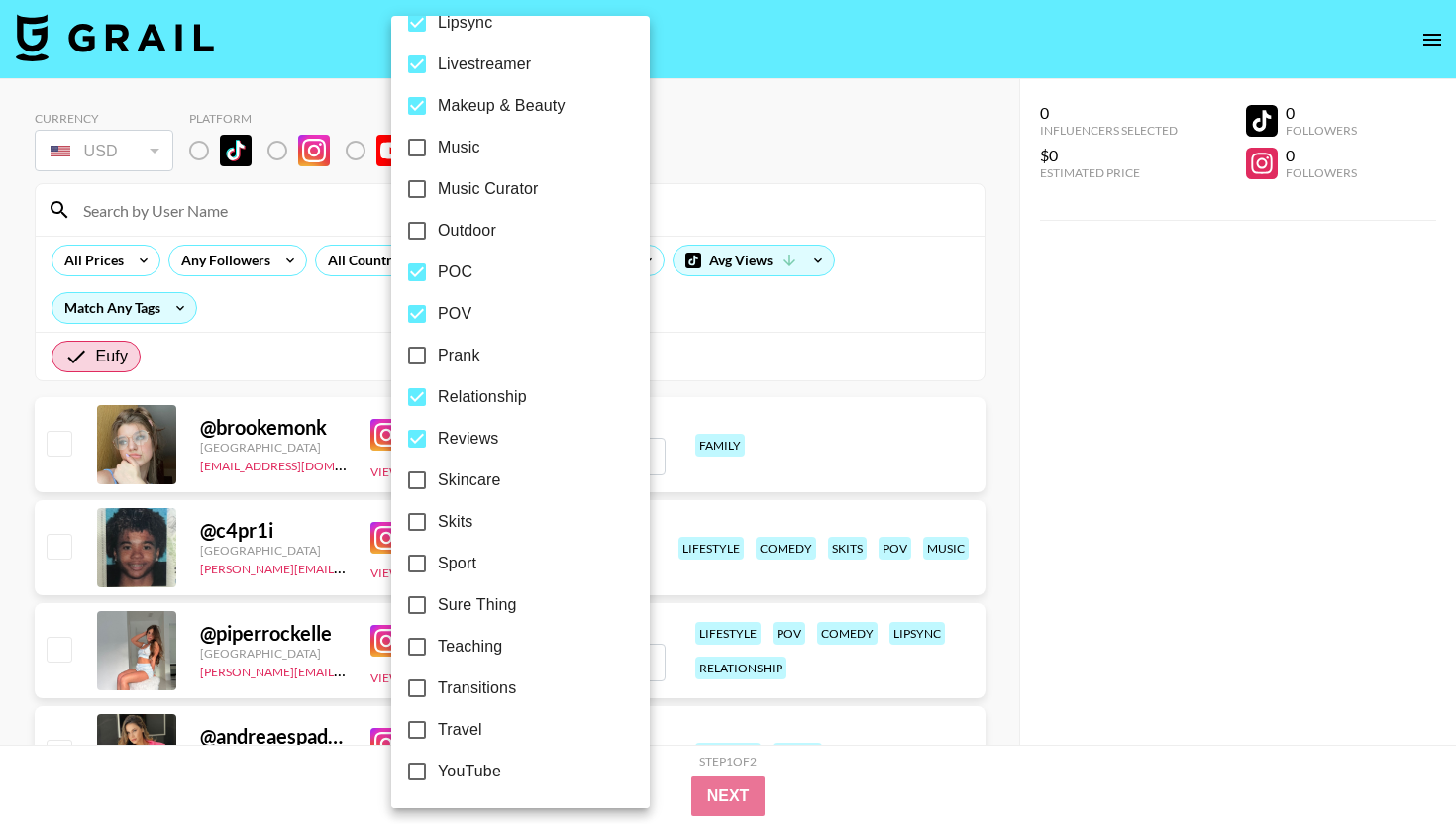 click on "Transitions" at bounding box center (476, 688) 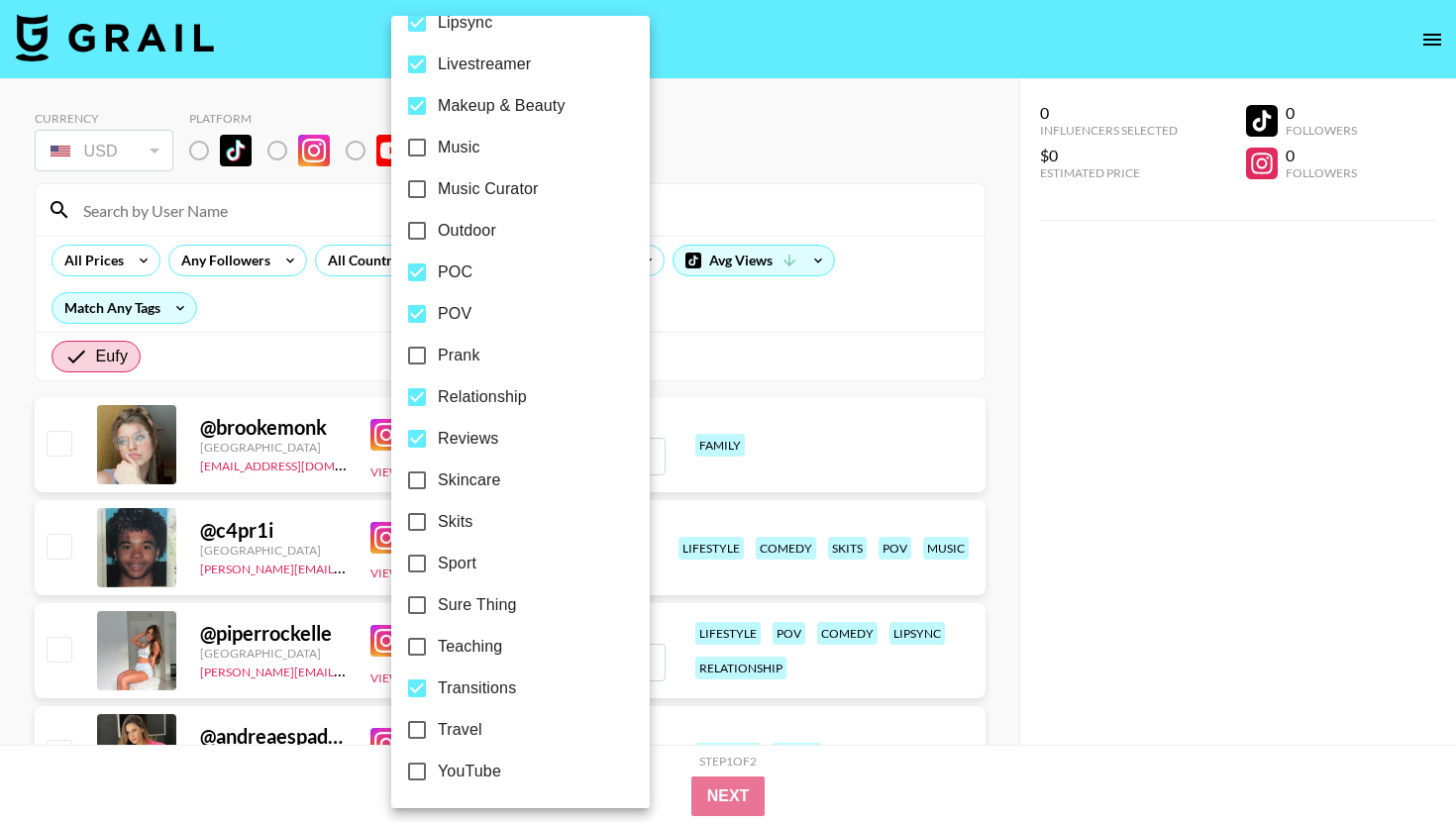 click on "Travel" at bounding box center [460, 730] 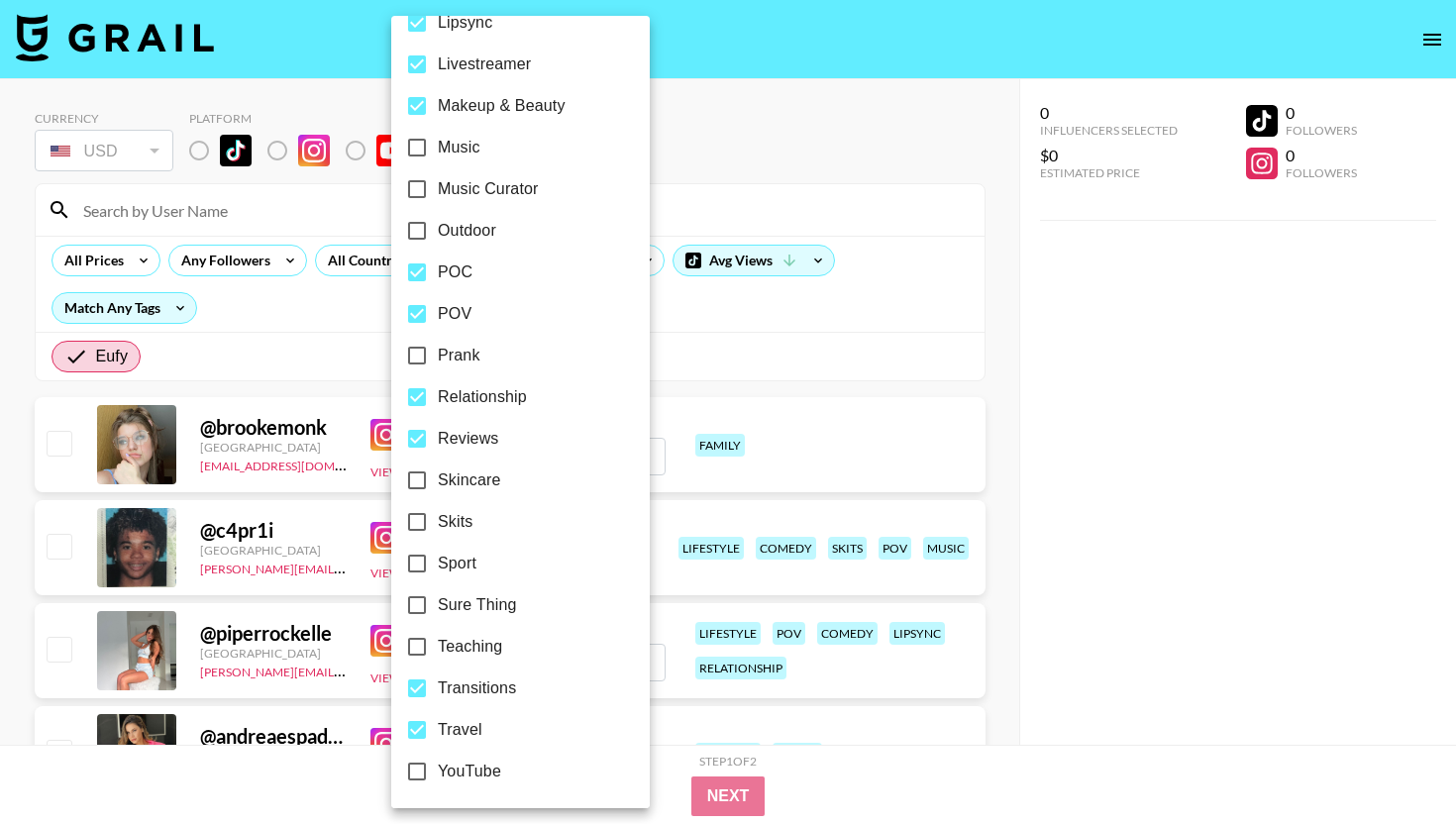 click at bounding box center (728, 412) 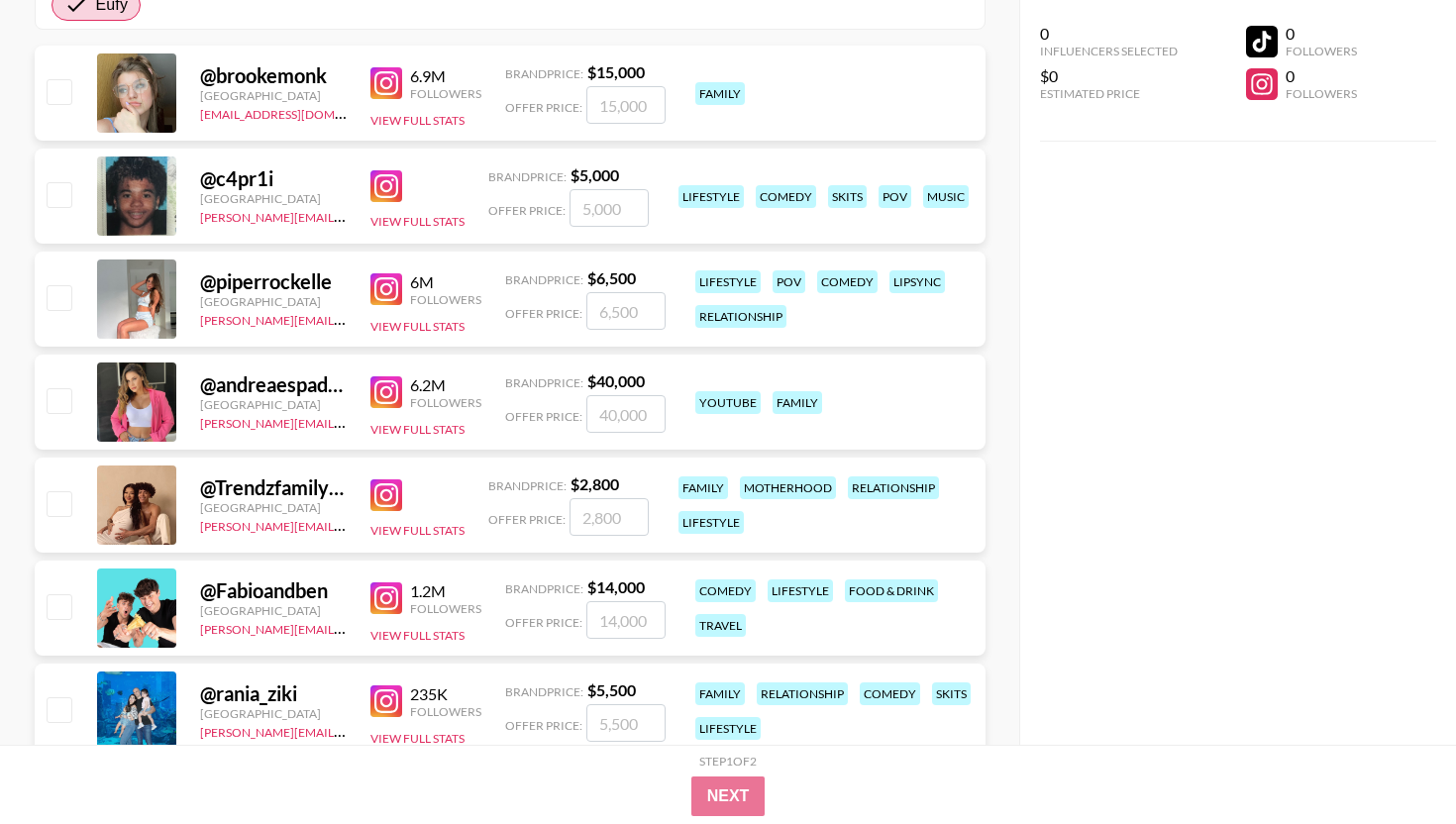 scroll, scrollTop: 355, scrollLeft: 0, axis: vertical 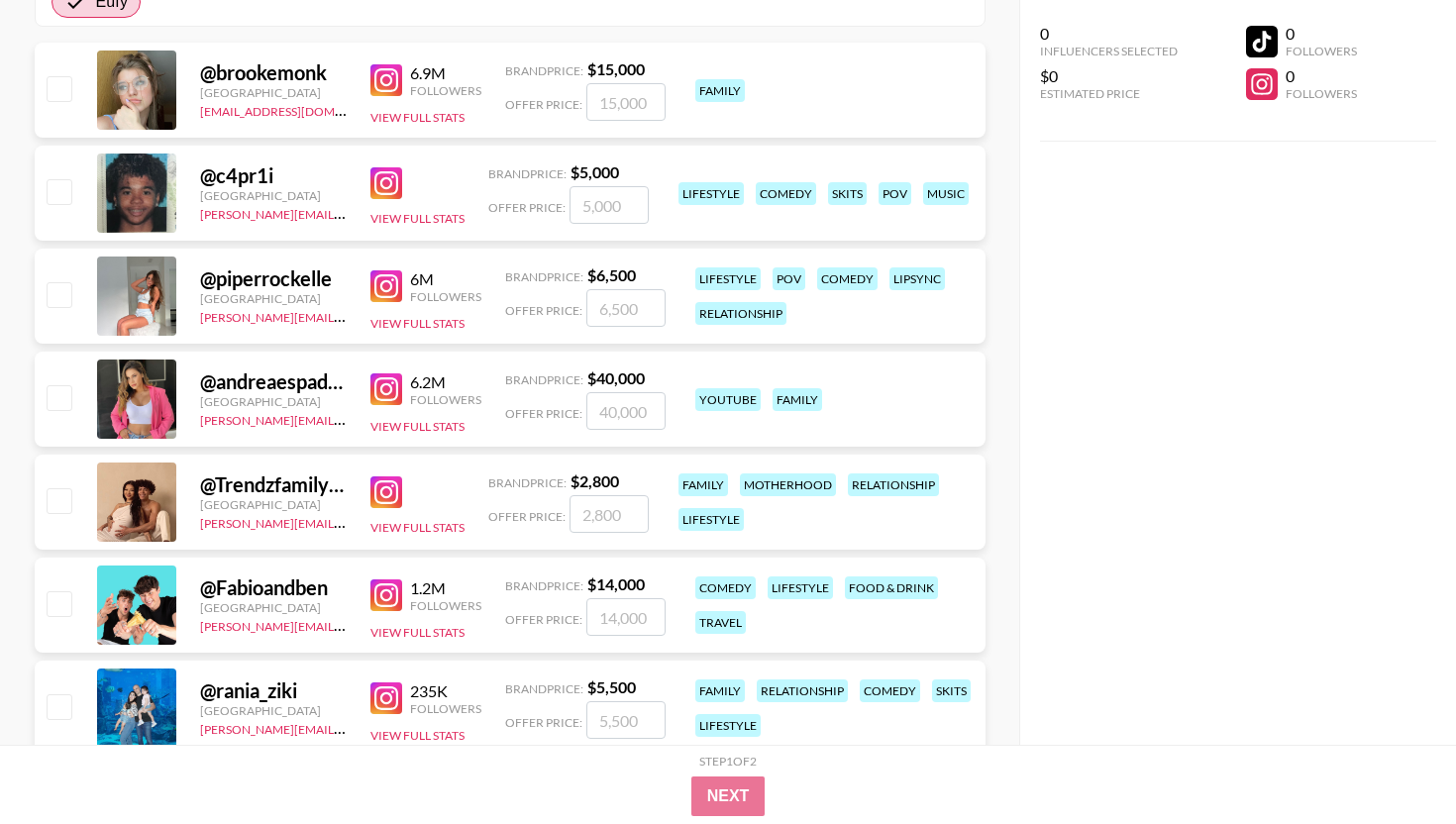 click at bounding box center [386, 492] 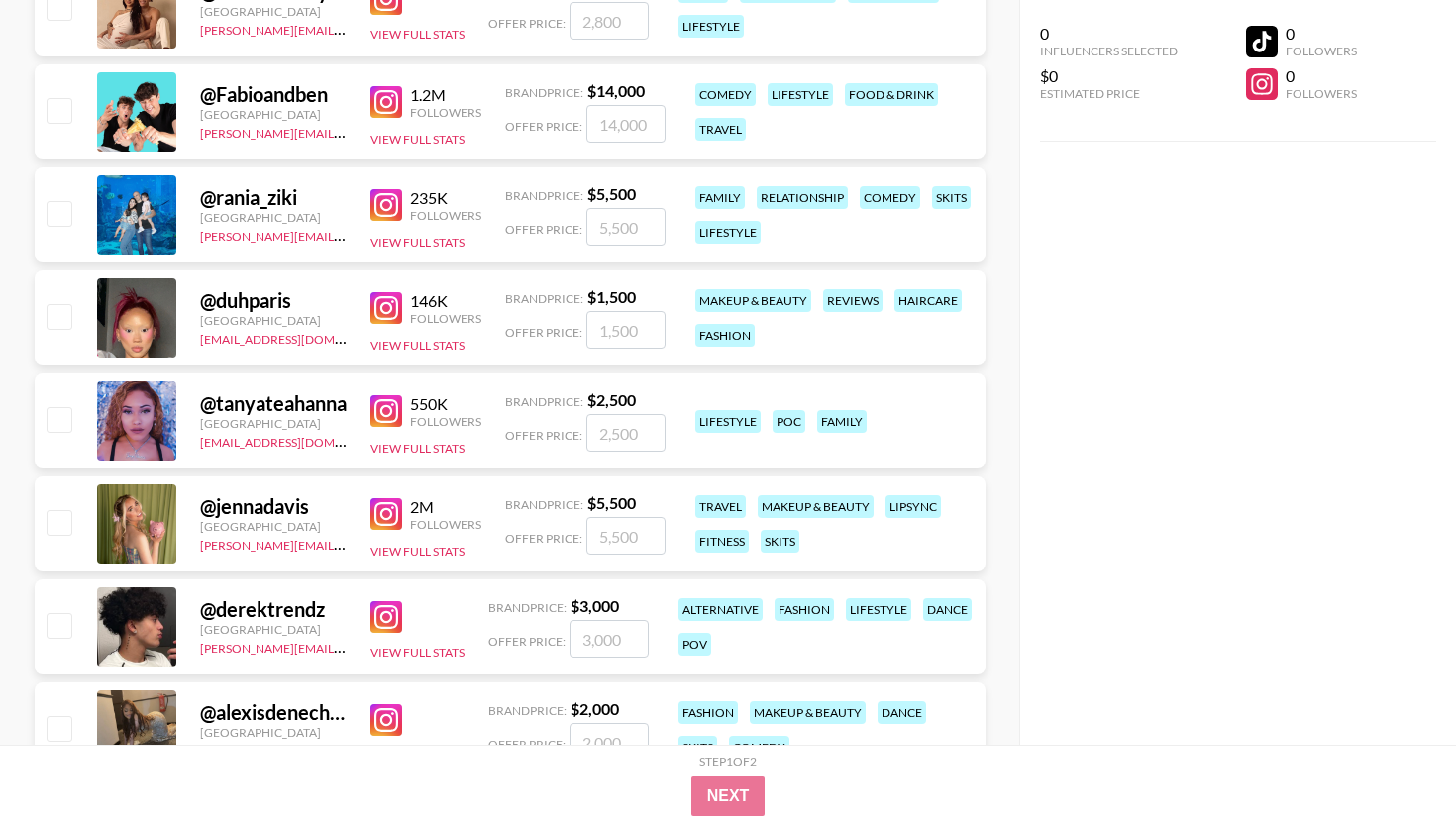 scroll, scrollTop: 854, scrollLeft: 0, axis: vertical 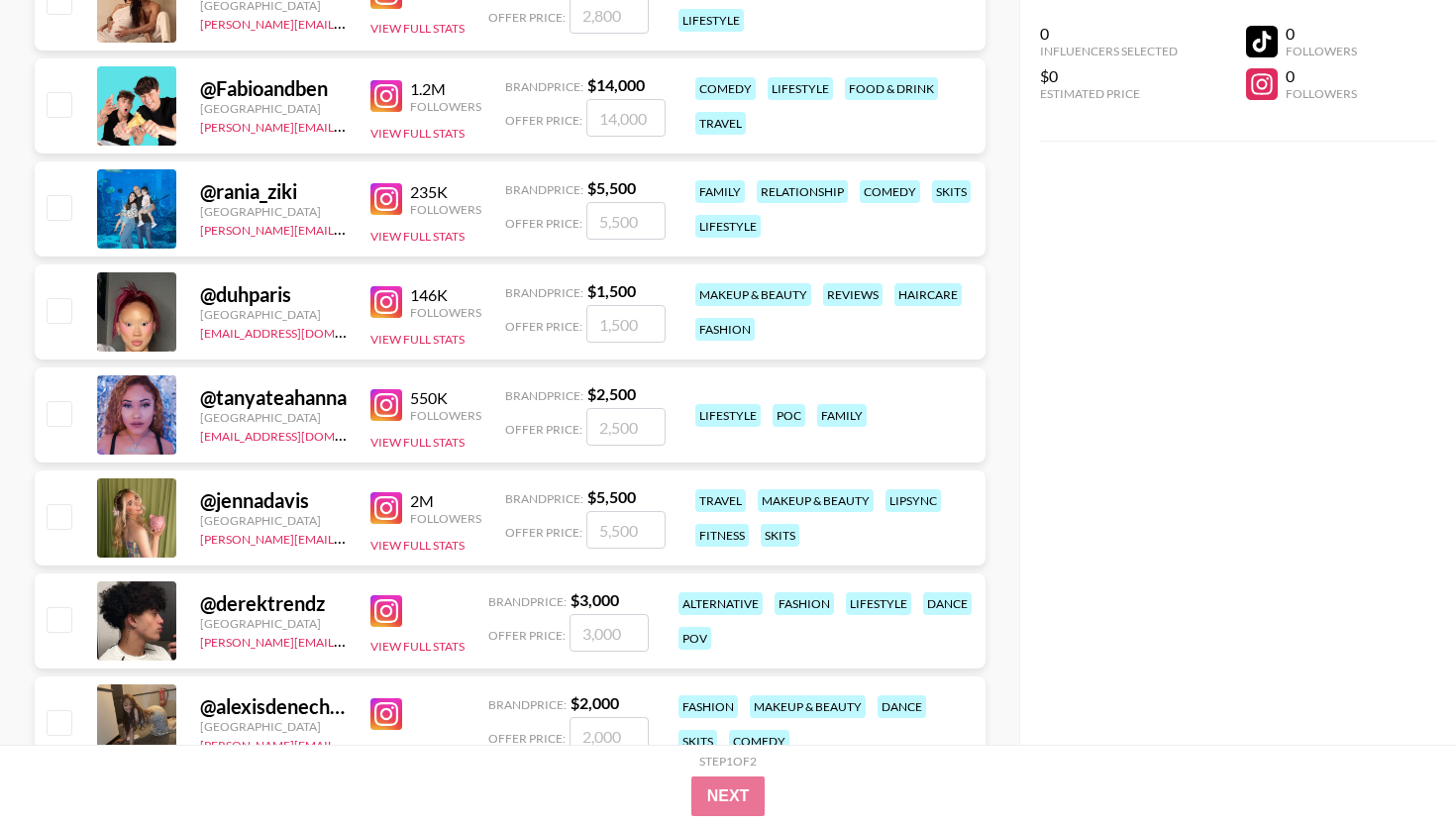 click at bounding box center [386, 405] 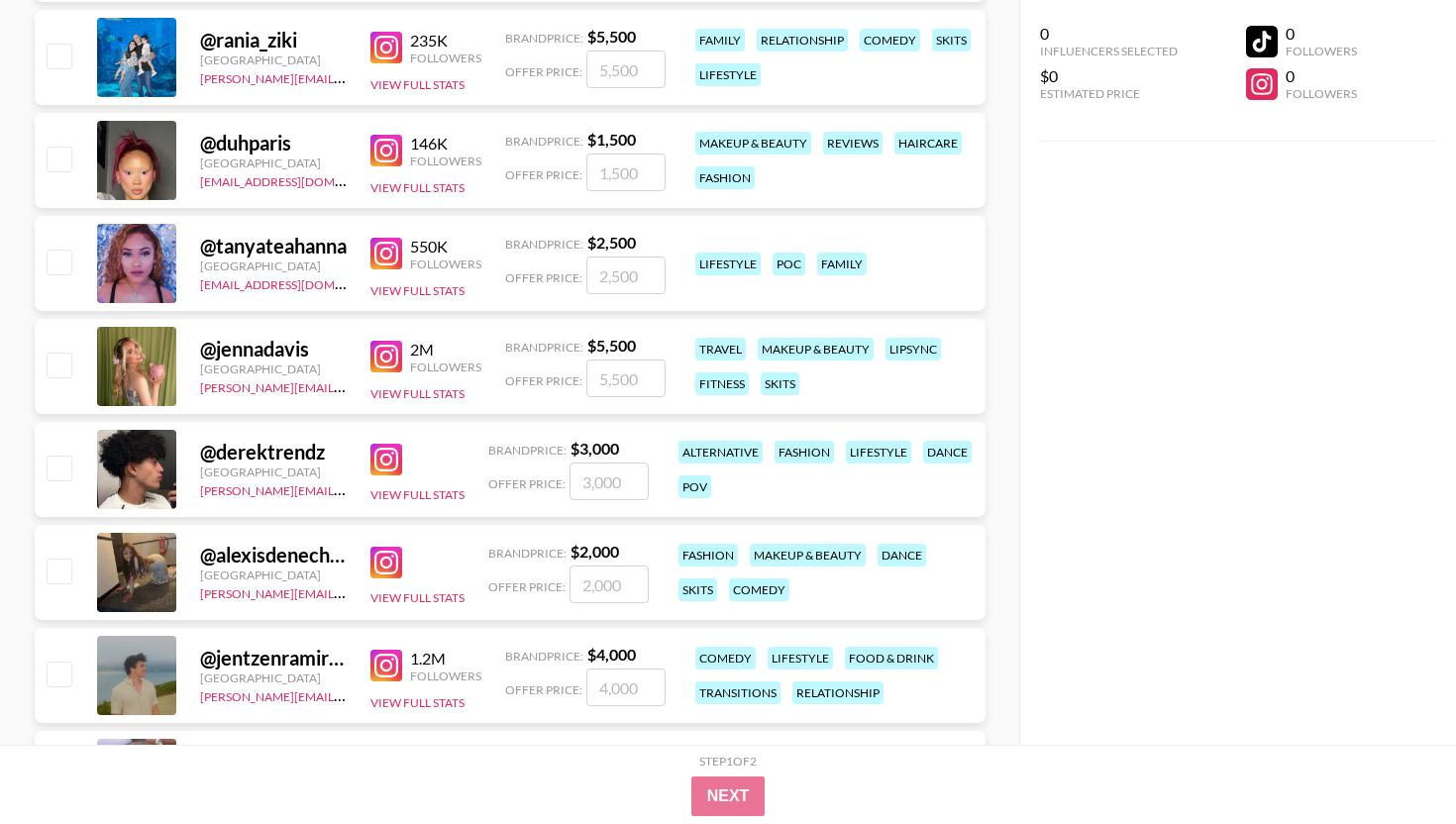 scroll, scrollTop: 1009, scrollLeft: 0, axis: vertical 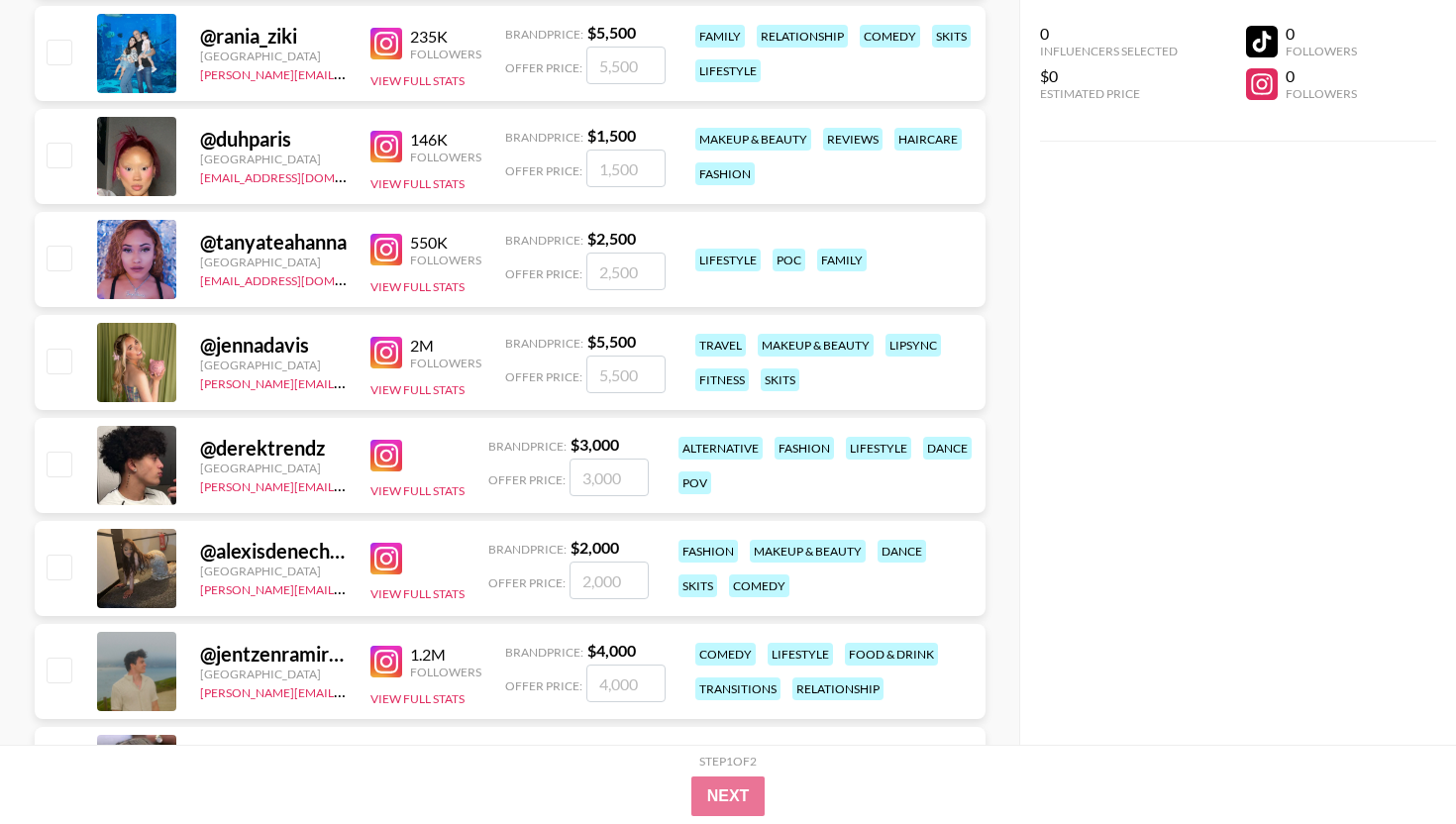 click at bounding box center [386, 456] 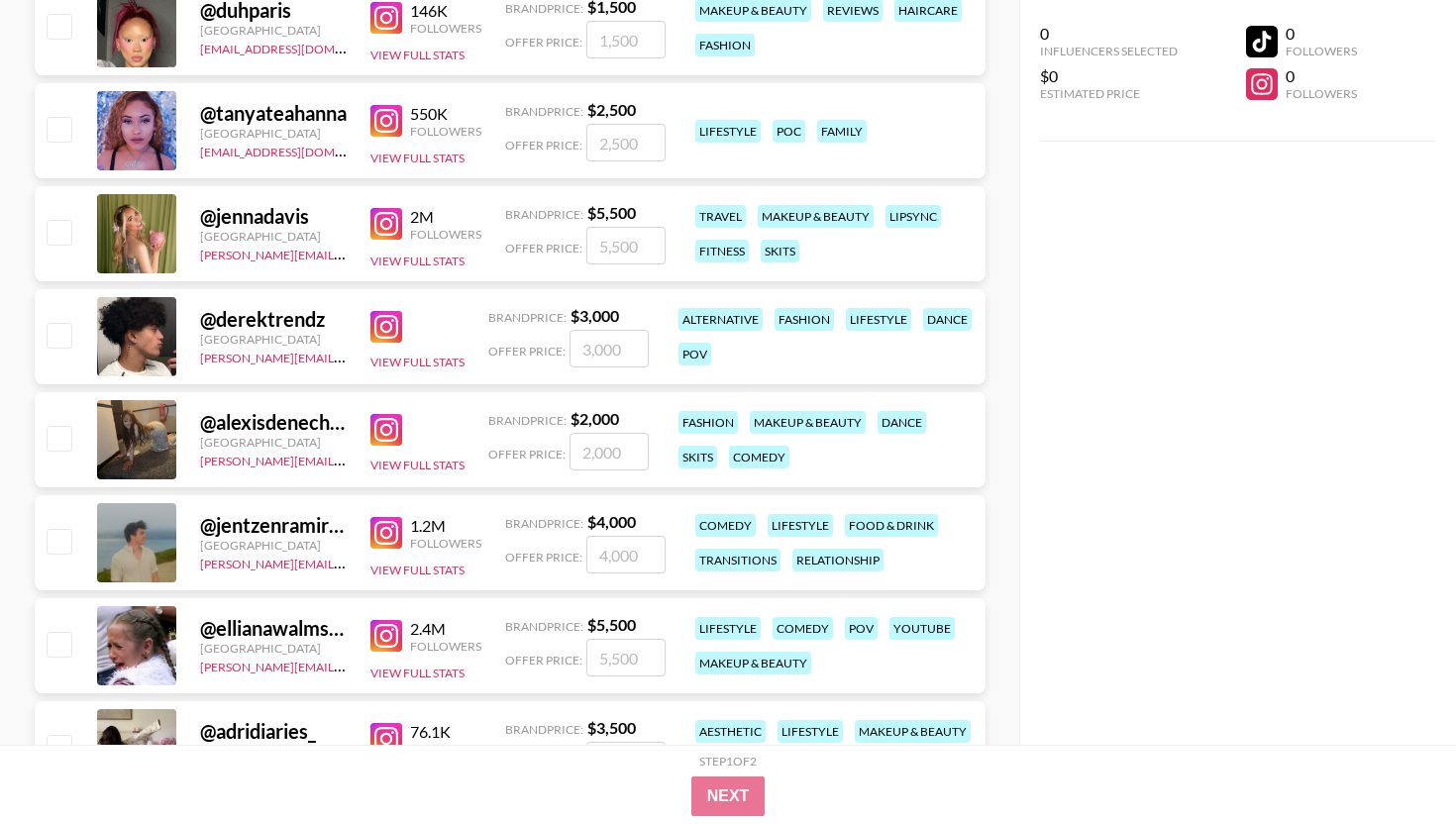 scroll, scrollTop: 1201, scrollLeft: 0, axis: vertical 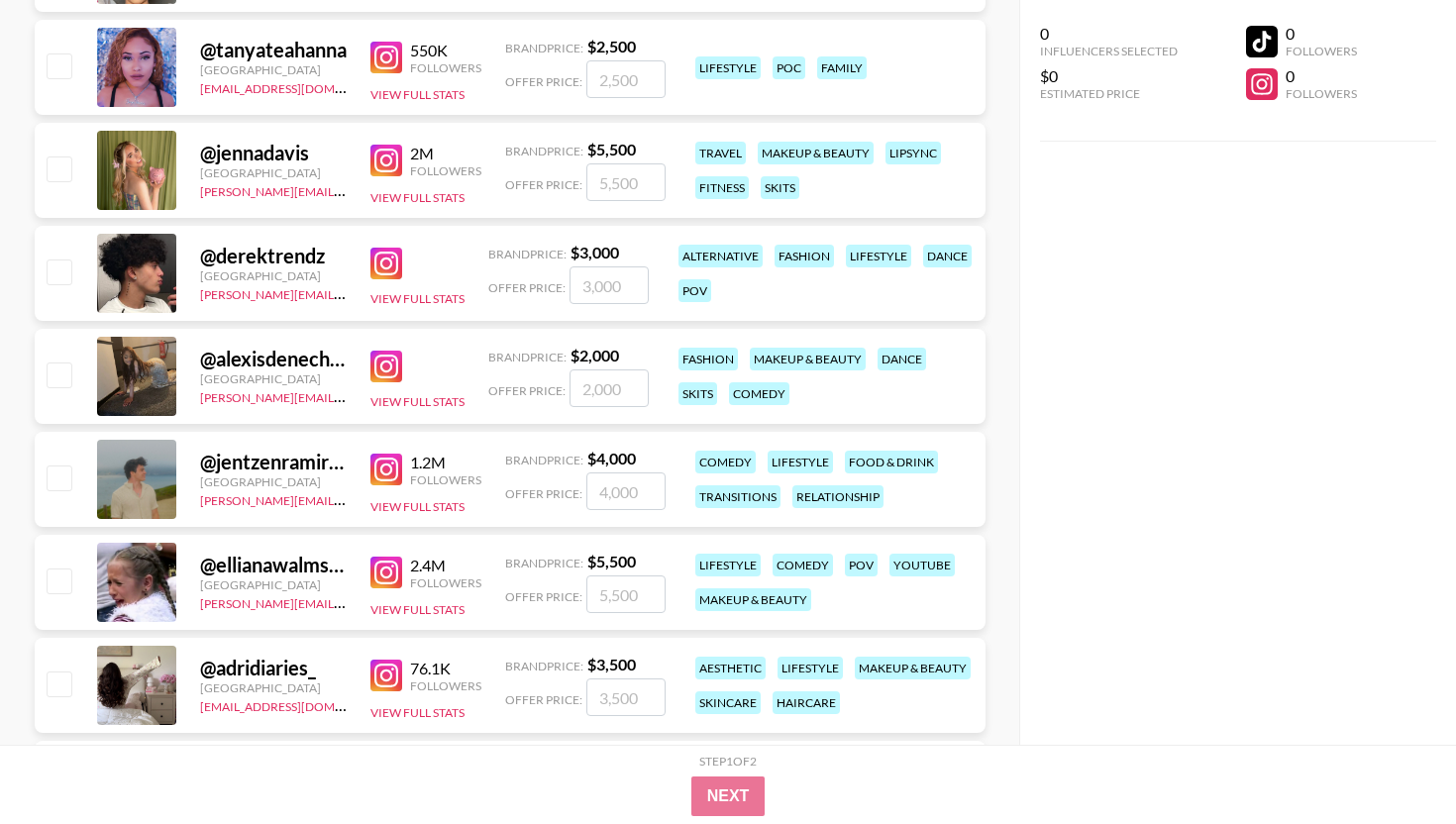 click at bounding box center (386, 366) 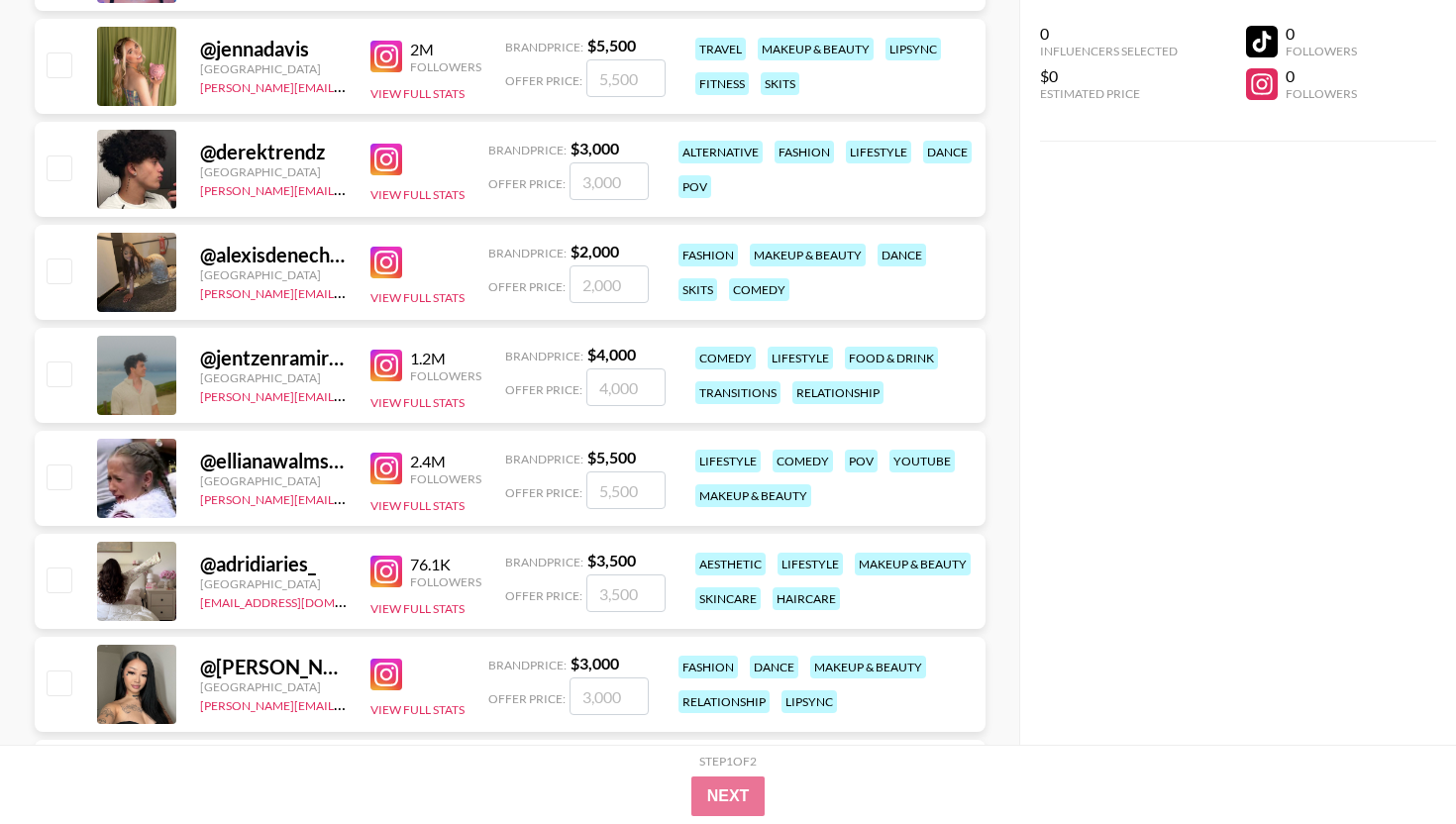 scroll, scrollTop: 1307, scrollLeft: 0, axis: vertical 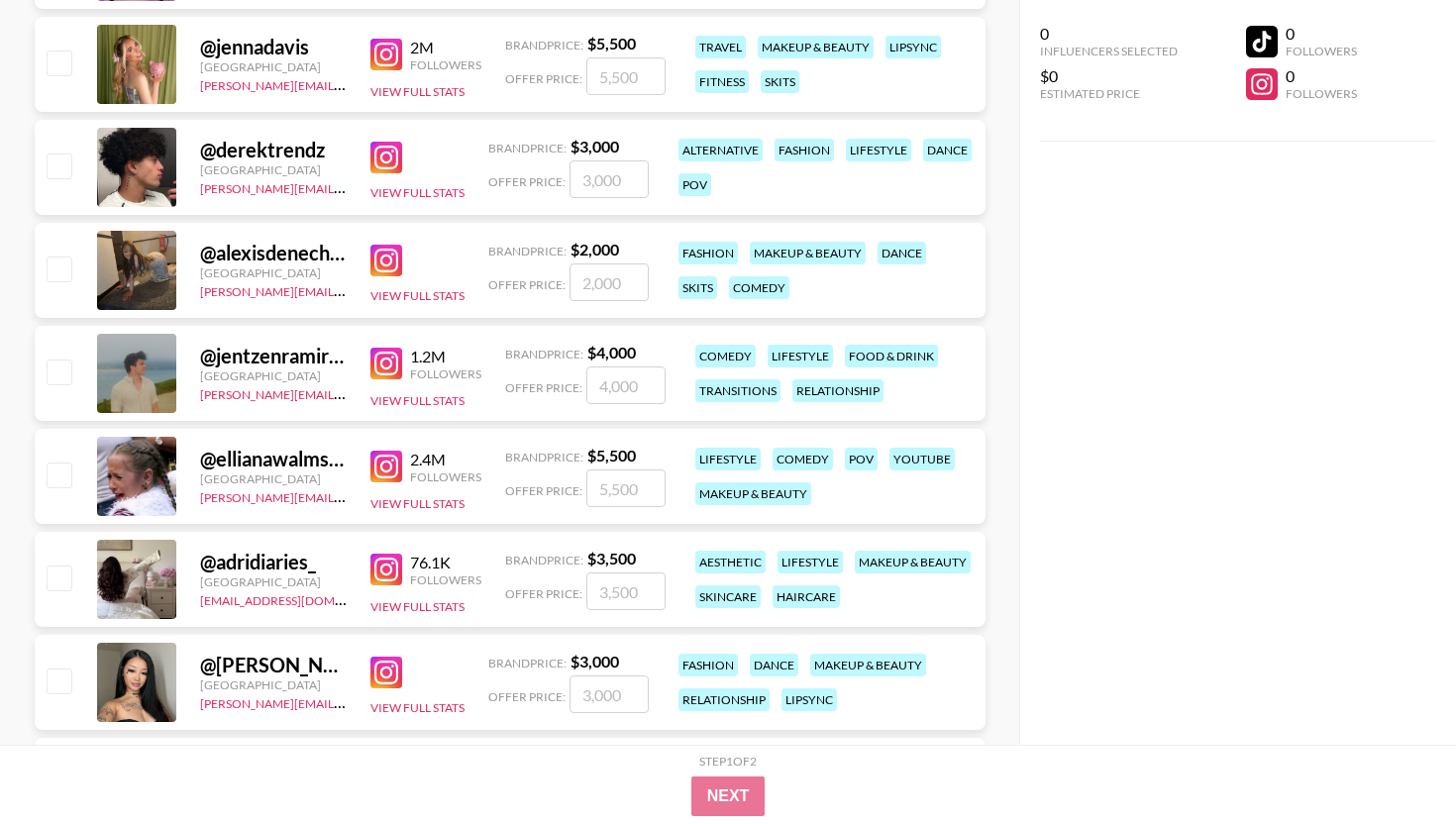 click at bounding box center (386, 363) 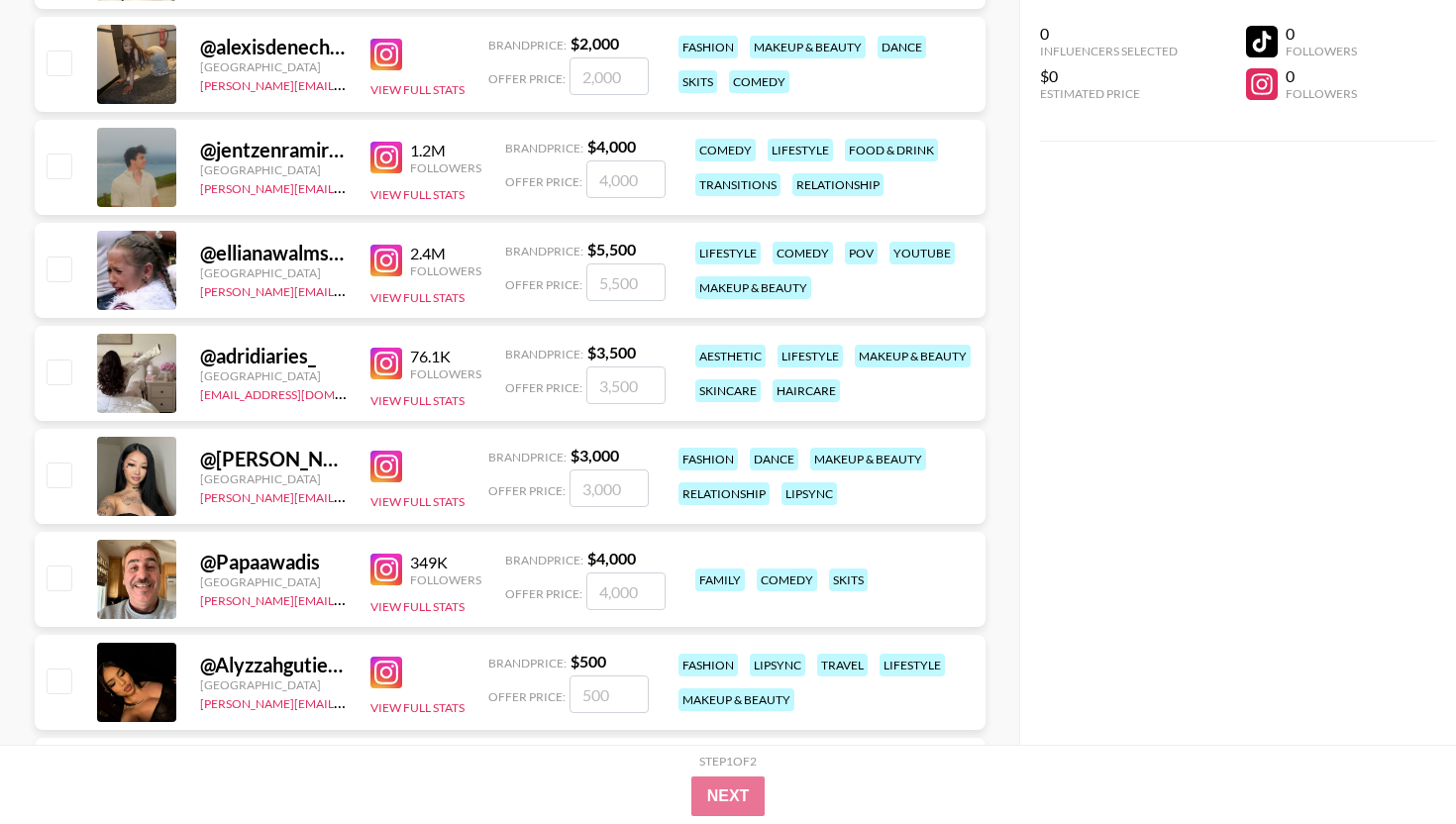 scroll, scrollTop: 1541, scrollLeft: 0, axis: vertical 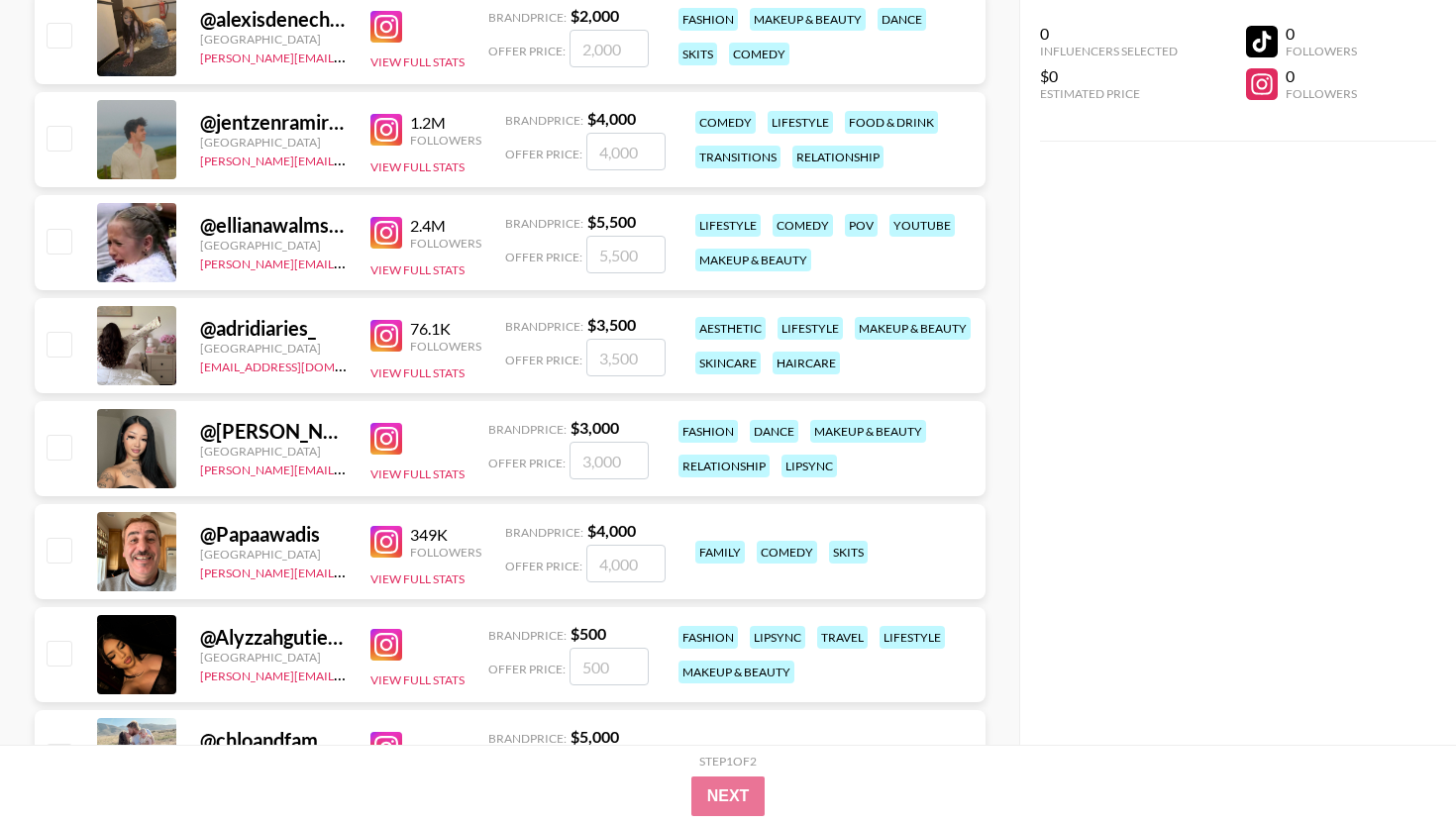 click at bounding box center (386, 336) 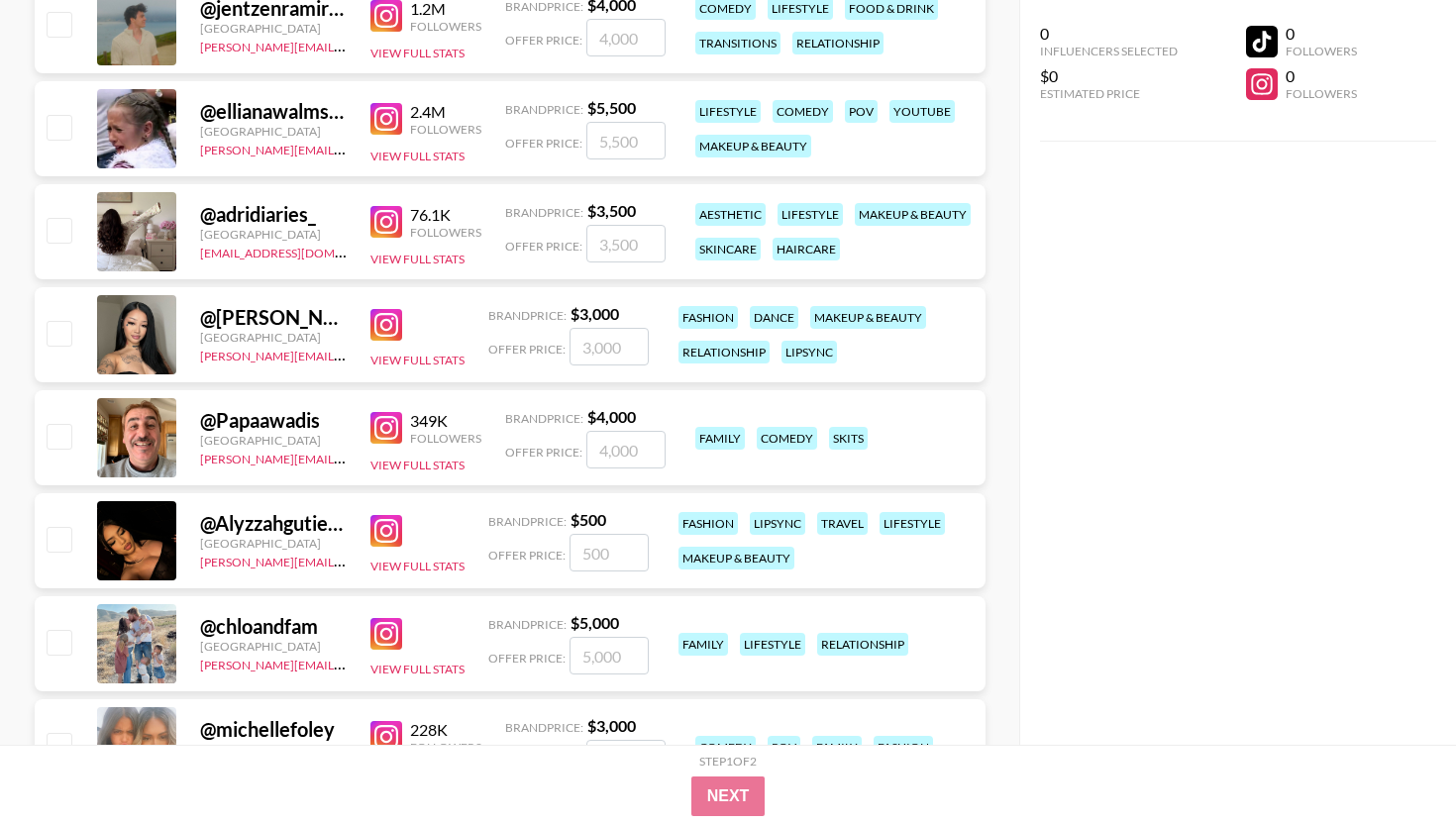 scroll, scrollTop: 1656, scrollLeft: 0, axis: vertical 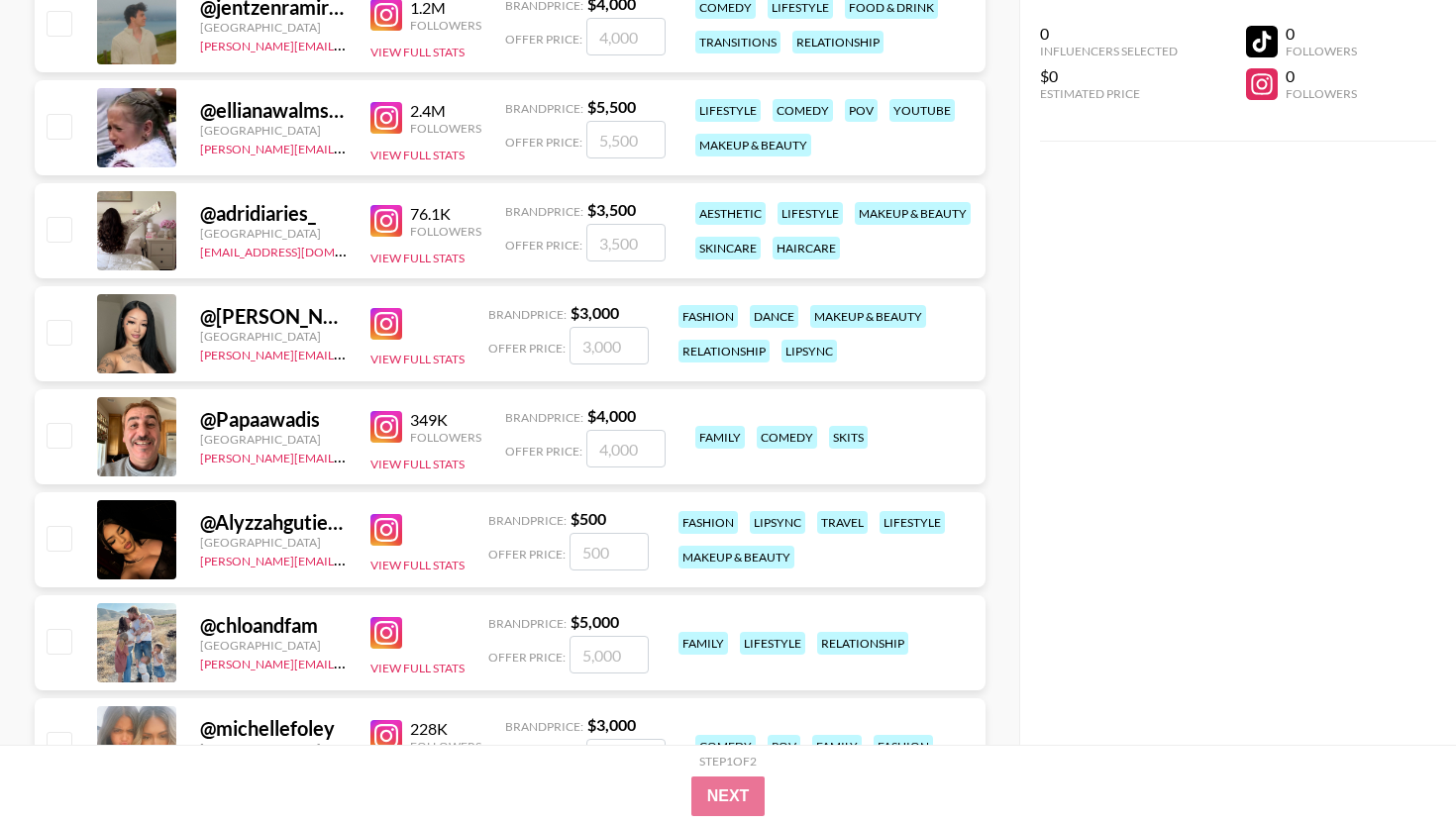 click at bounding box center [386, 324] 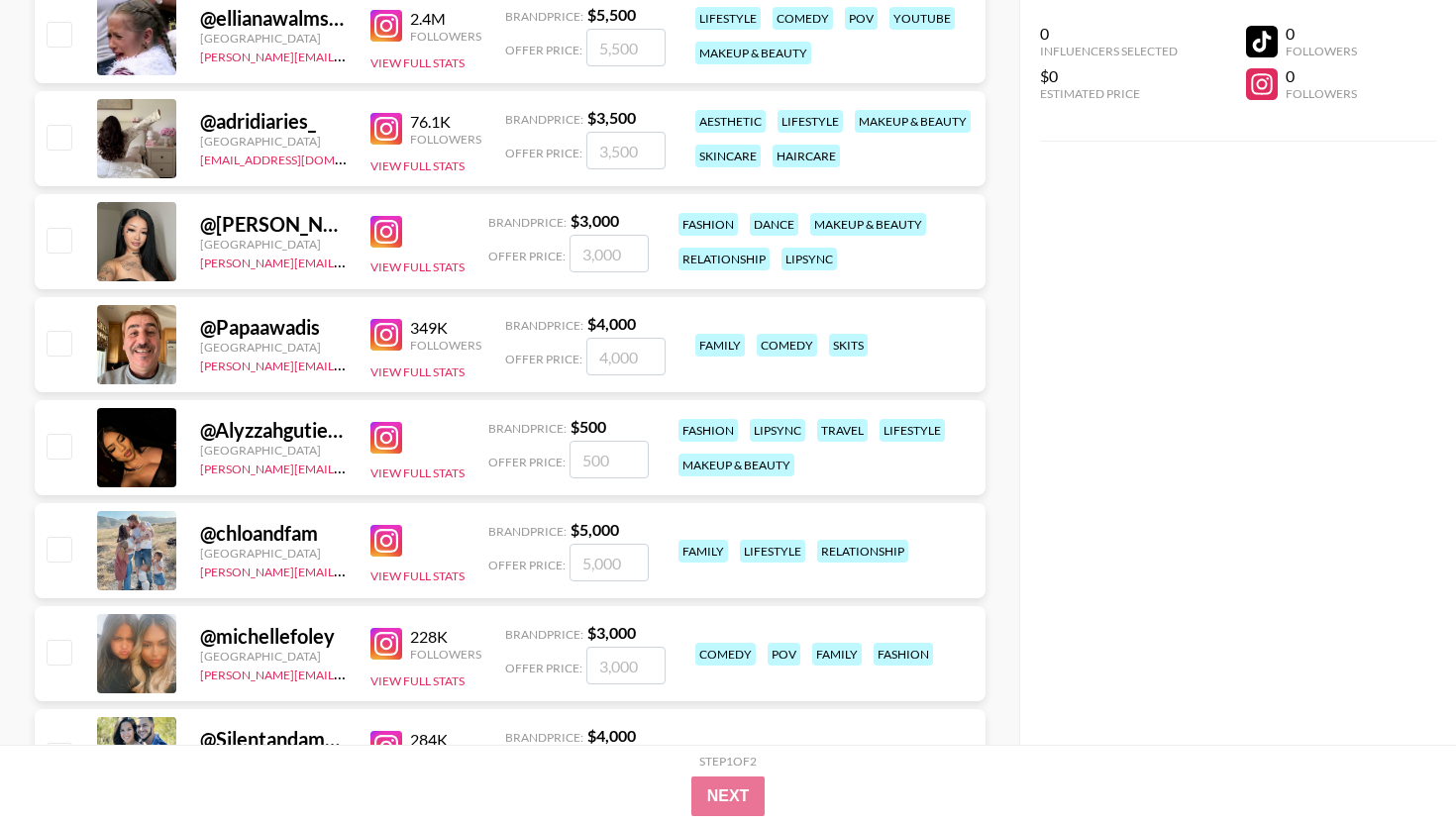 scroll, scrollTop: 1750, scrollLeft: 0, axis: vertical 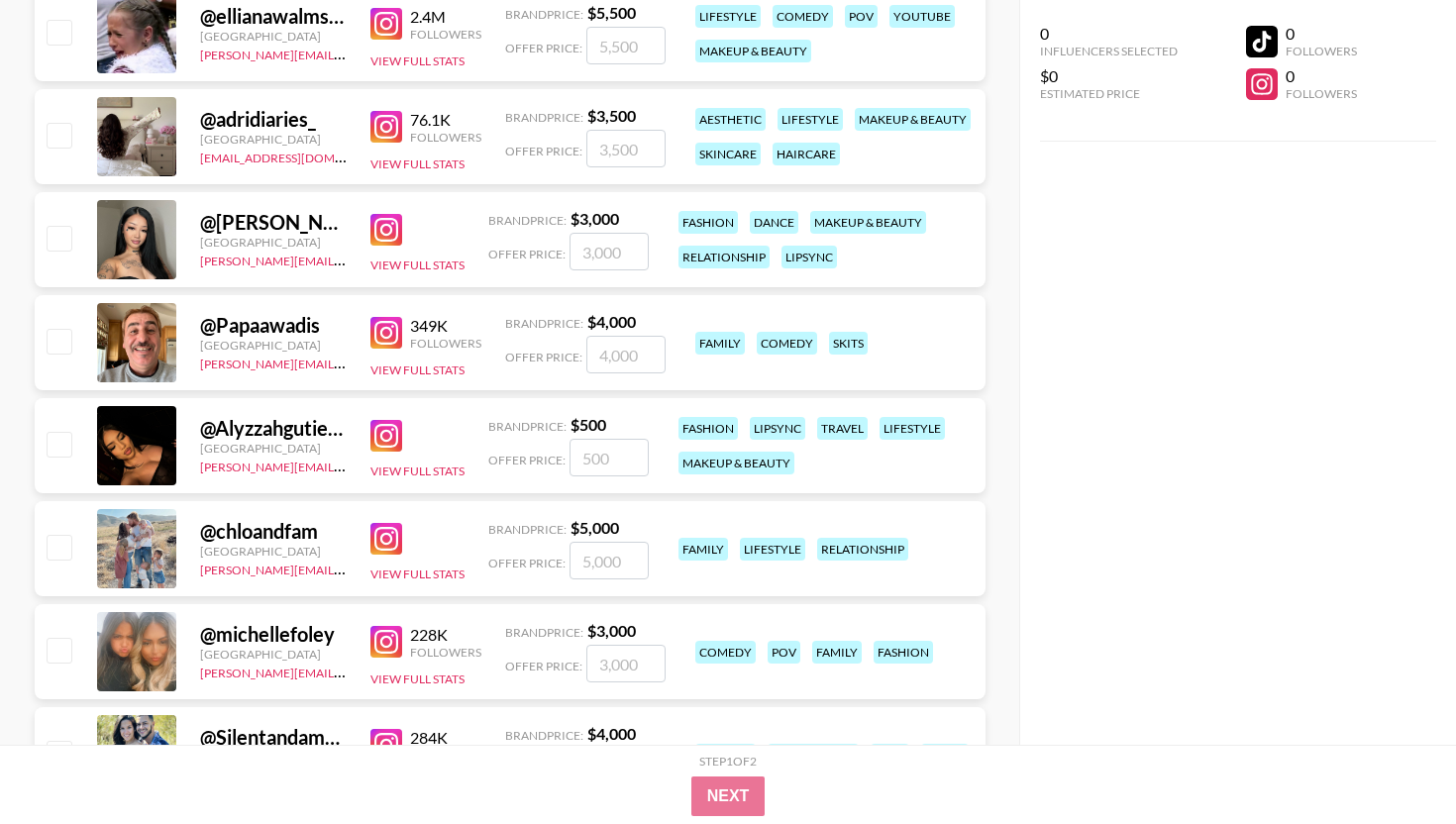 click at bounding box center [386, 333] 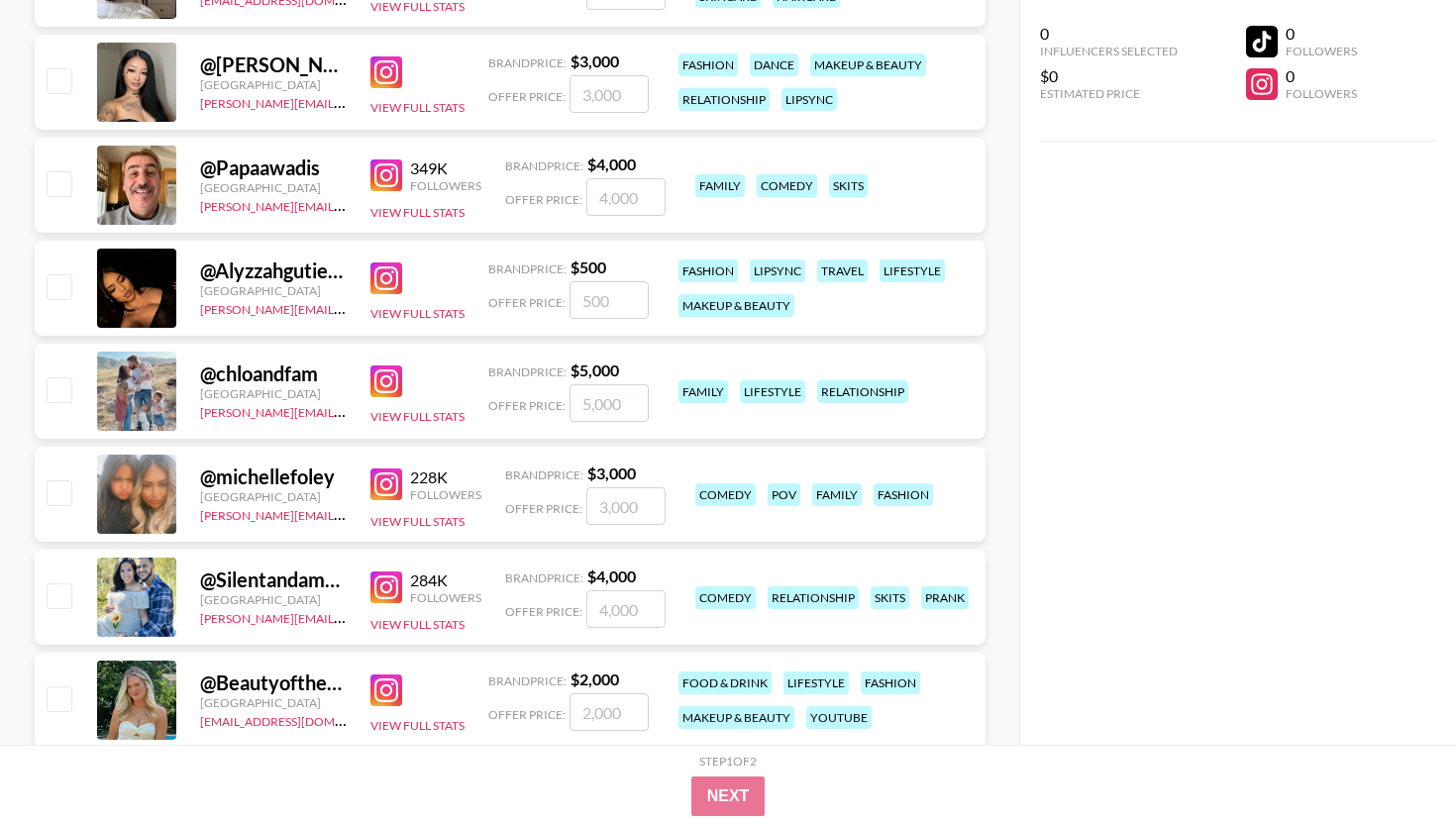 scroll, scrollTop: 1914, scrollLeft: 0, axis: vertical 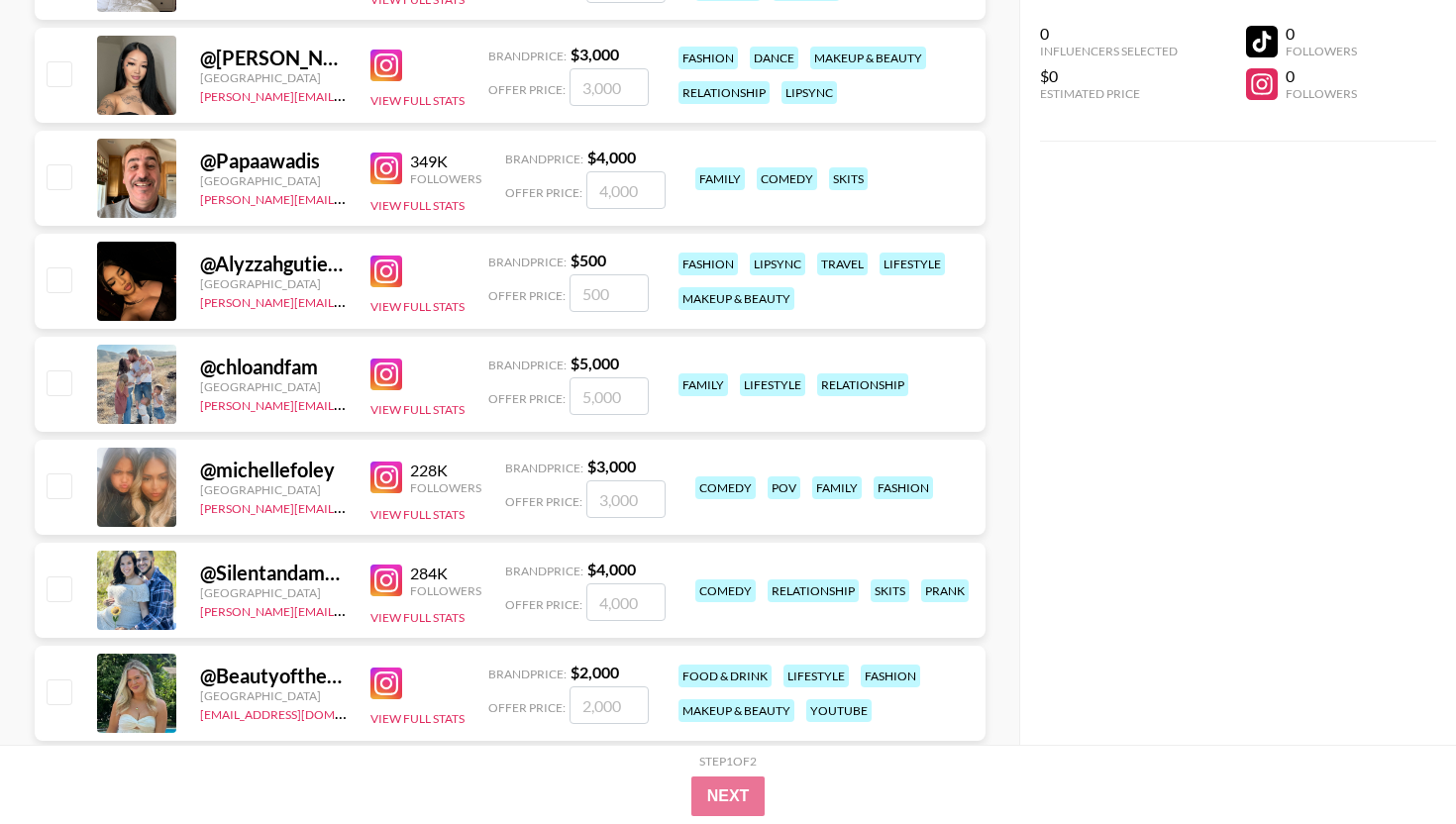click at bounding box center (386, 374) 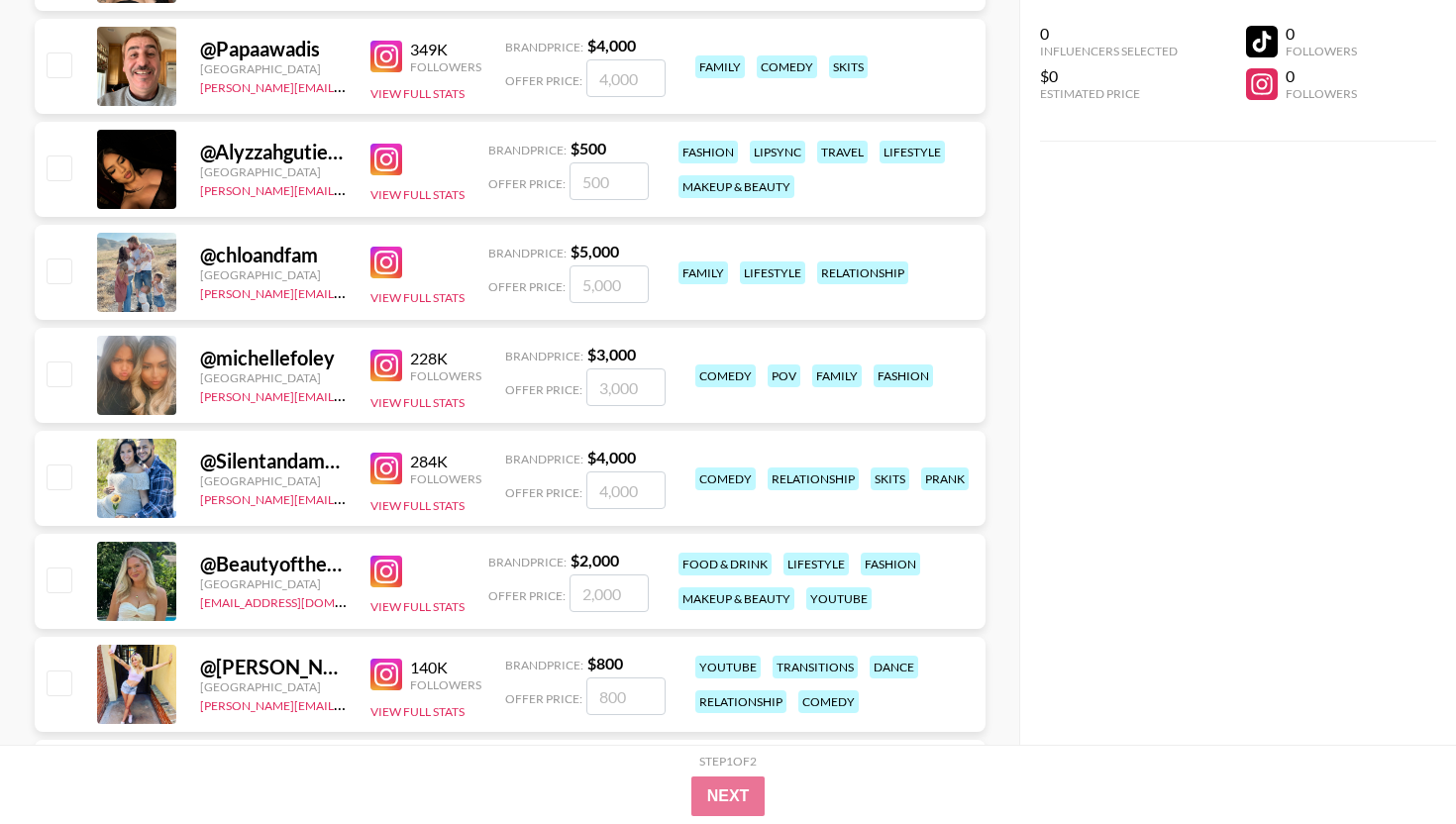scroll, scrollTop: 2032, scrollLeft: 0, axis: vertical 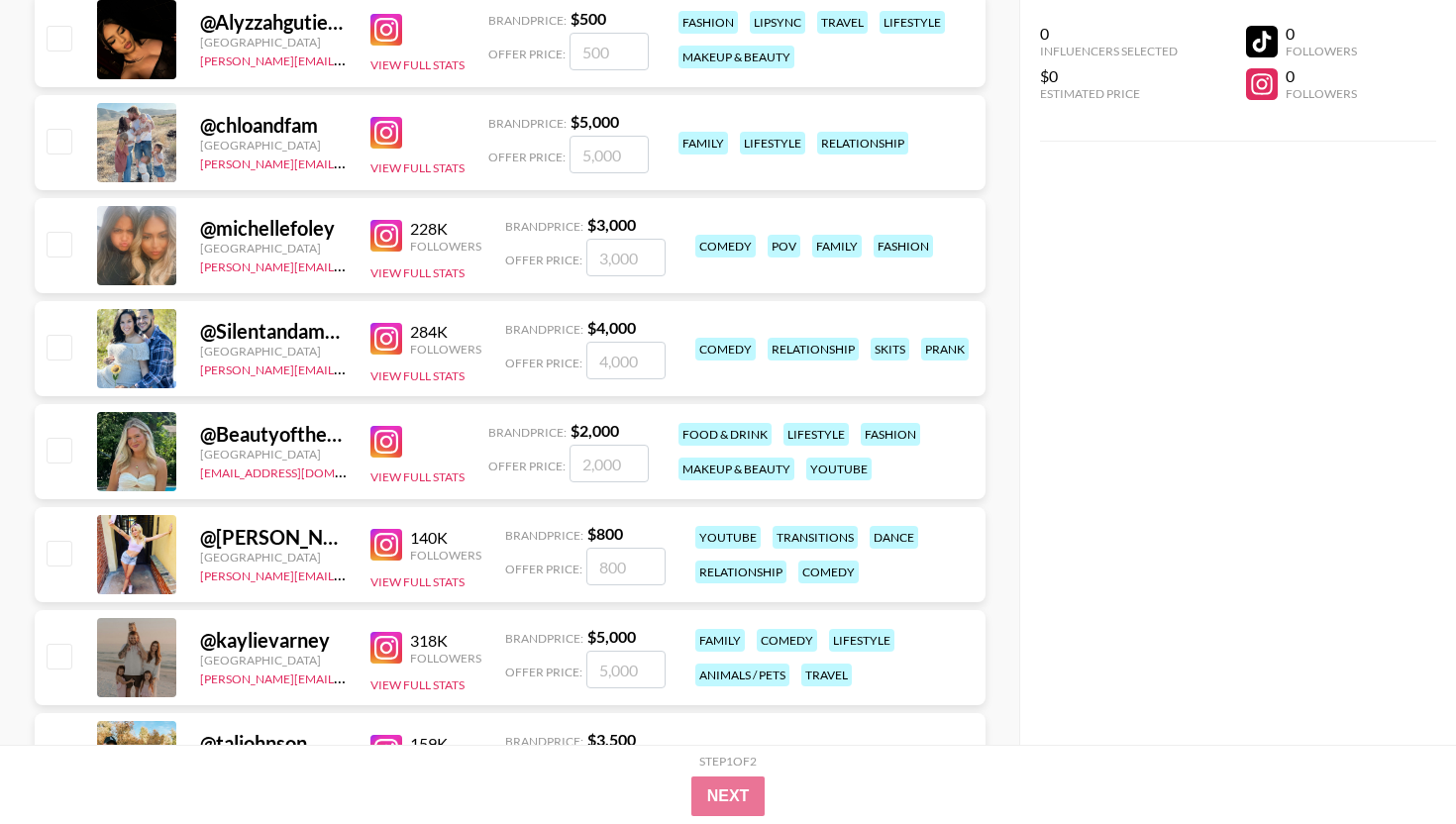 click at bounding box center (386, 442) 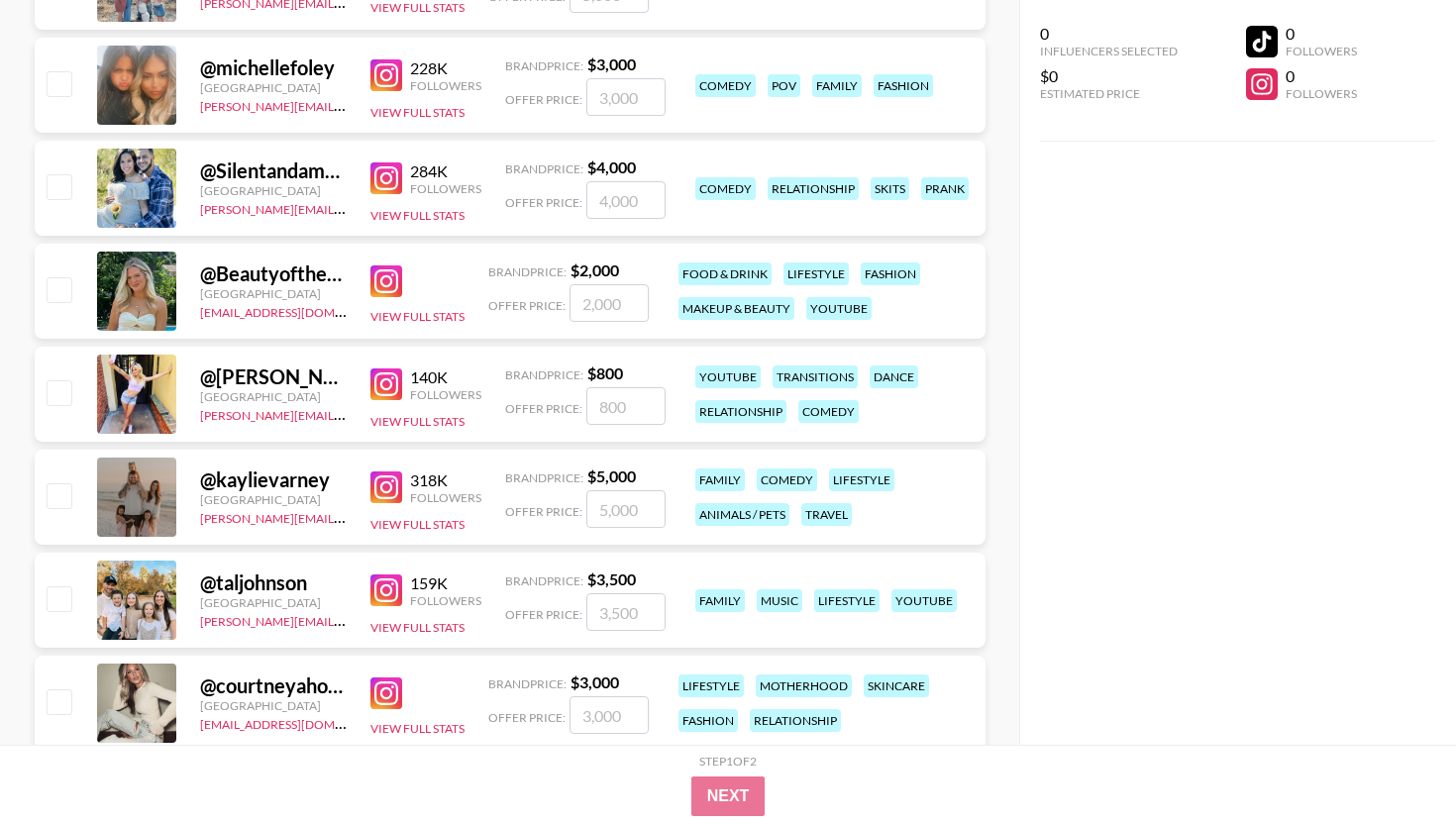 scroll, scrollTop: 2347, scrollLeft: 0, axis: vertical 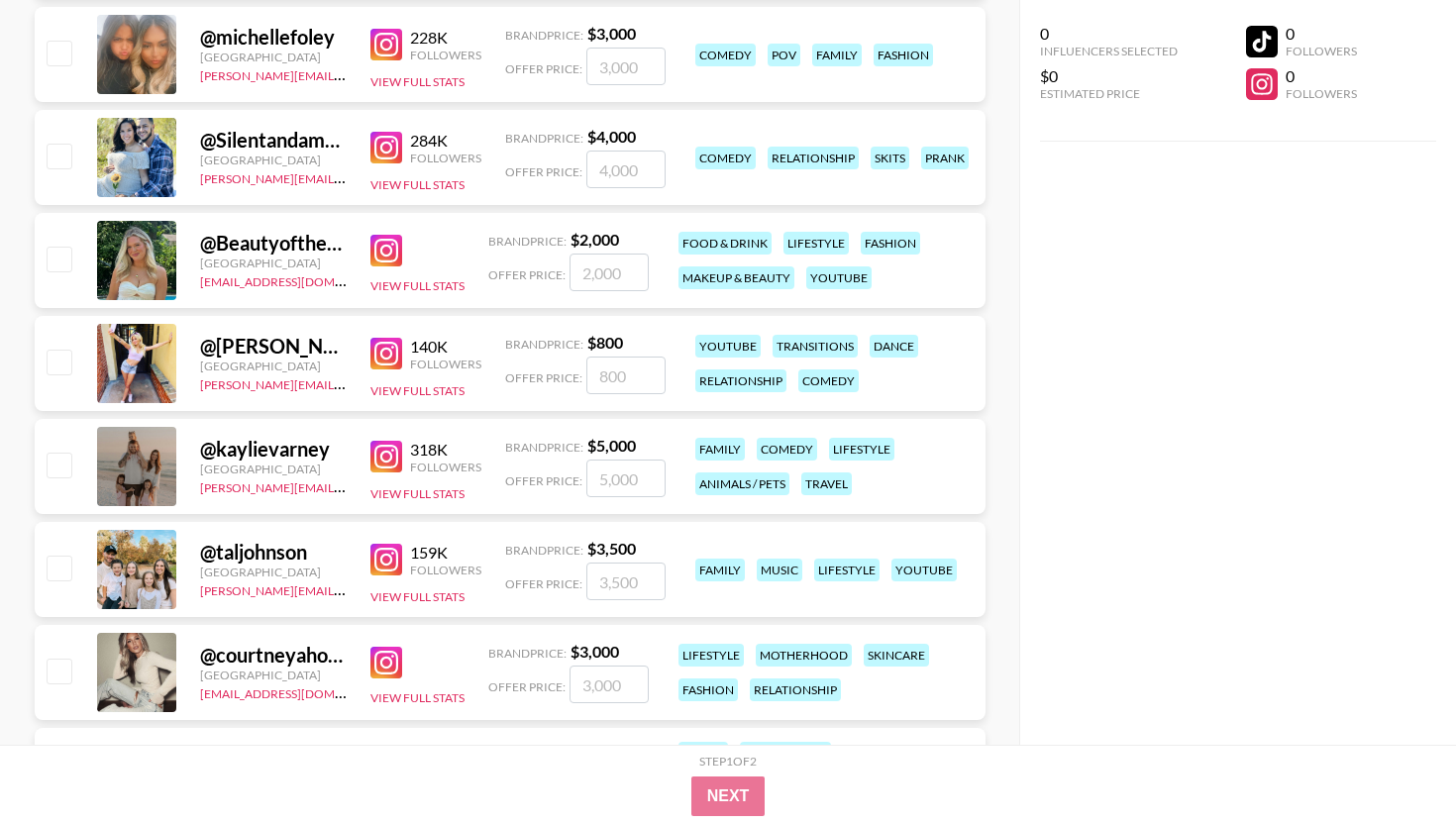 click at bounding box center (386, 457) 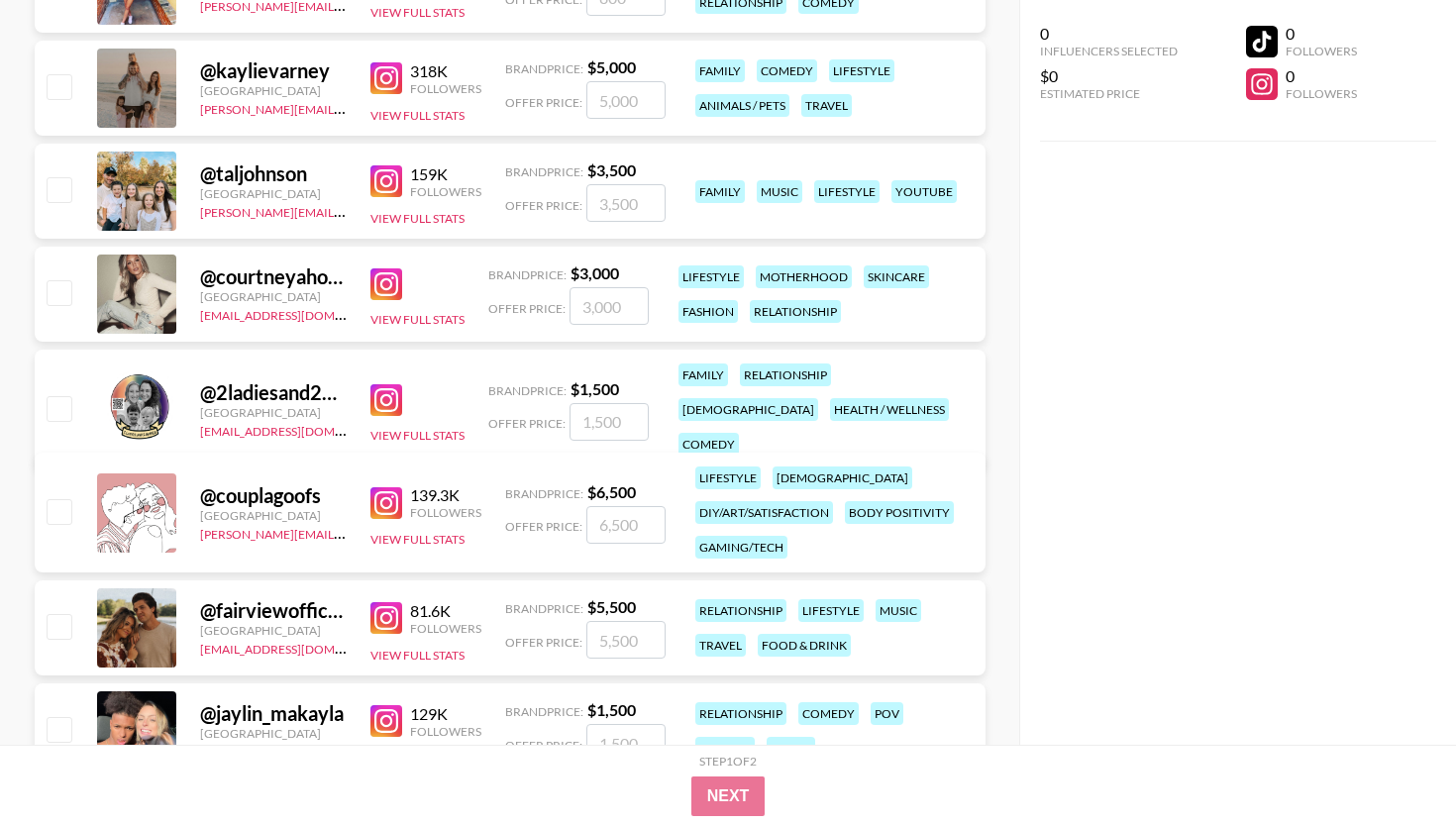 scroll, scrollTop: 2731, scrollLeft: 0, axis: vertical 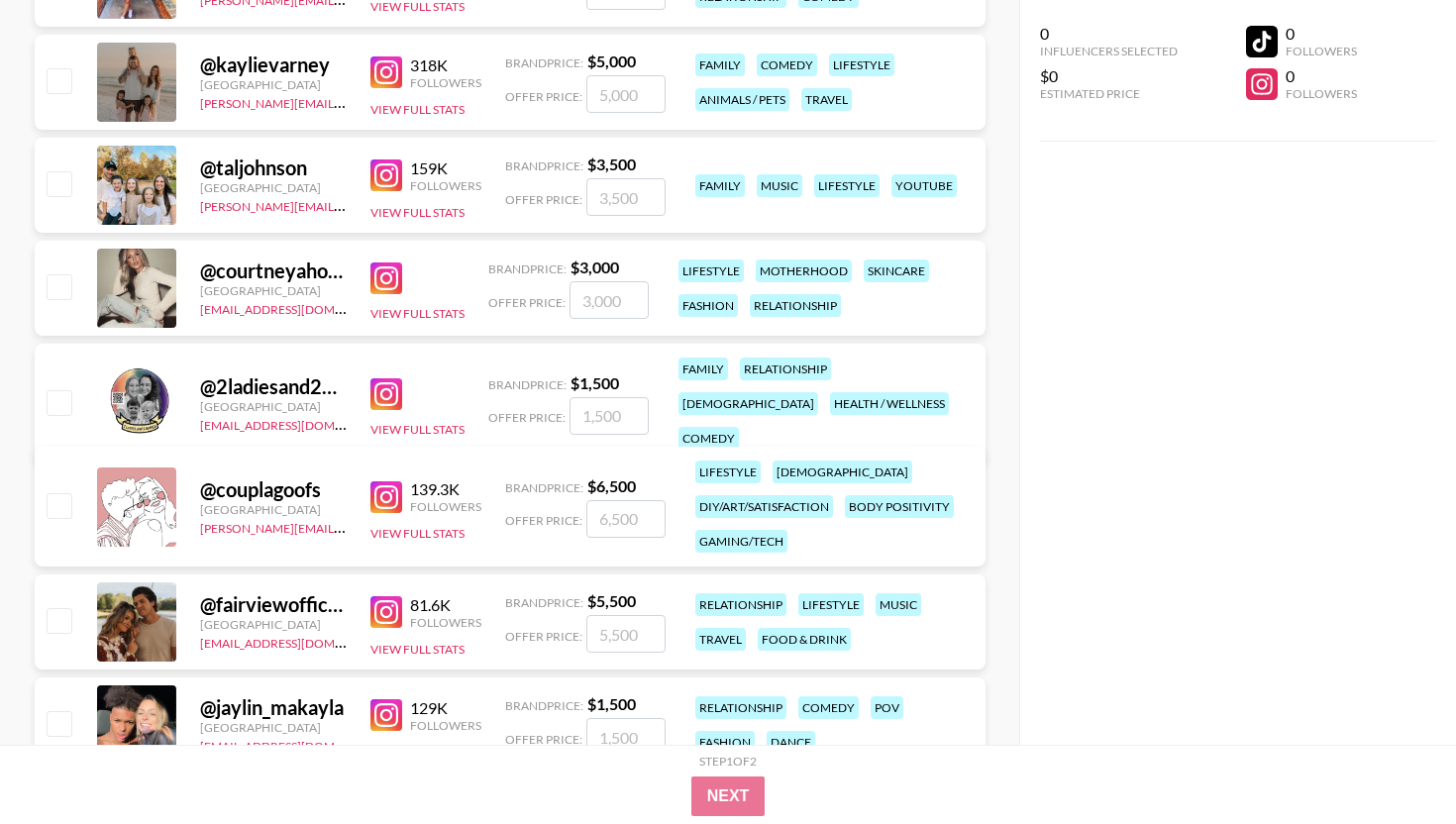 click at bounding box center (386, 278) 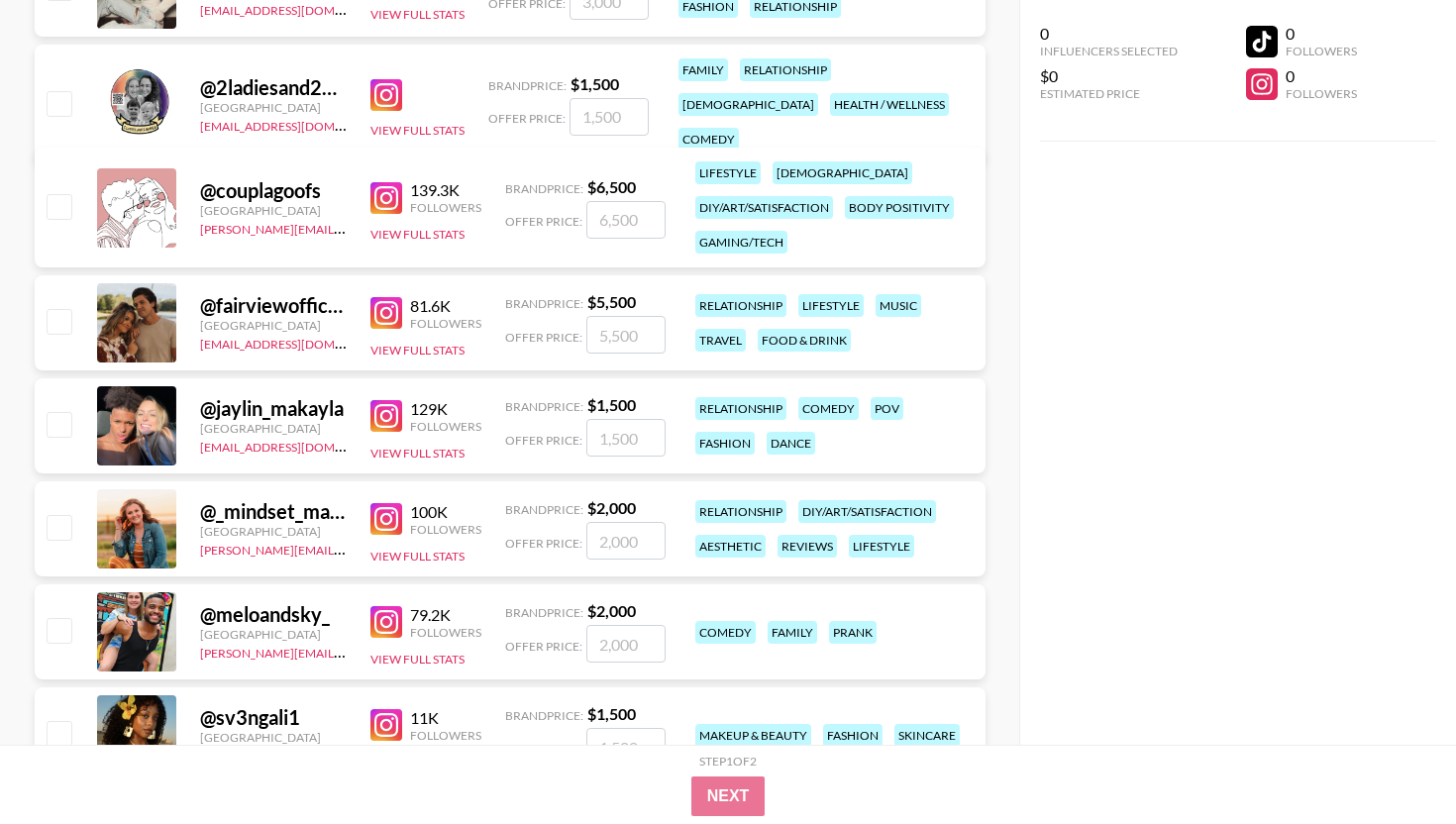 scroll, scrollTop: 3033, scrollLeft: 0, axis: vertical 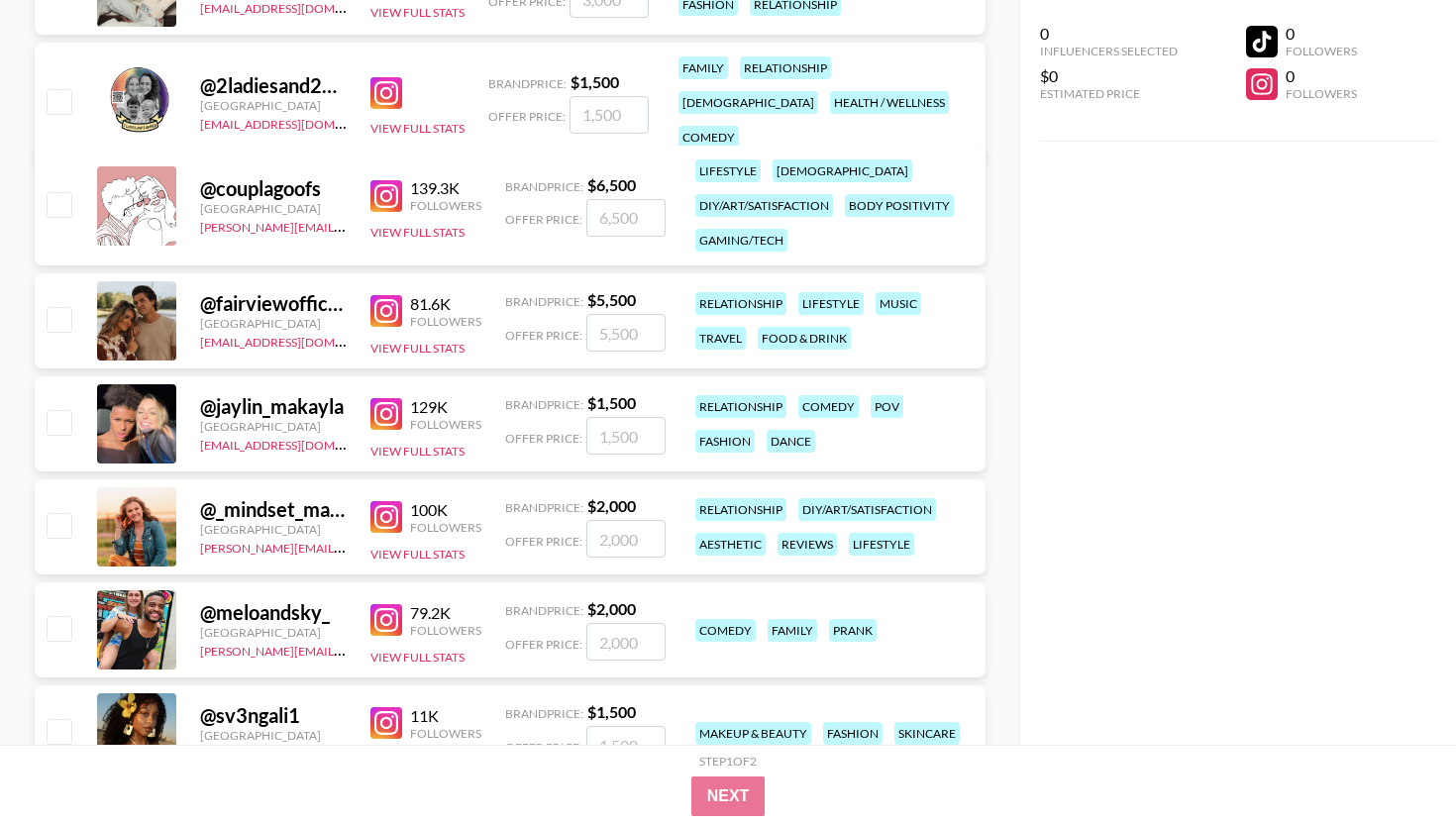 click at bounding box center [386, 414] 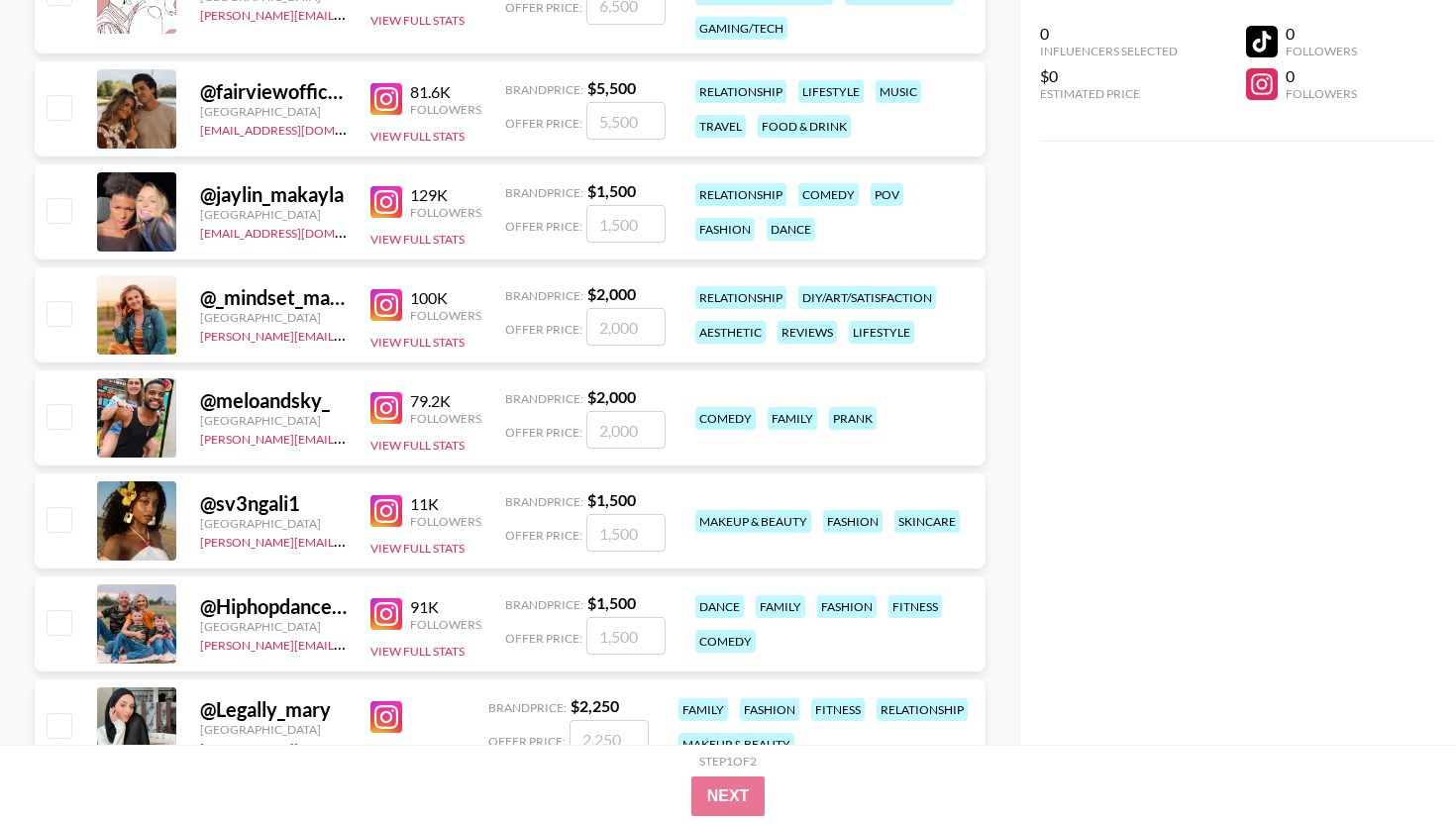 scroll, scrollTop: 3246, scrollLeft: 0, axis: vertical 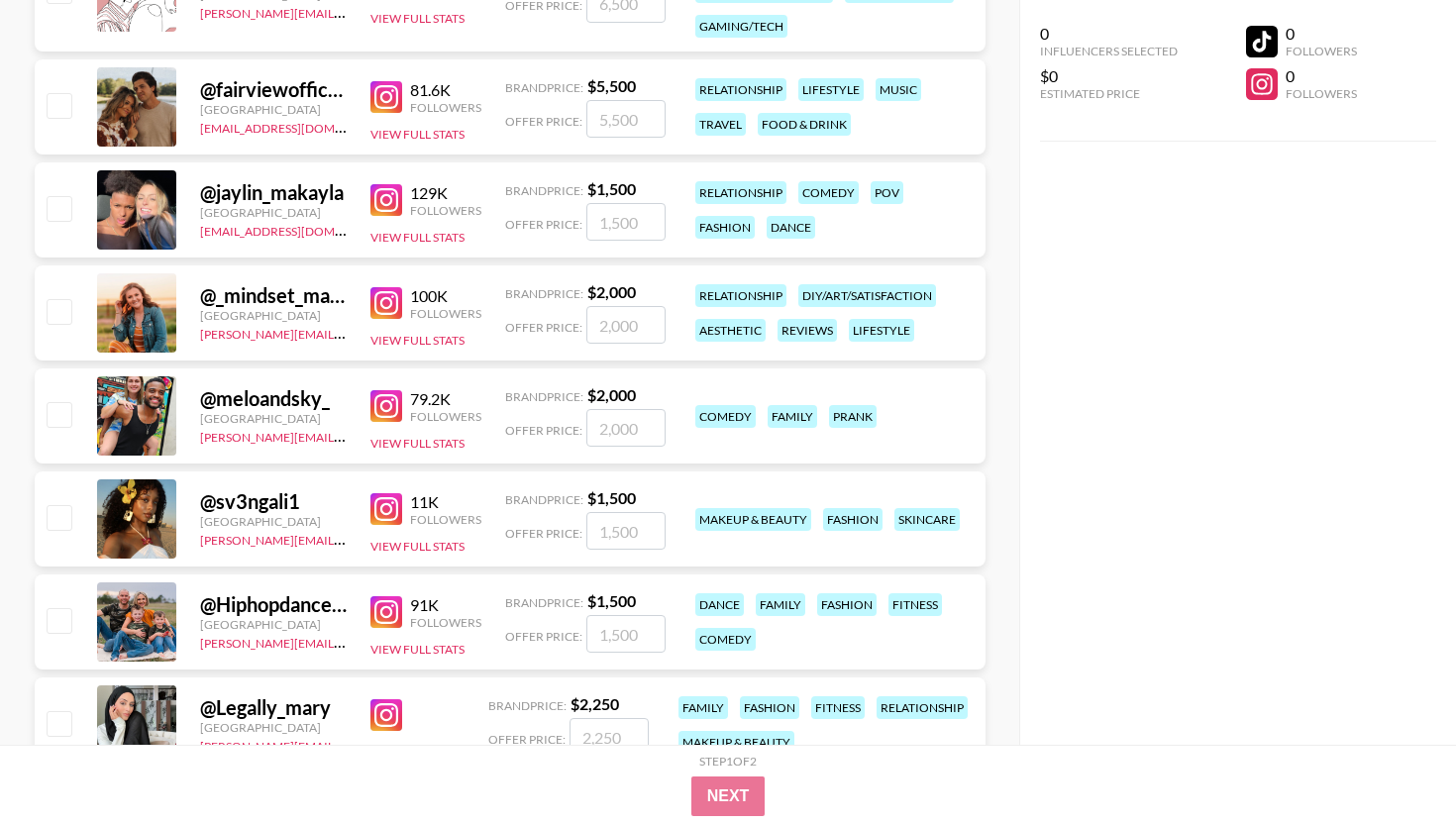 click at bounding box center [386, 303] 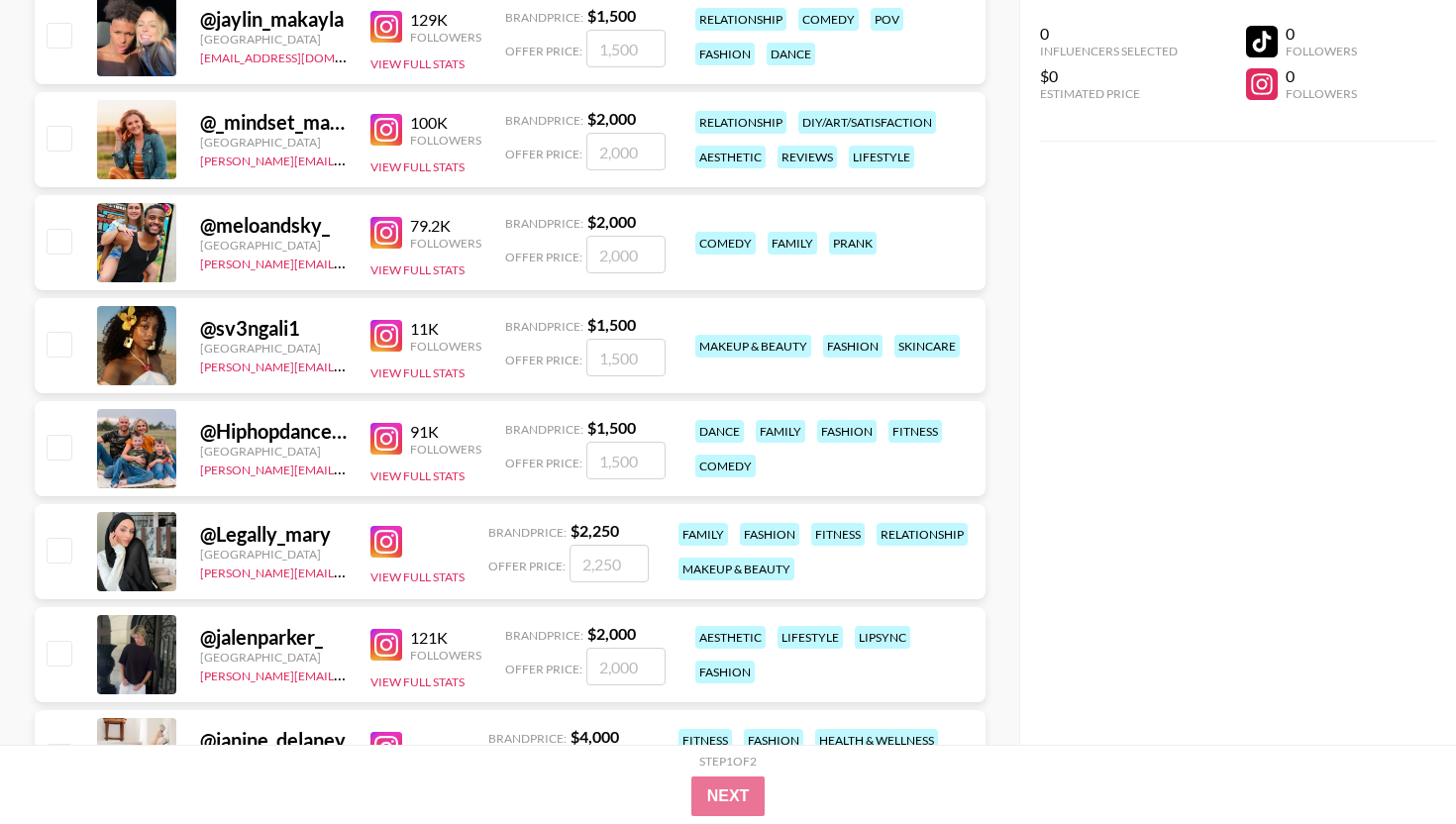 scroll, scrollTop: 3491, scrollLeft: 0, axis: vertical 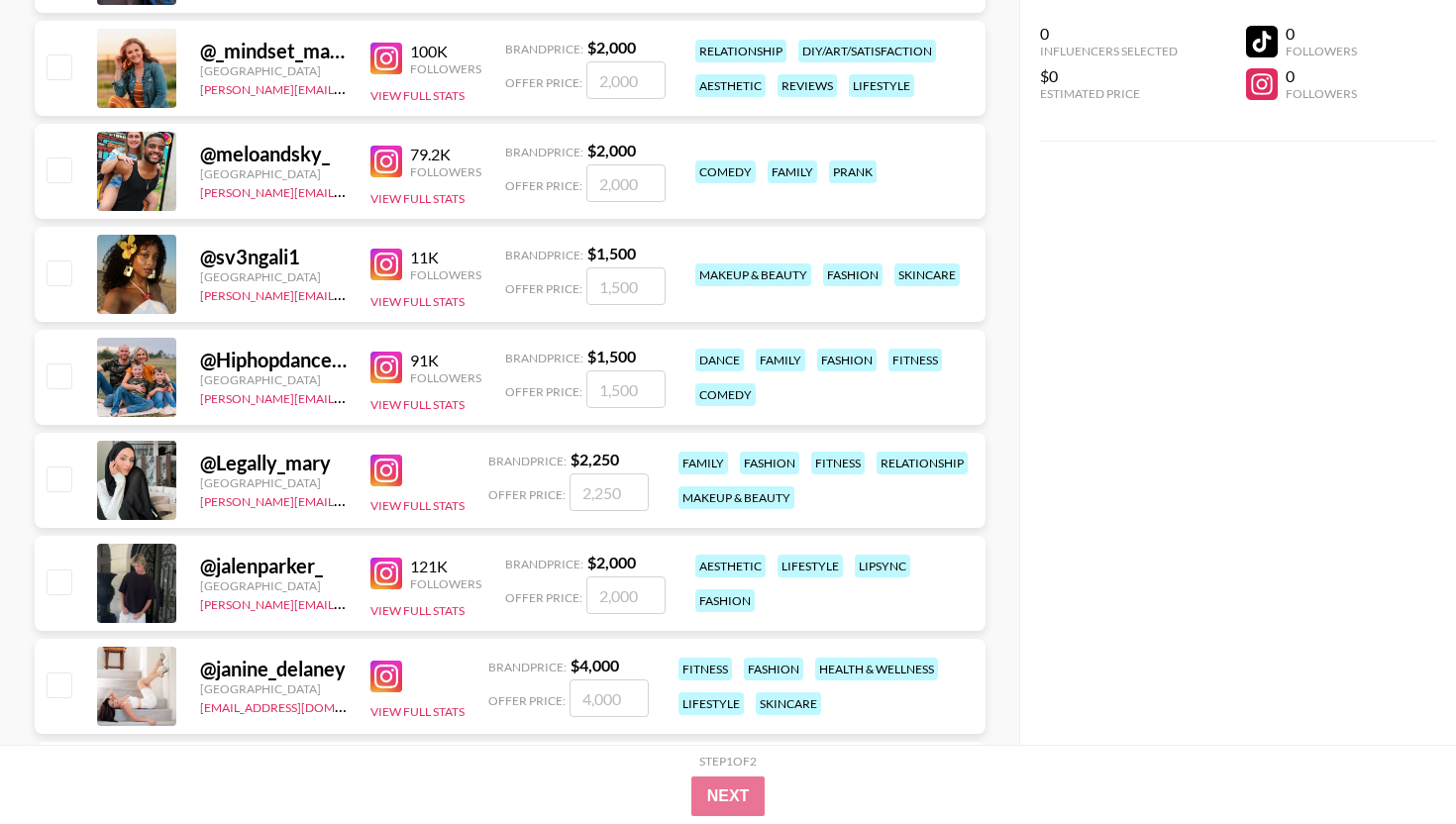 click at bounding box center (386, 573) 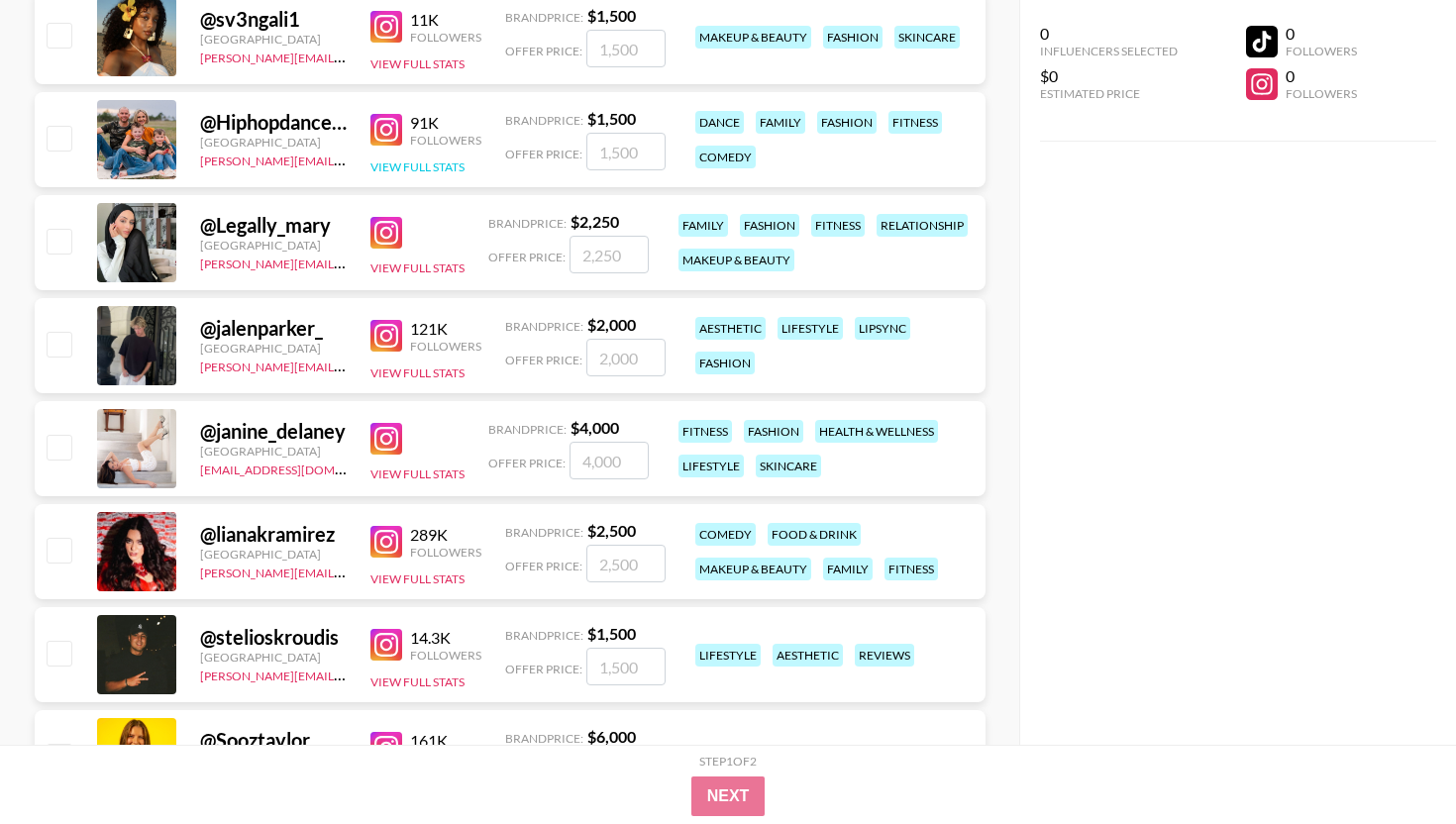 scroll, scrollTop: 3731, scrollLeft: 0, axis: vertical 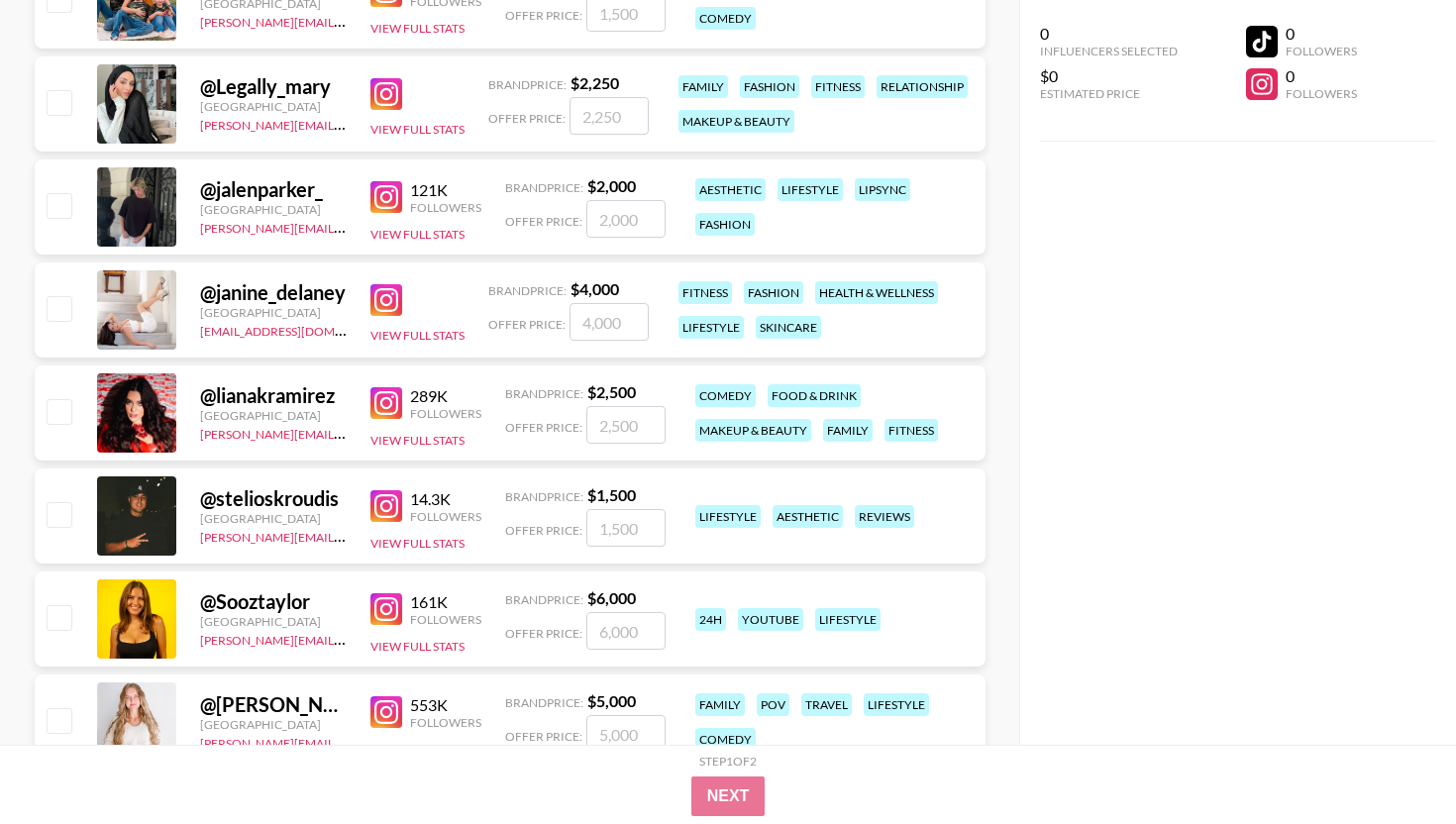 click at bounding box center [386, 300] 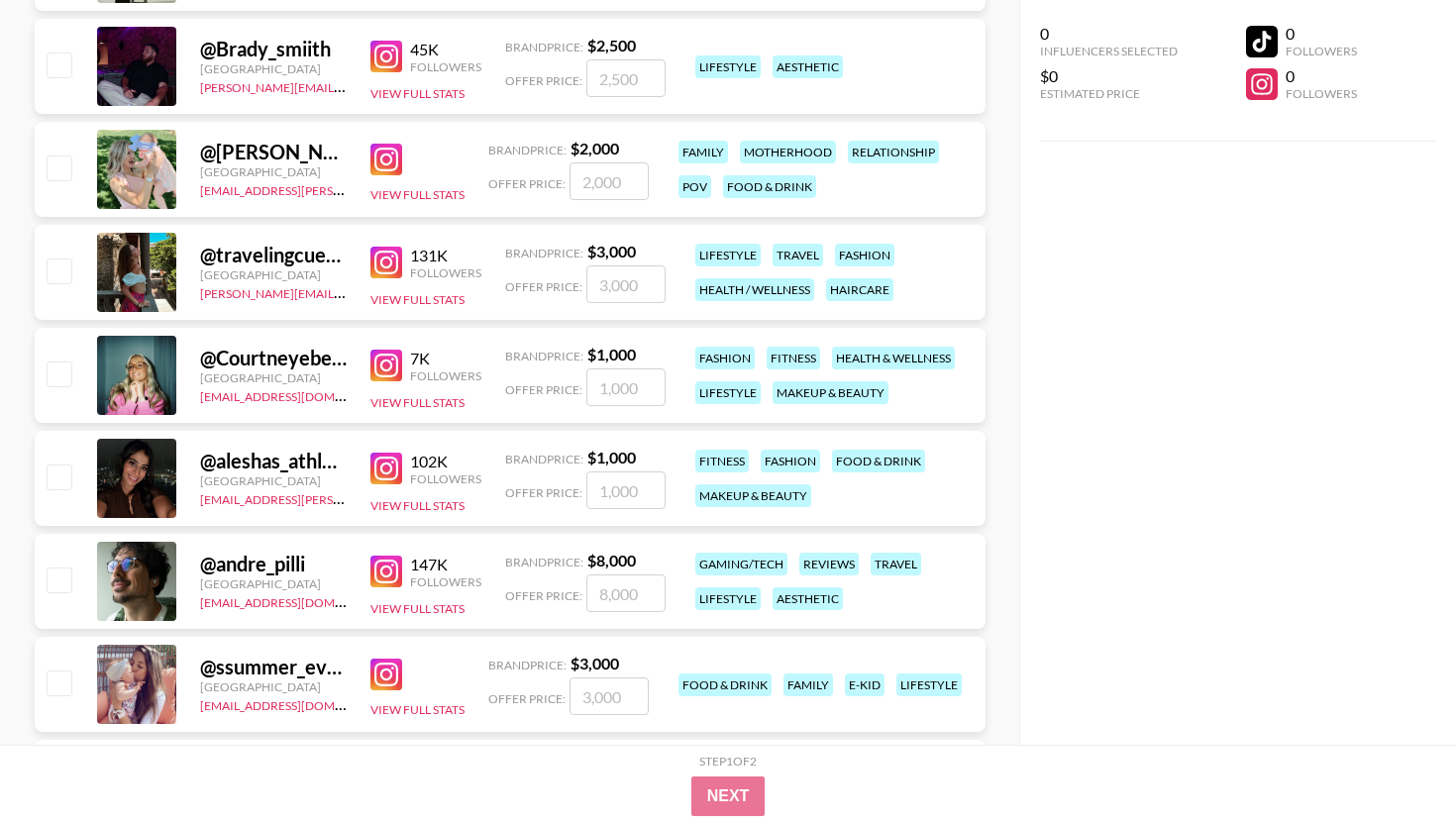 scroll, scrollTop: 4735, scrollLeft: 0, axis: vertical 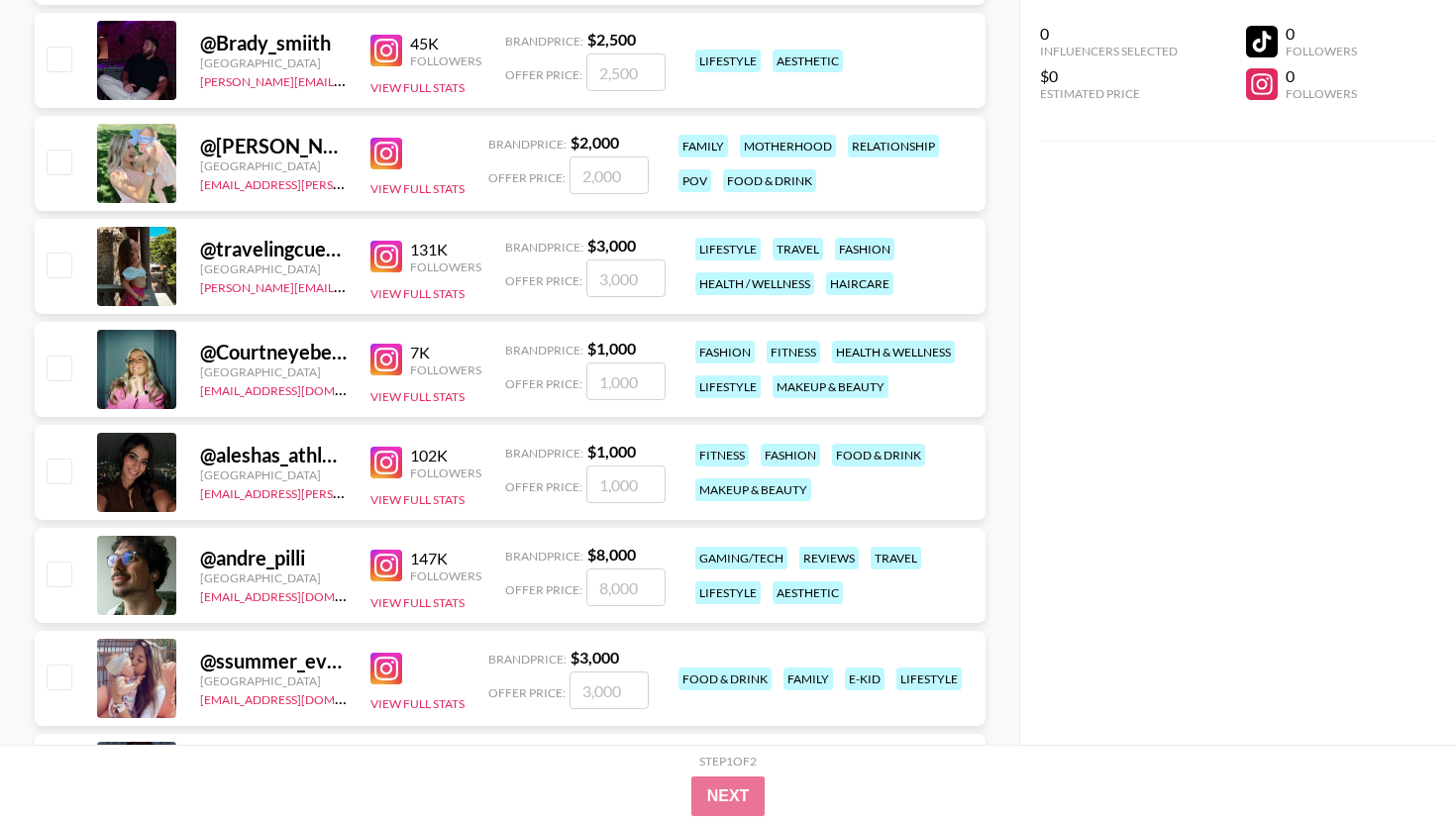 click at bounding box center (386, 154) 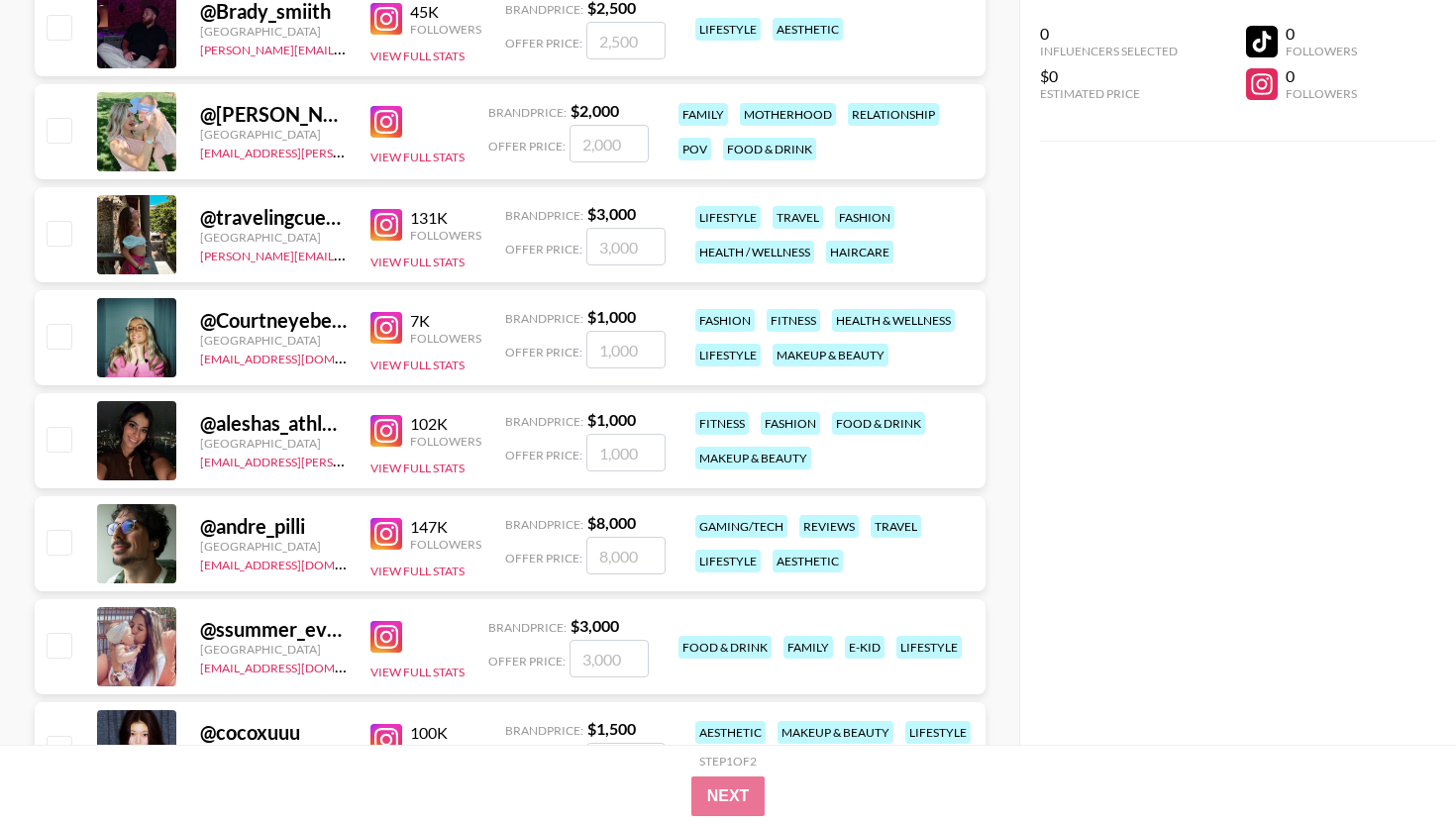 scroll, scrollTop: 4768, scrollLeft: 0, axis: vertical 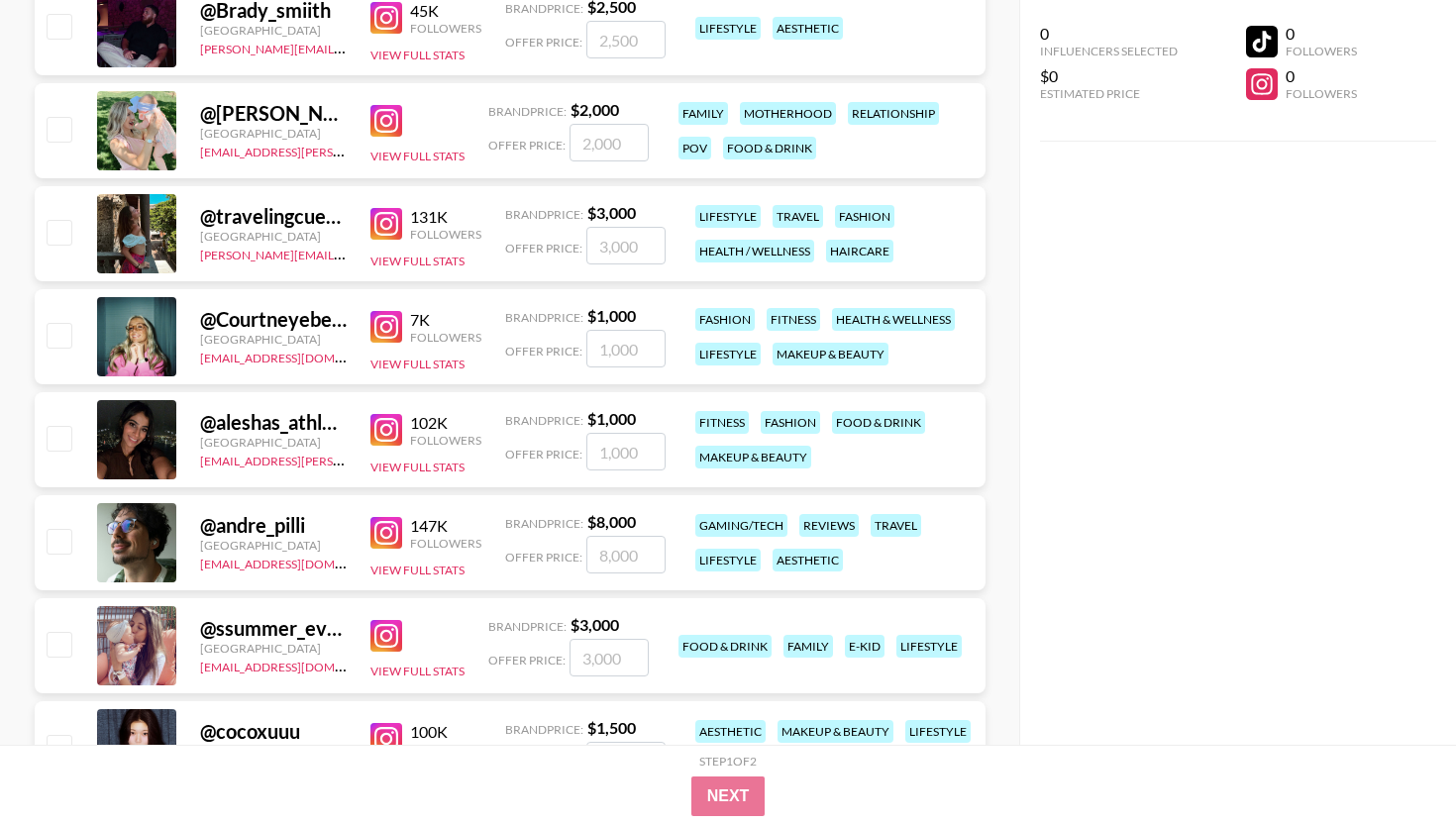 click at bounding box center (386, 224) 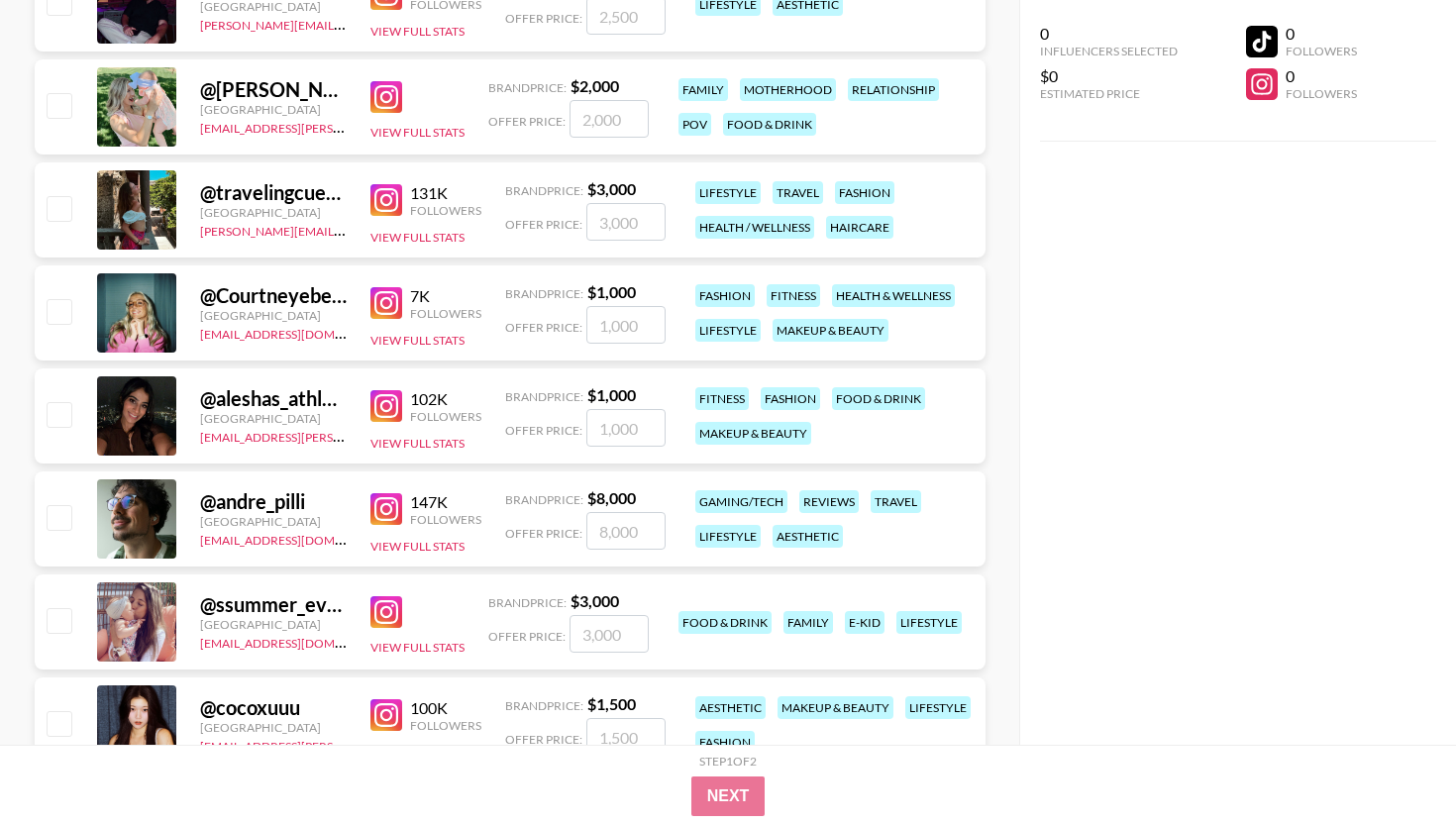 scroll, scrollTop: 4793, scrollLeft: 0, axis: vertical 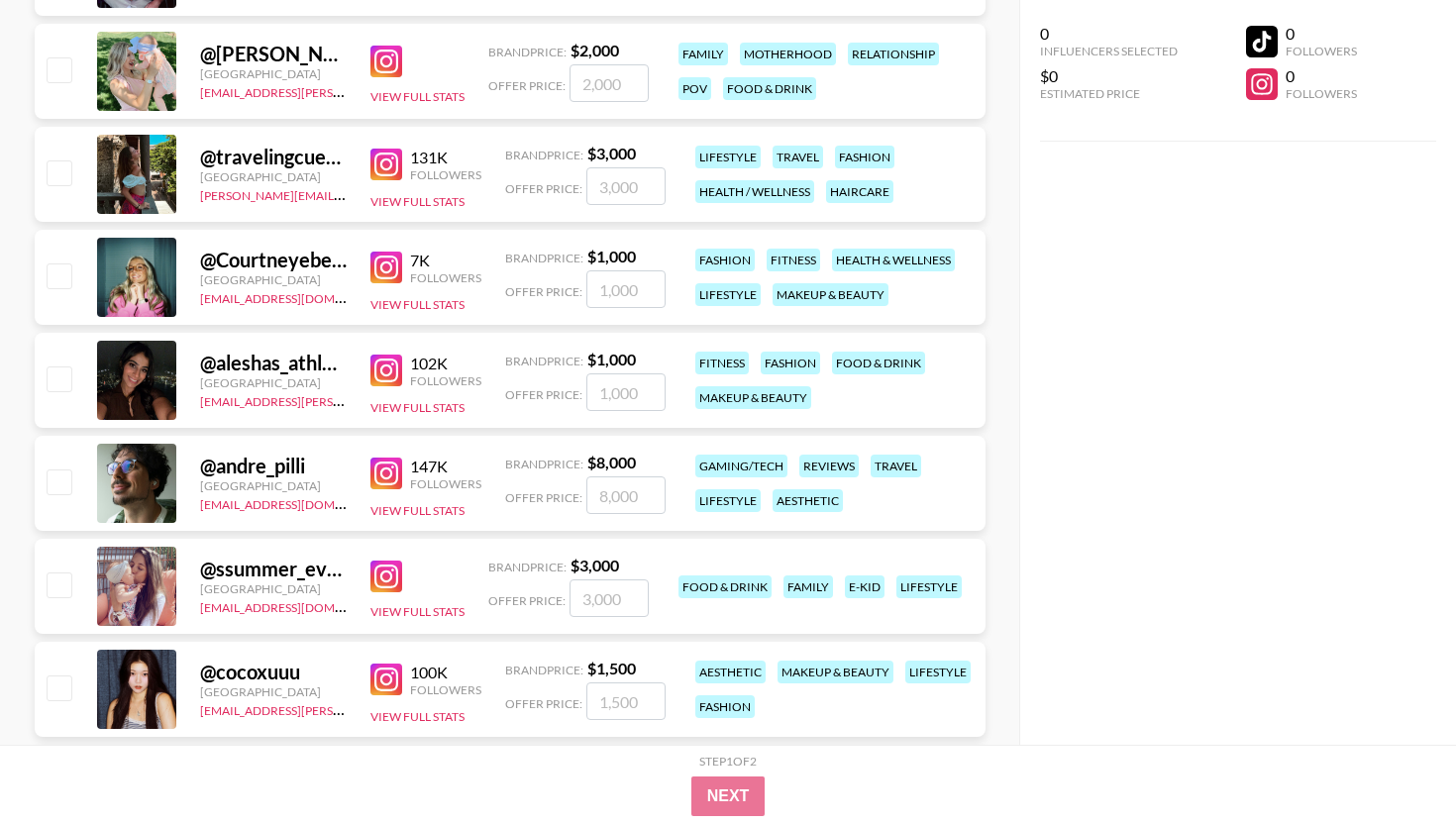 click at bounding box center (386, 370) 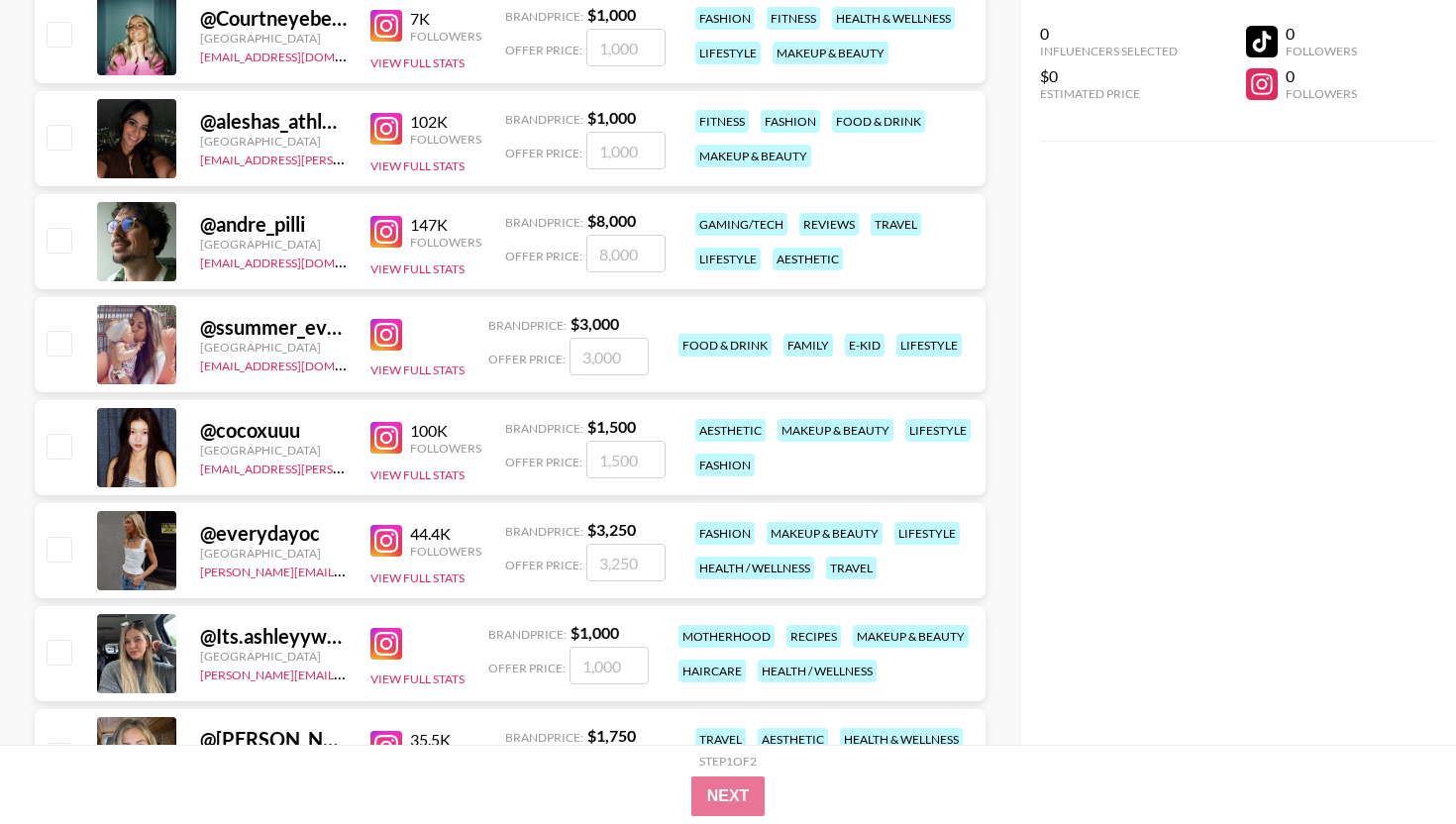 scroll, scrollTop: 5070, scrollLeft: 0, axis: vertical 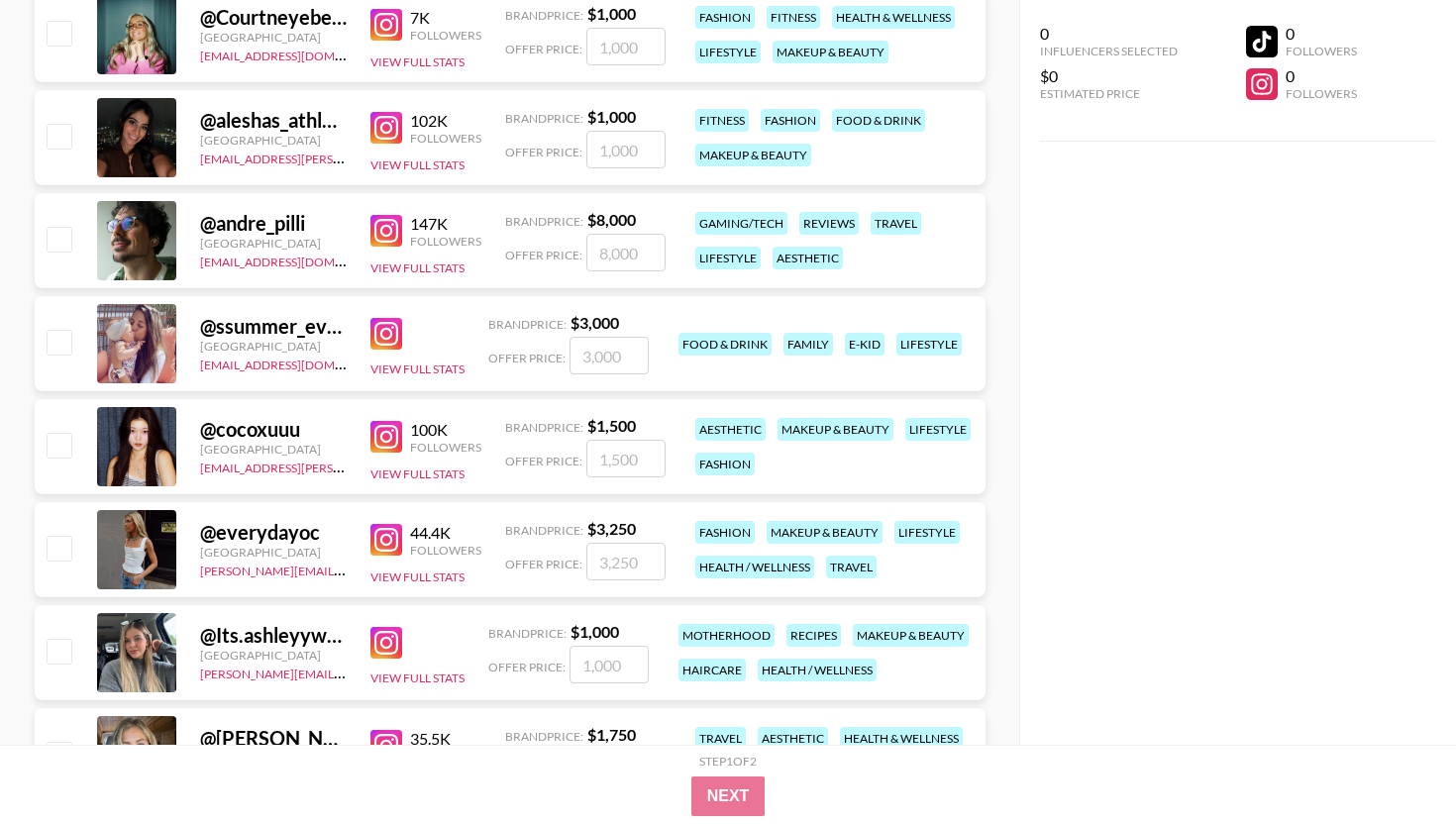 click at bounding box center [386, 231] 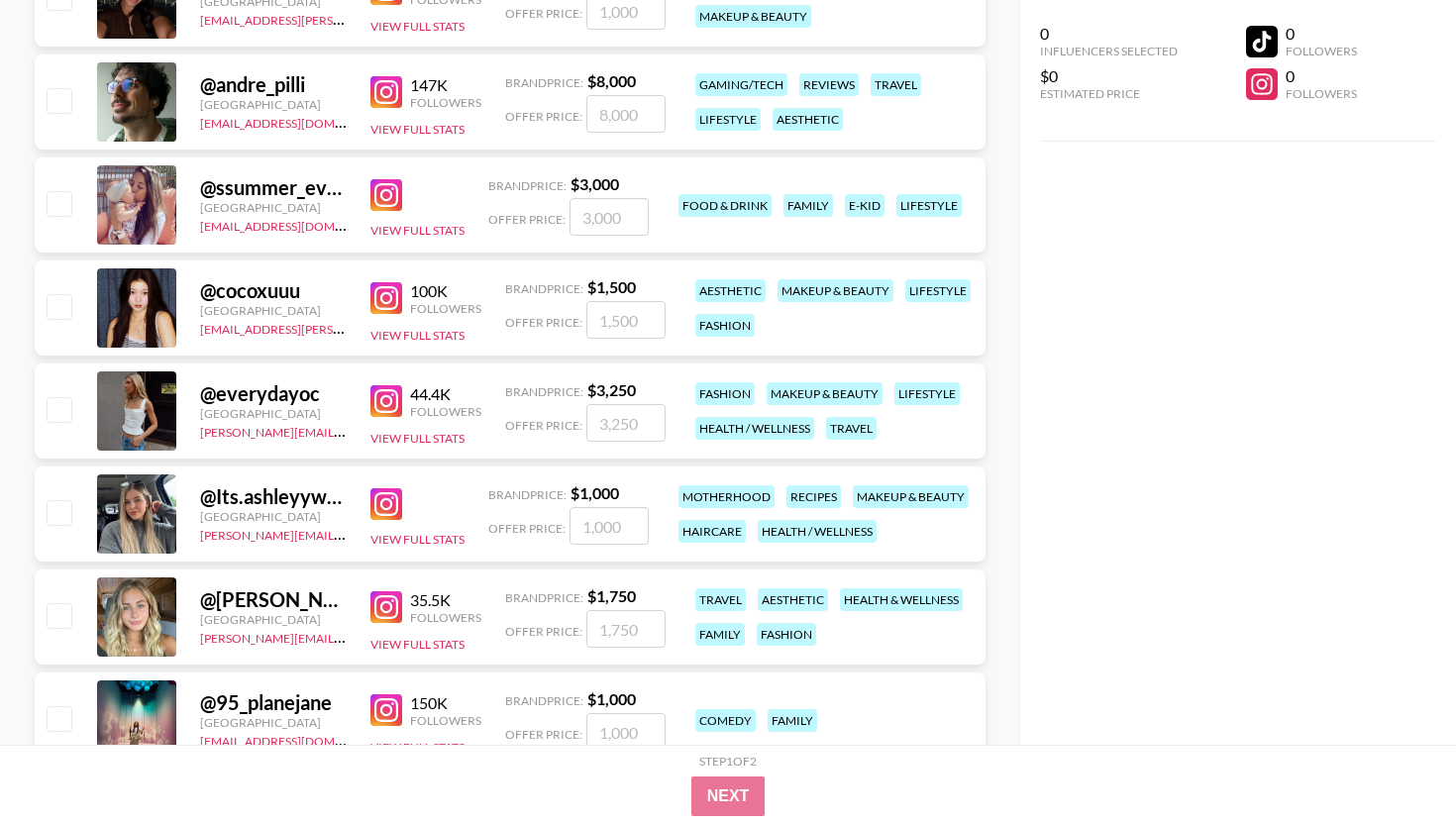 click at bounding box center [386, 195] 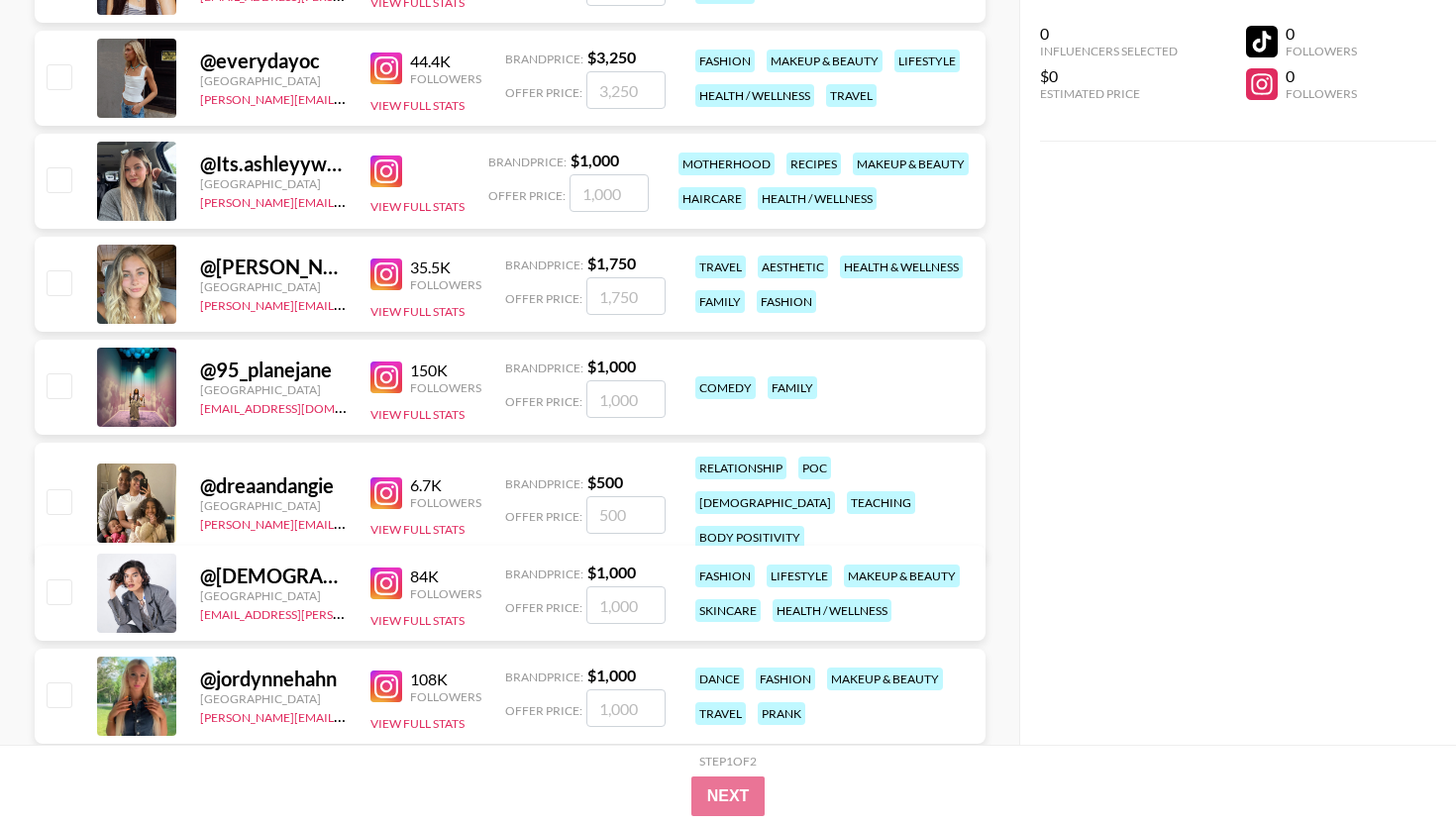 scroll, scrollTop: 5545, scrollLeft: 0, axis: vertical 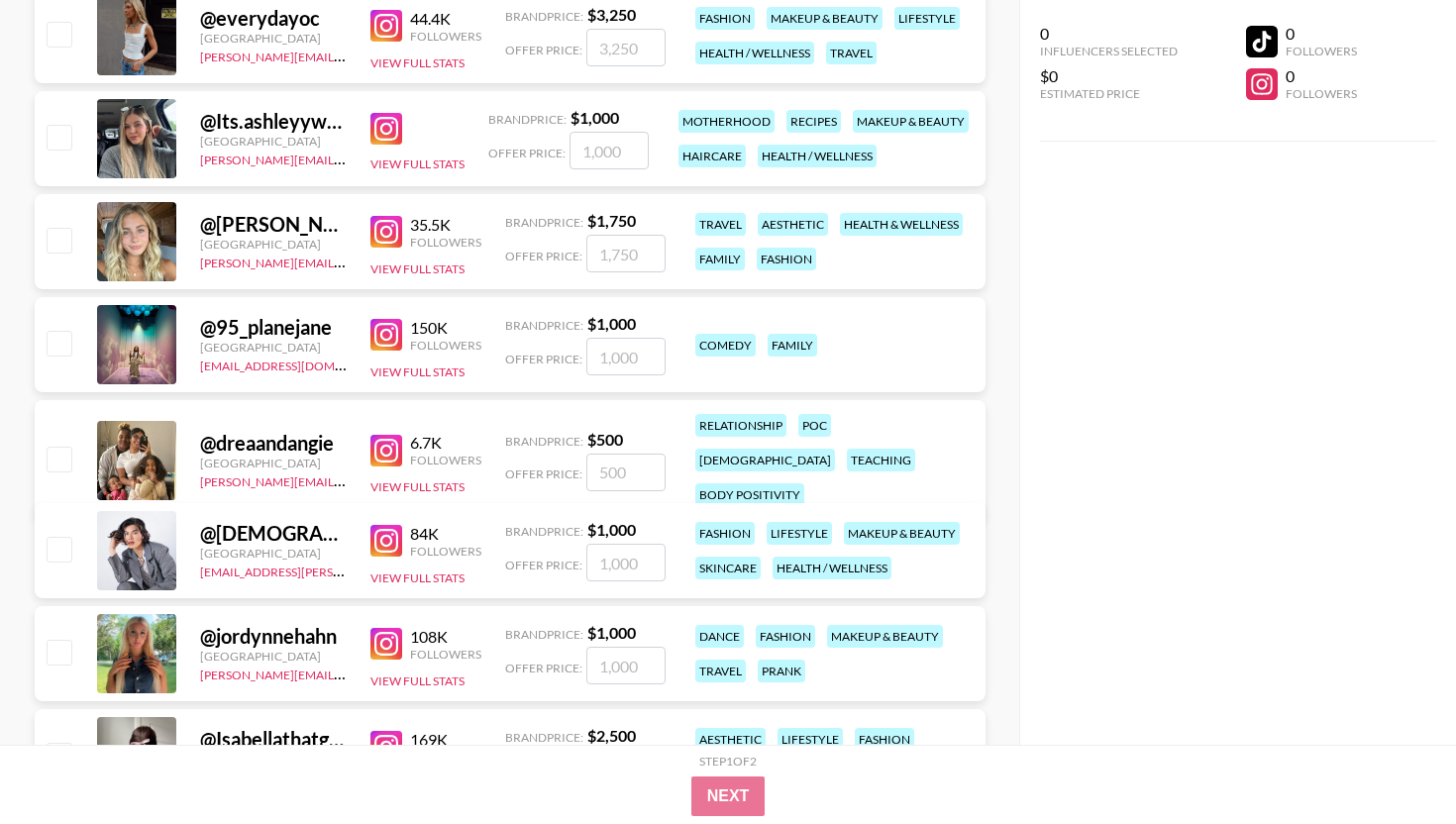 click at bounding box center (386, 129) 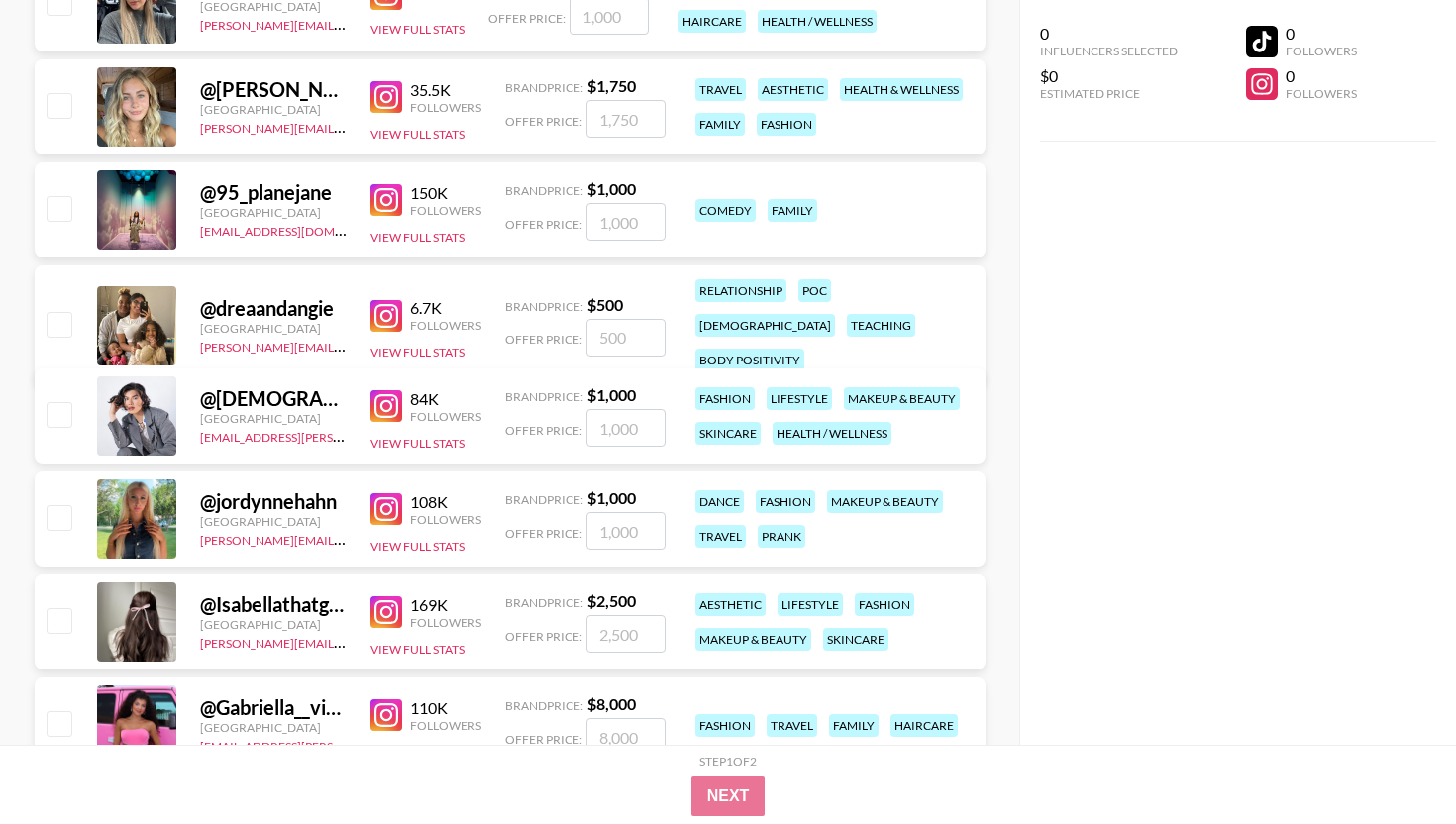 scroll, scrollTop: 5733, scrollLeft: 0, axis: vertical 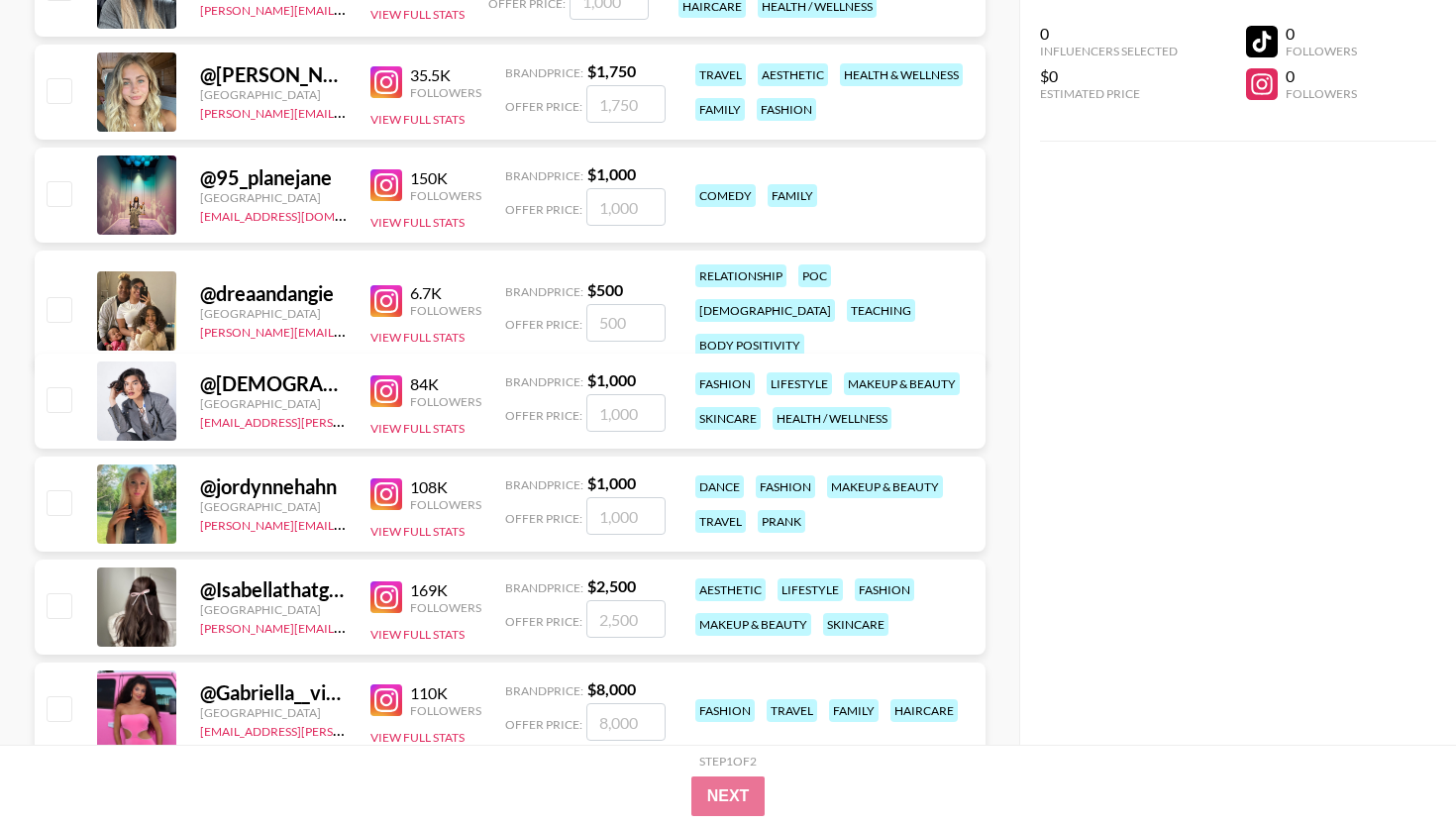 click at bounding box center [386, 185] 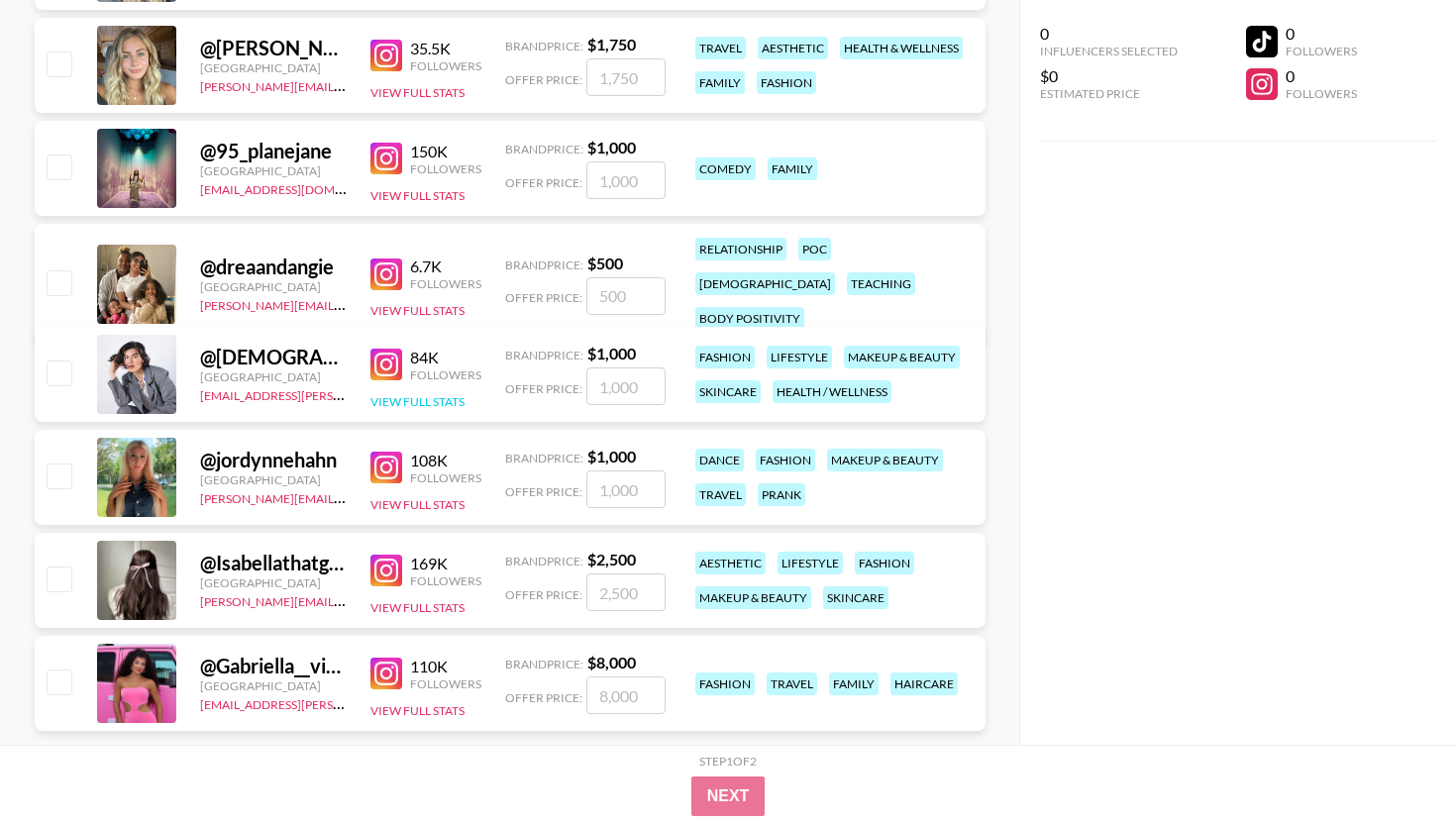 scroll, scrollTop: 5802, scrollLeft: 0, axis: vertical 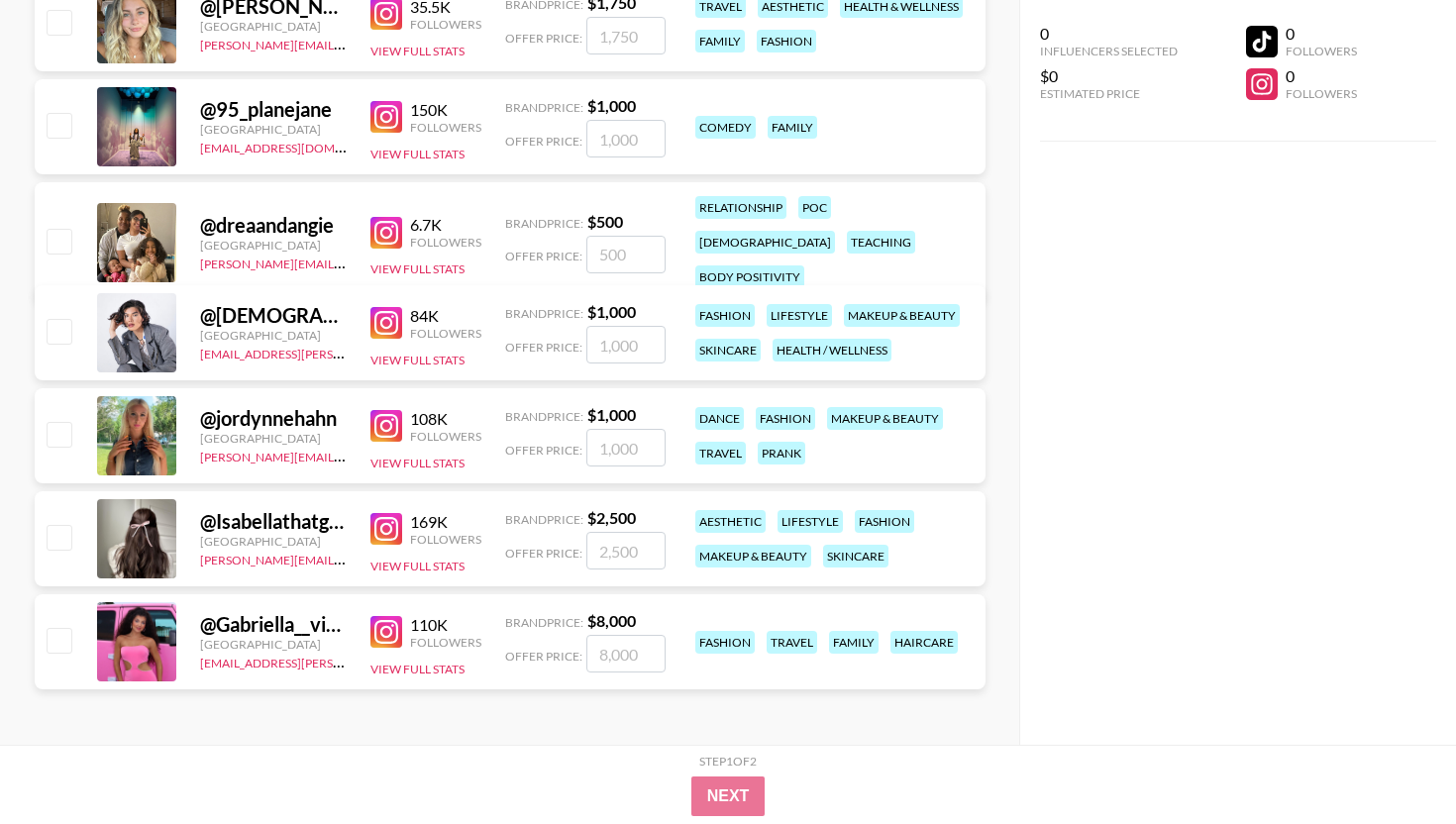 click at bounding box center [386, 426] 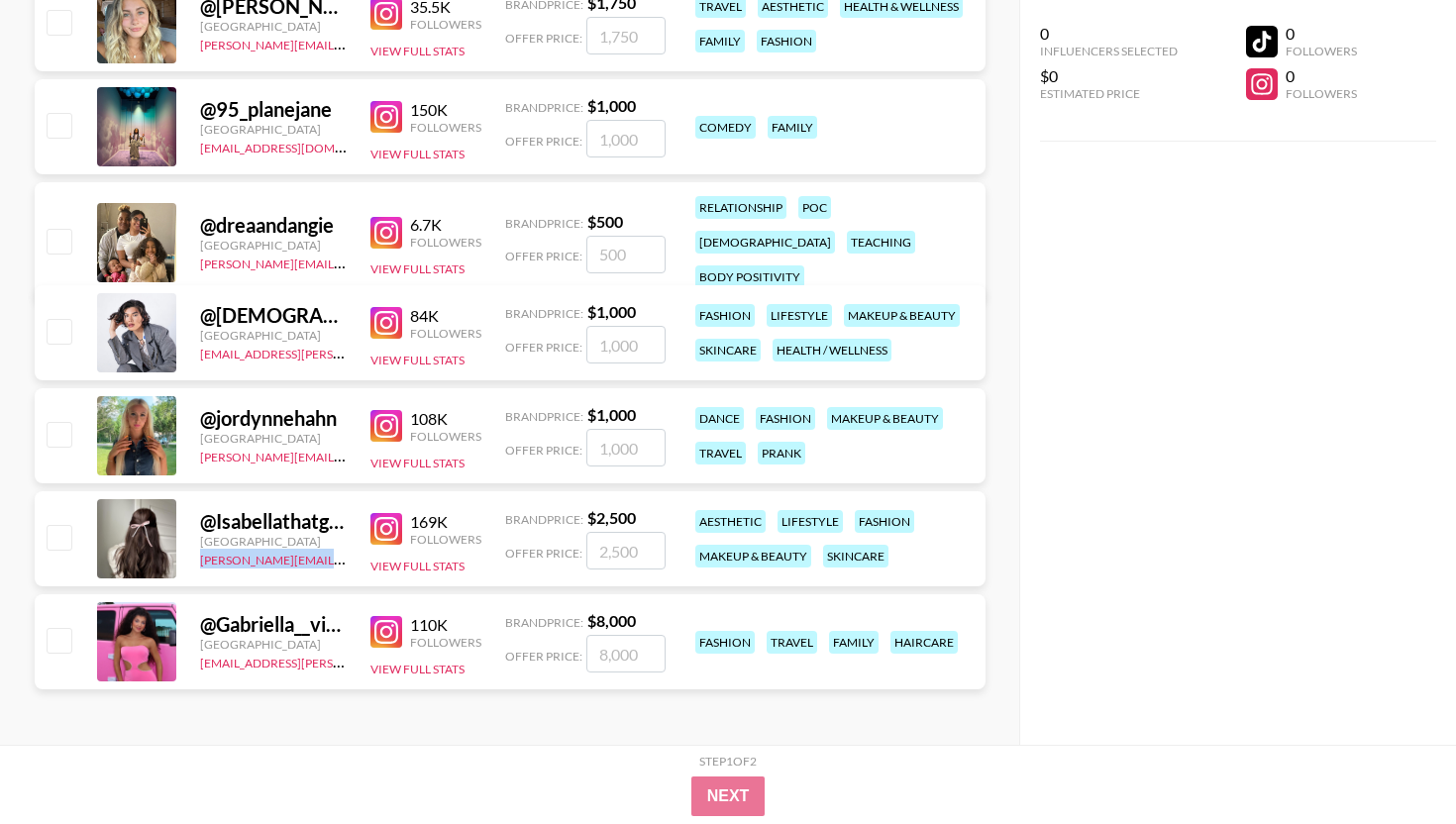 drag, startPoint x: 198, startPoint y: 563, endPoint x: 342, endPoint y: 563, distance: 144 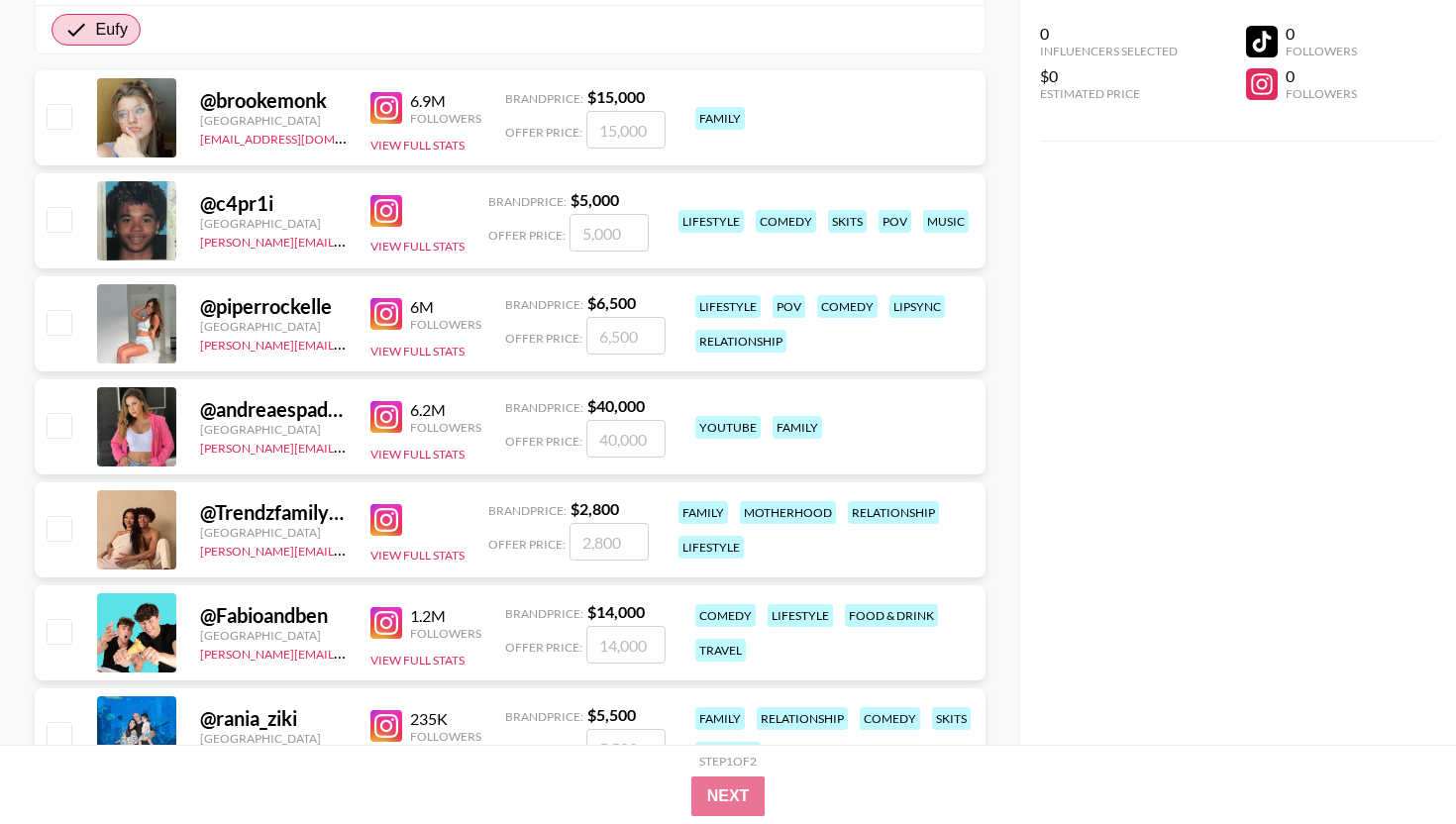 scroll, scrollTop: 0, scrollLeft: 0, axis: both 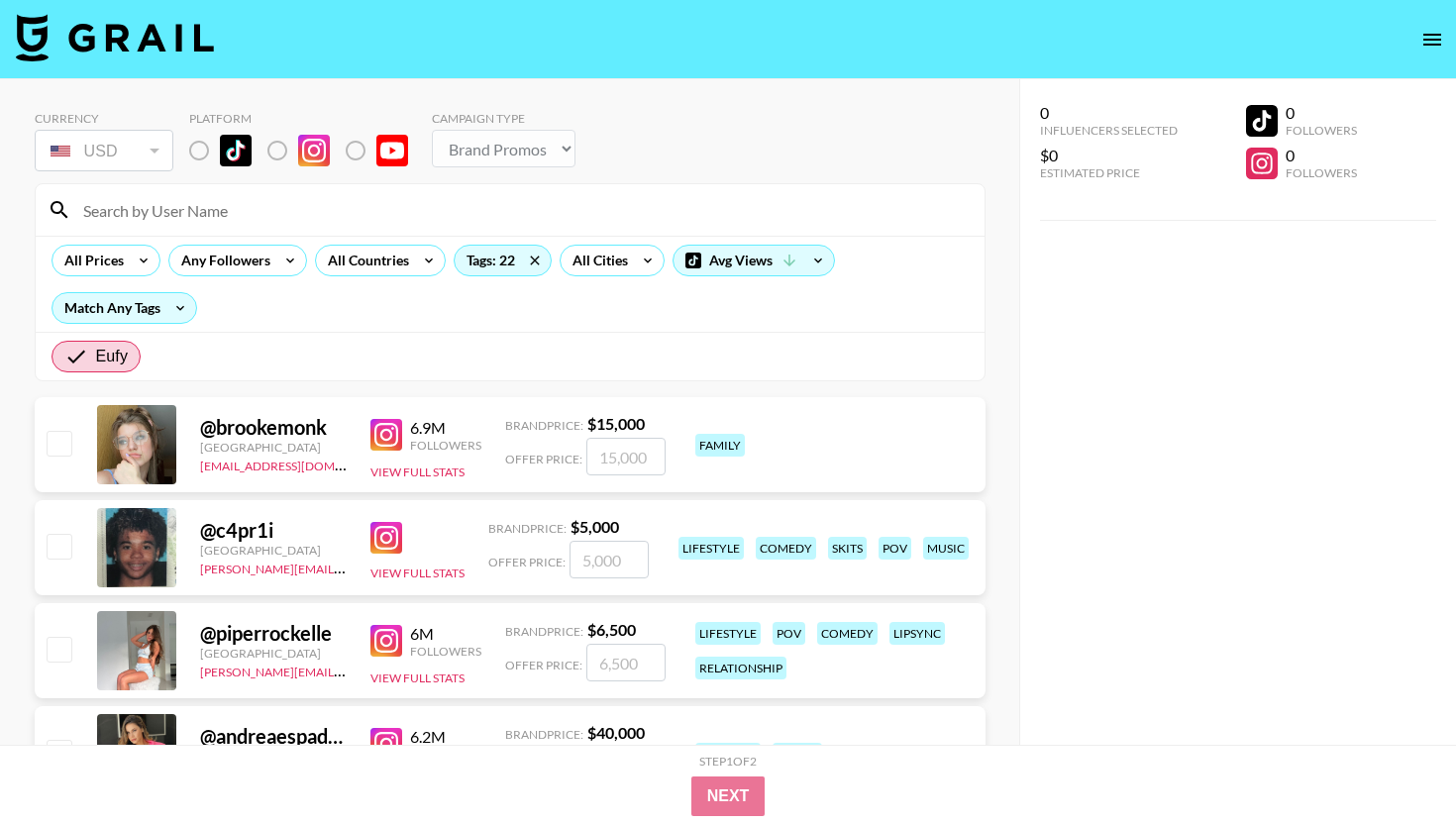 click at bounding box center (522, 210) 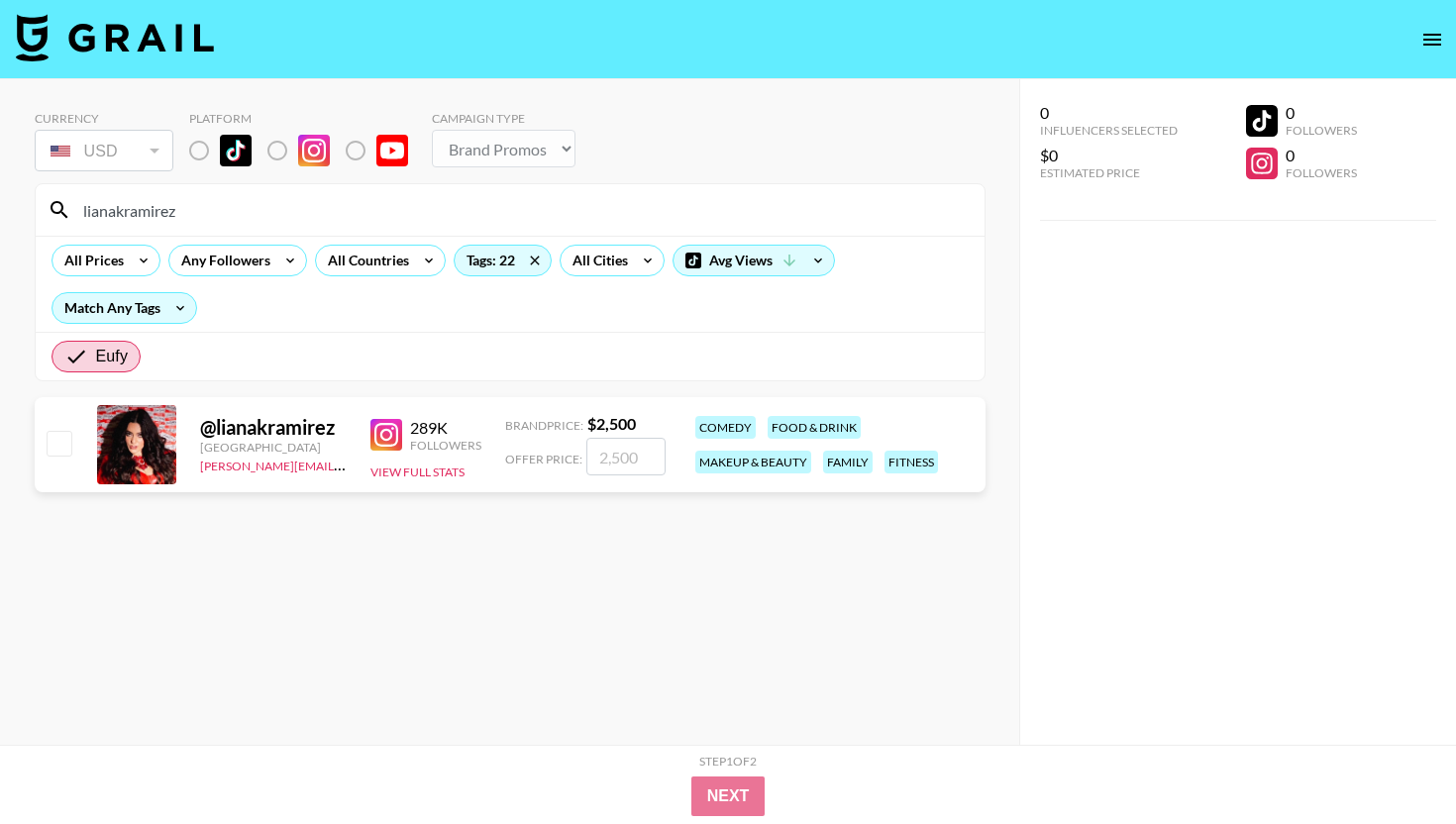 type on "lianakramirez" 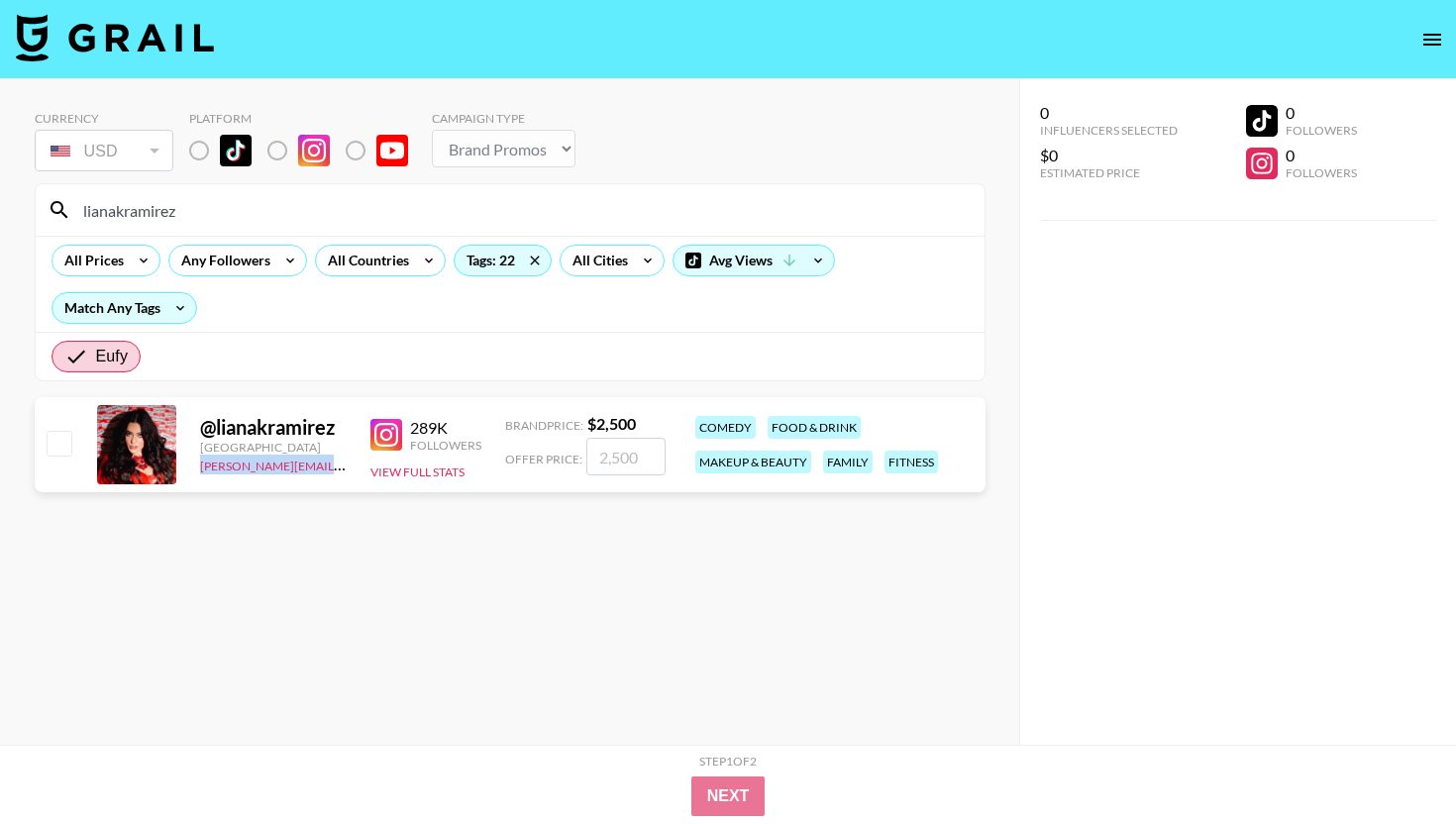 drag, startPoint x: 198, startPoint y: 473, endPoint x: 335, endPoint y: 470, distance: 137.03284 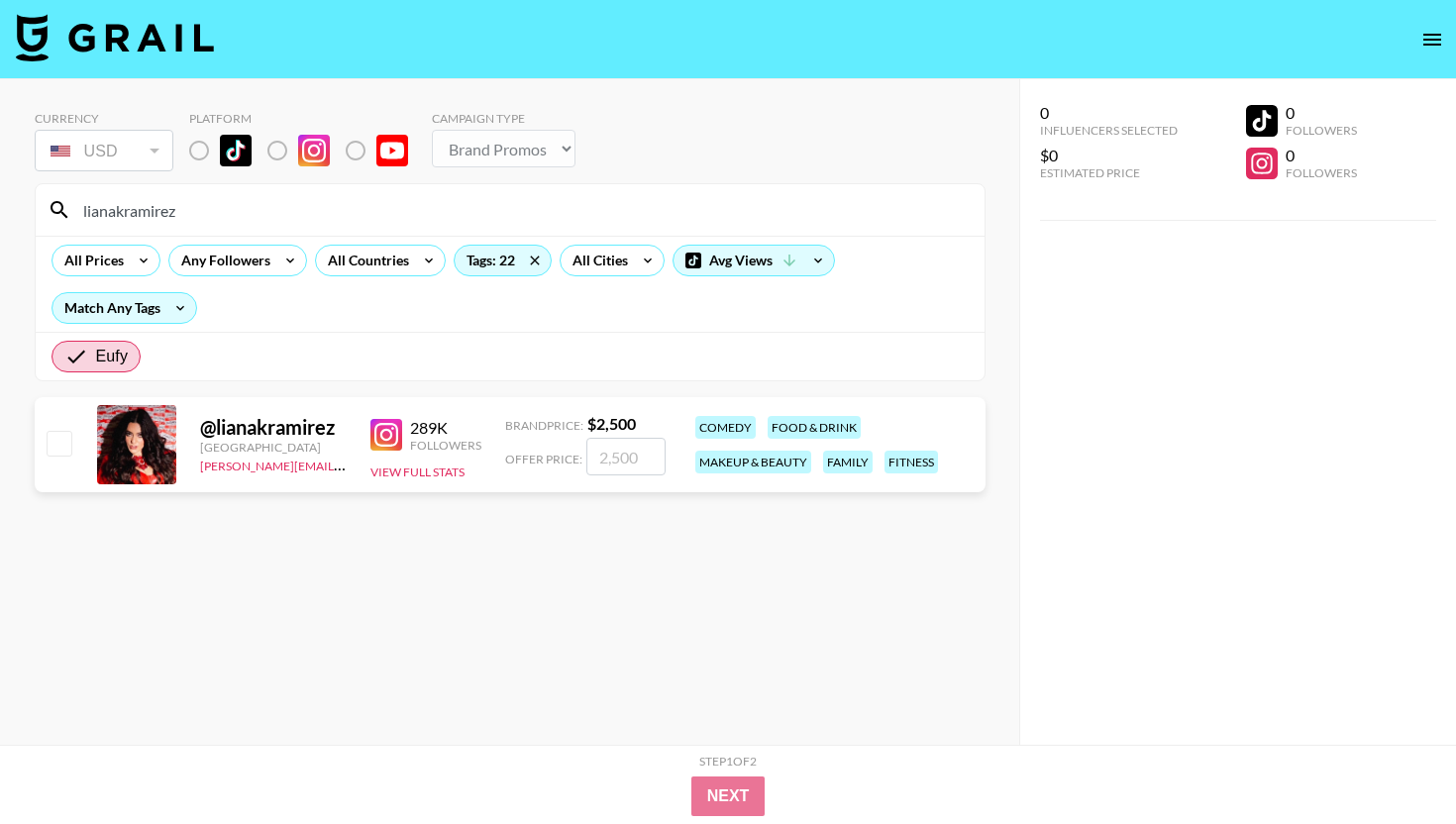 click on "lianakramirez" at bounding box center (522, 210) 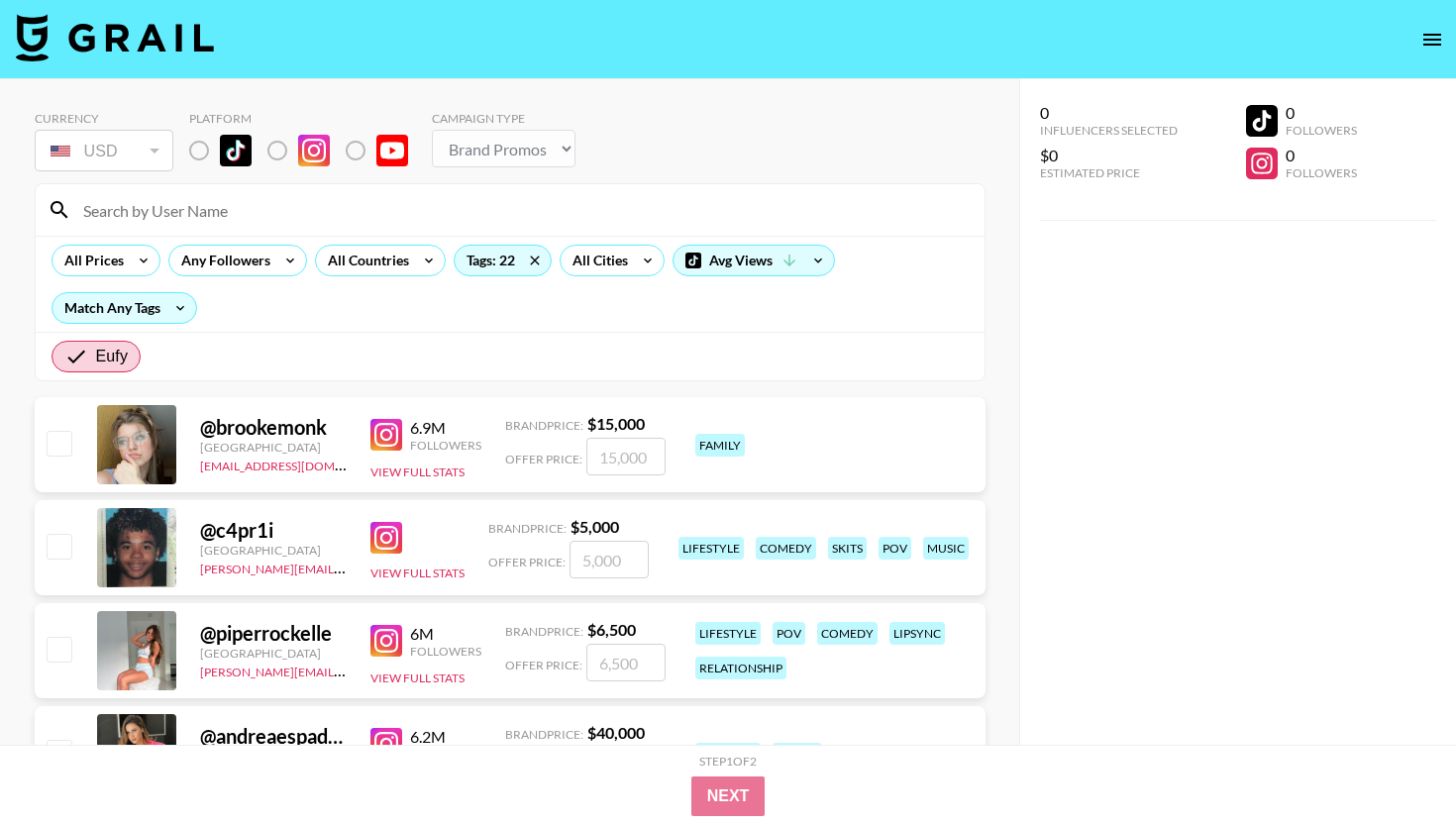 paste on "janine_delaney" 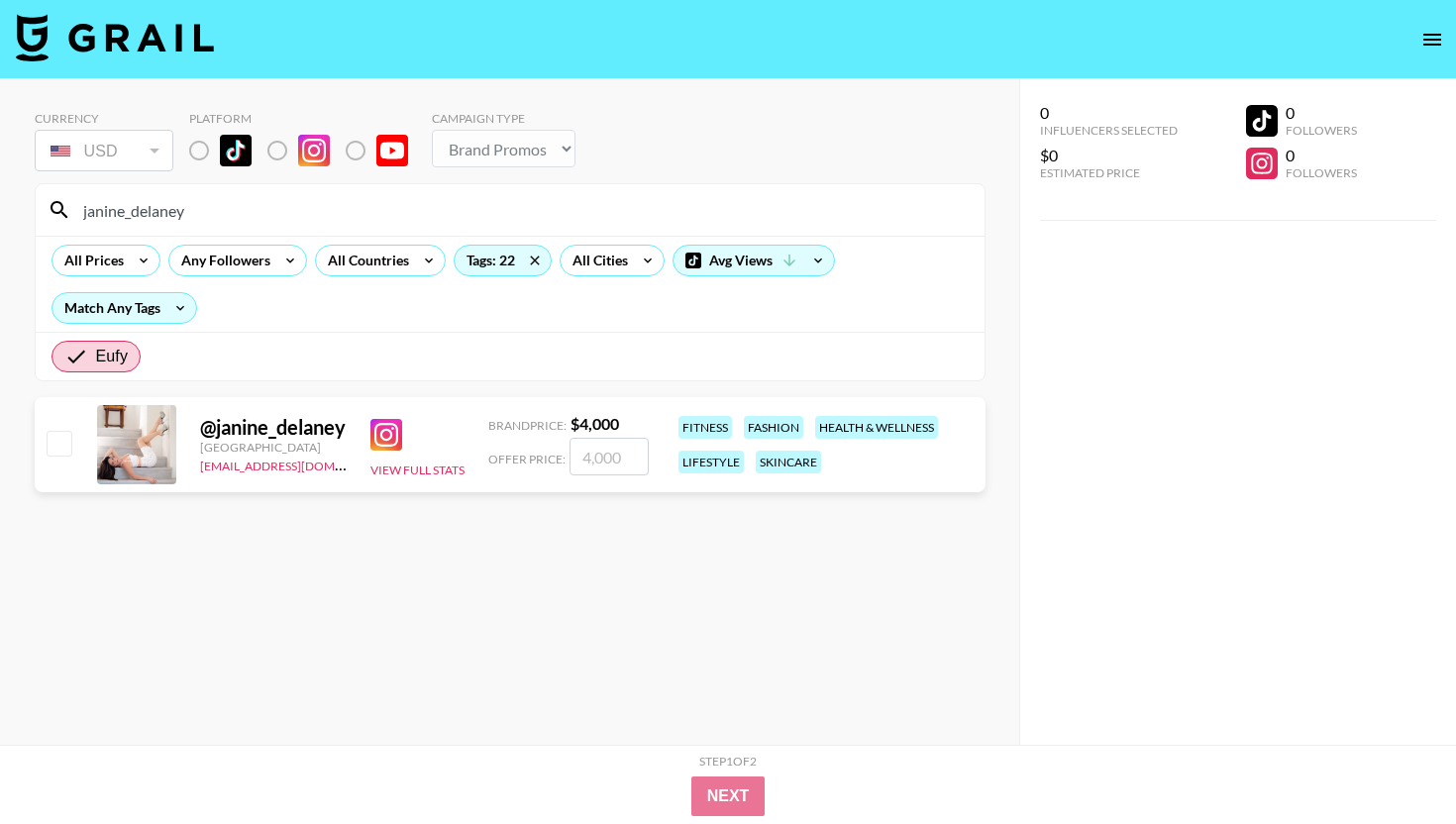 type on "janine_delaney" 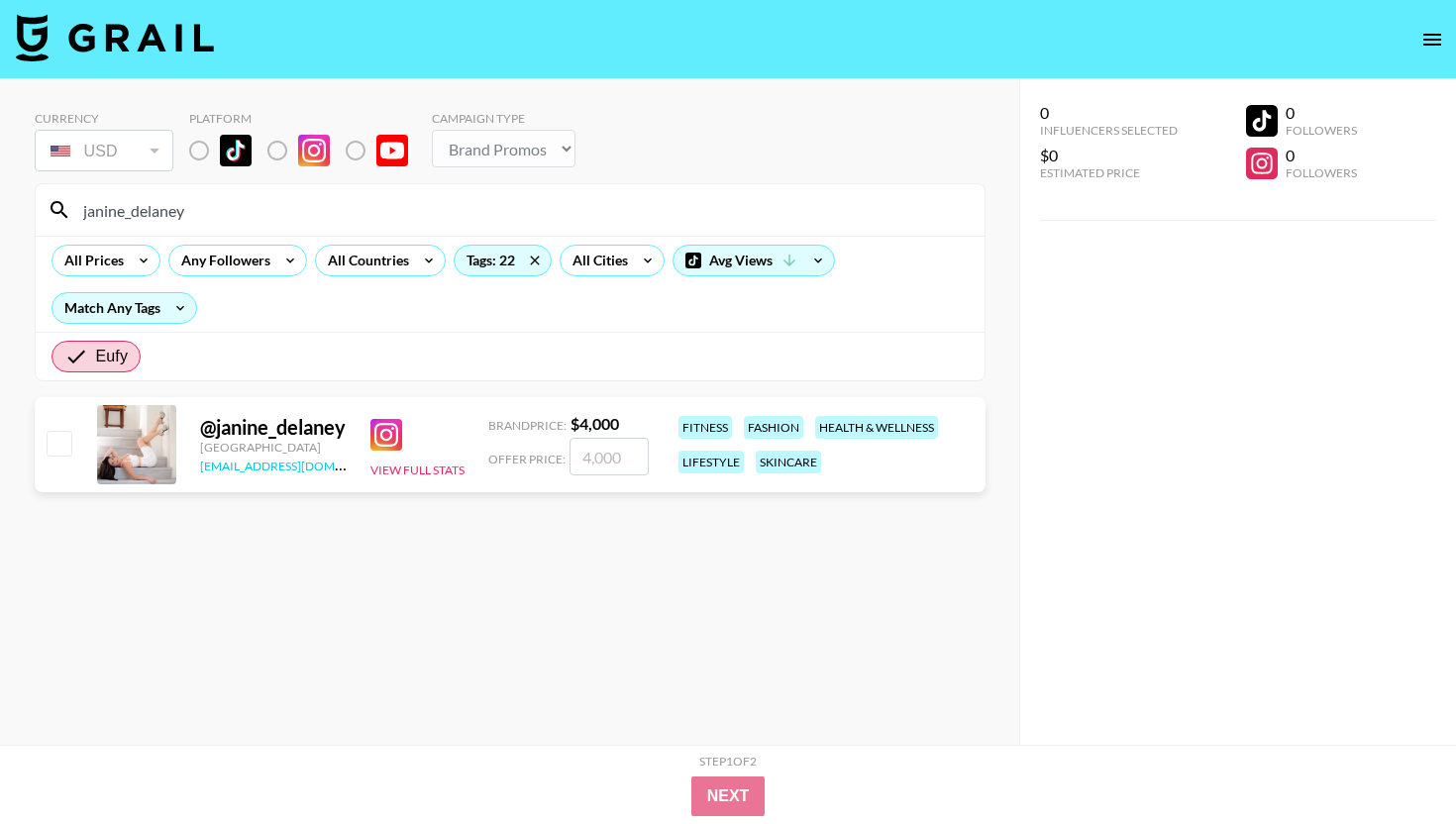drag, startPoint x: 199, startPoint y: 469, endPoint x: 200, endPoint y: 479, distance: 10.049876 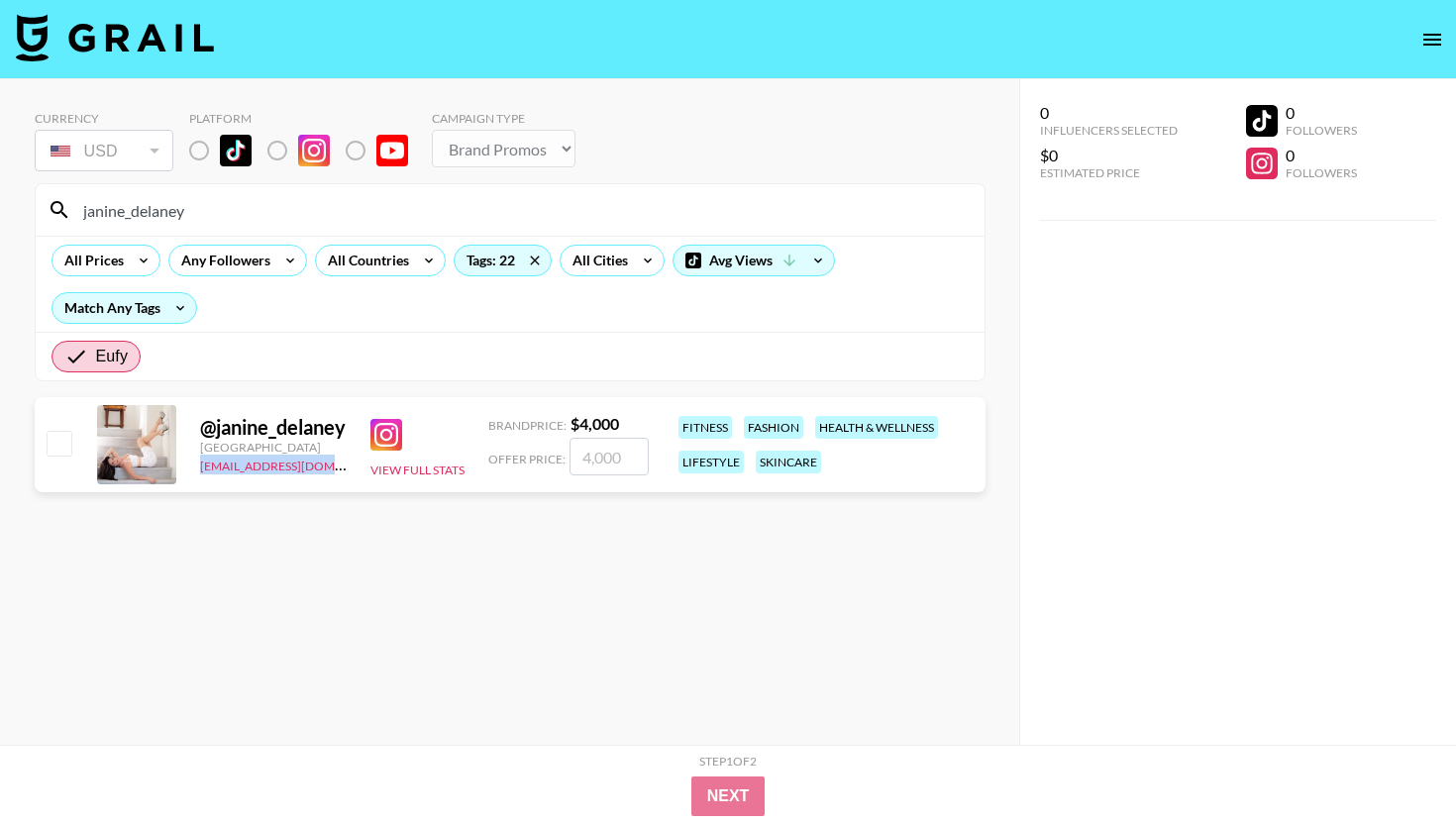 drag, startPoint x: 198, startPoint y: 468, endPoint x: 337, endPoint y: 469, distance: 139.0036 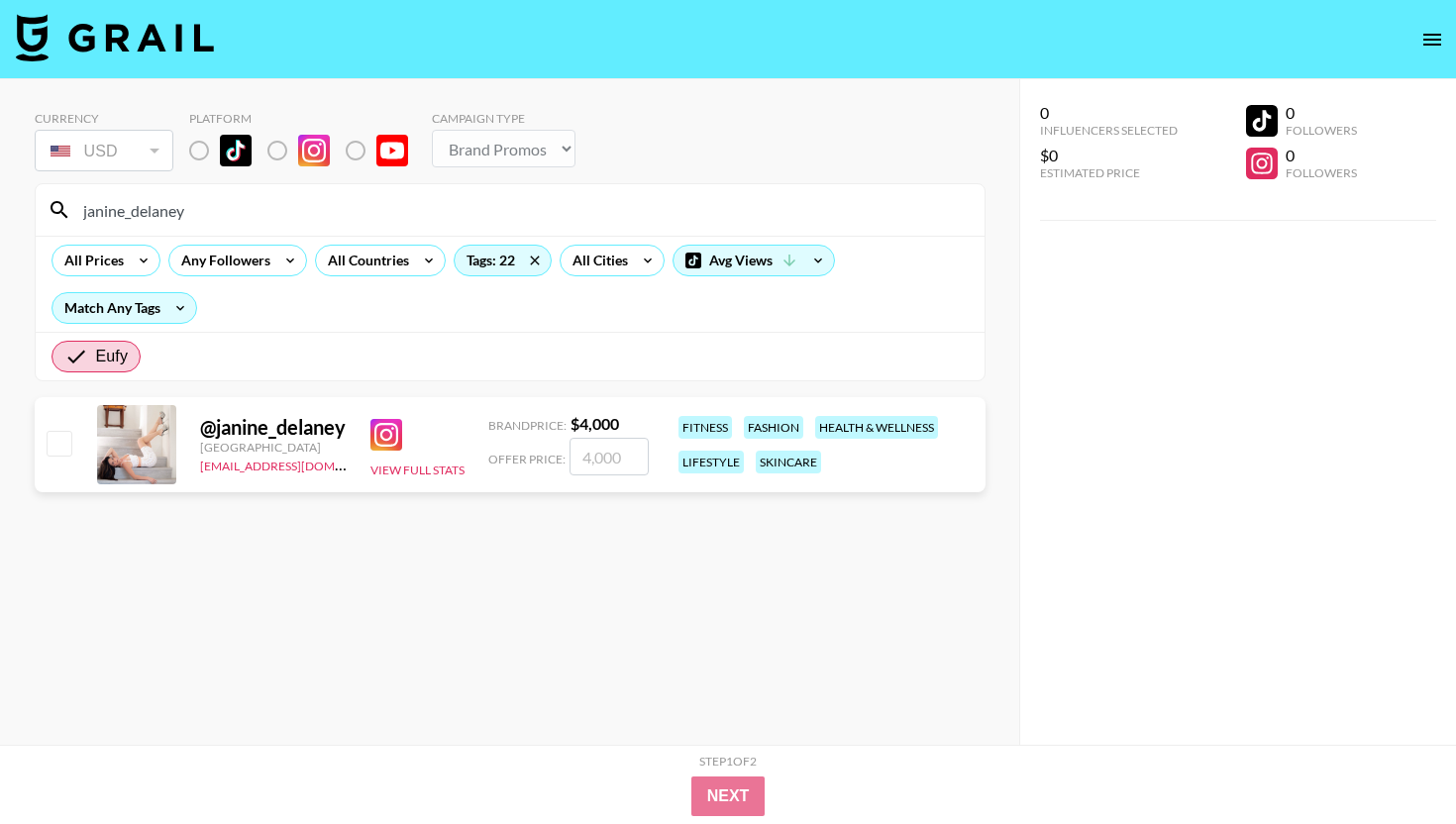 click on "janine_delaney" at bounding box center [510, 210] 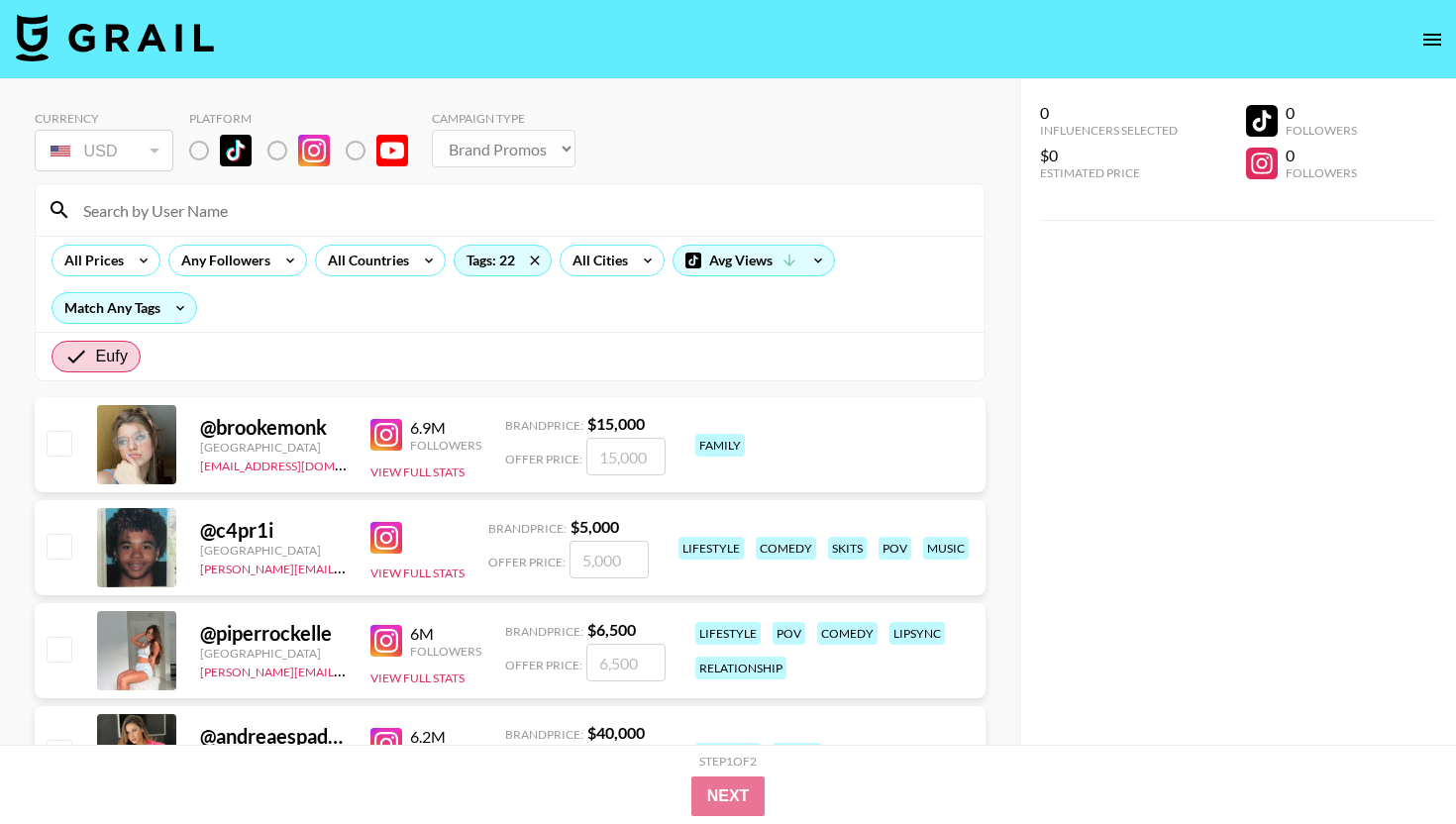 paste on "jaylin_makayla" 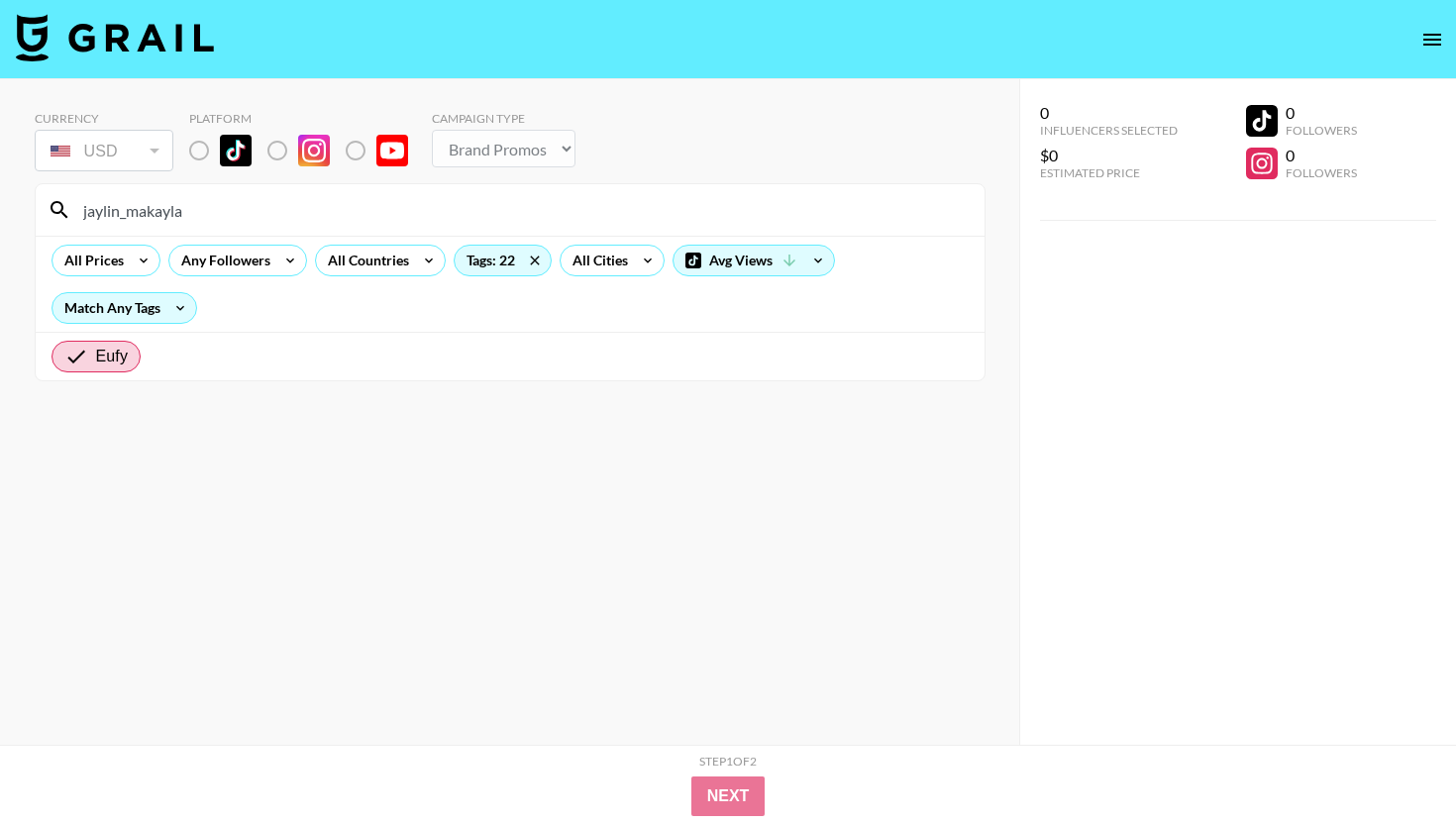 type on "jaylin_makayla" 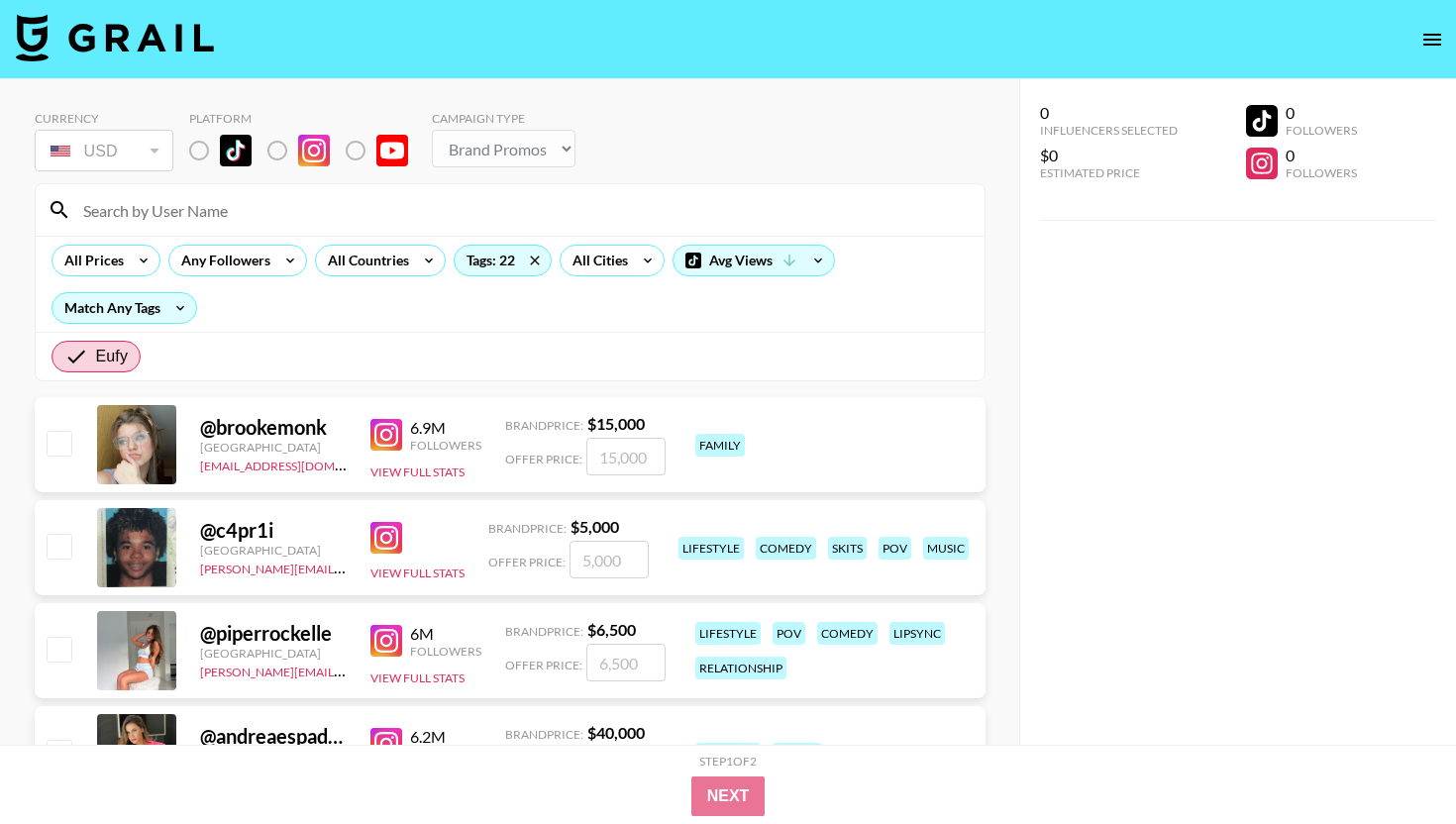 paste on "[URL][DOMAIN_NAME]" 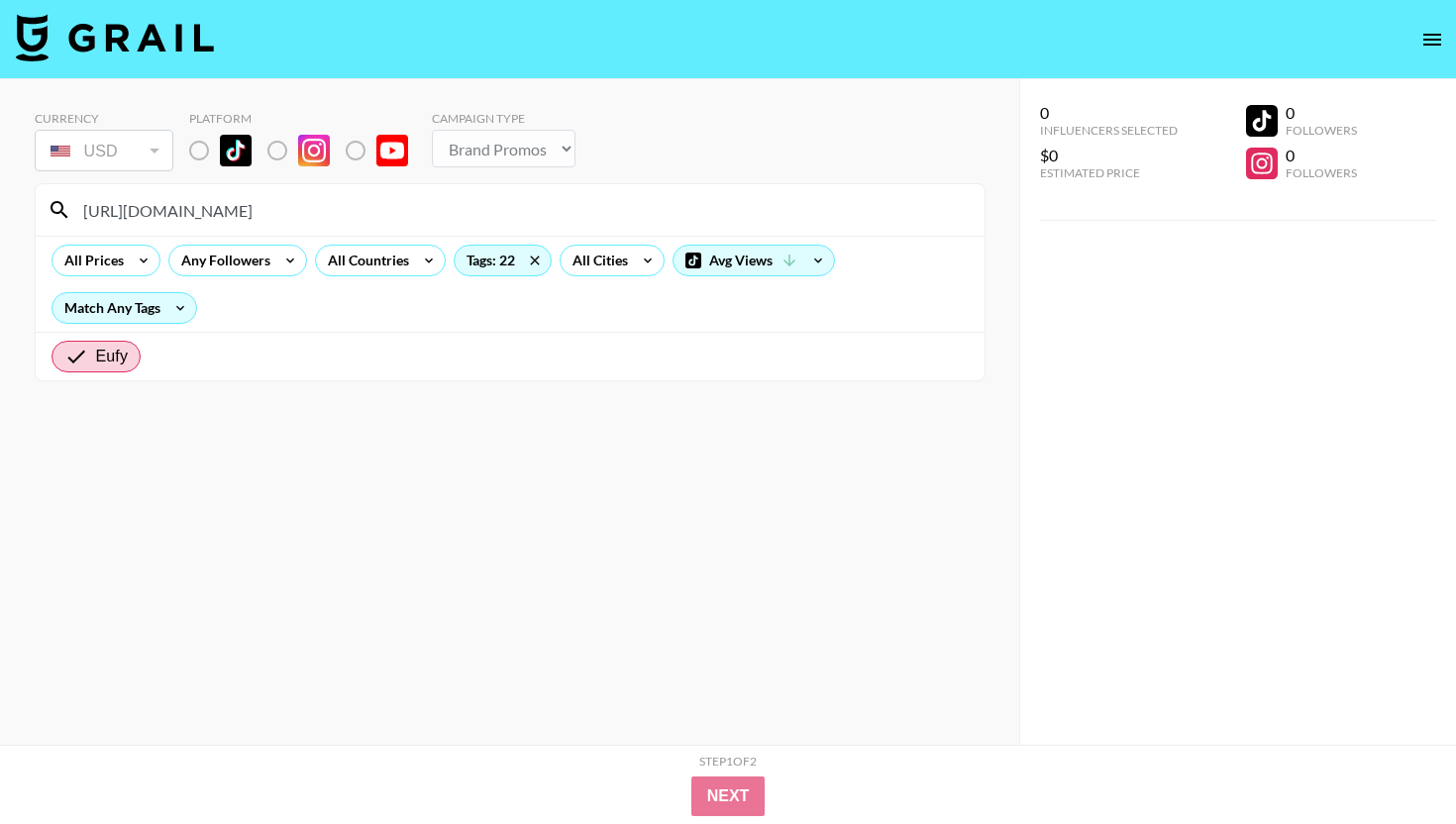 type on "[URL][DOMAIN_NAME]" 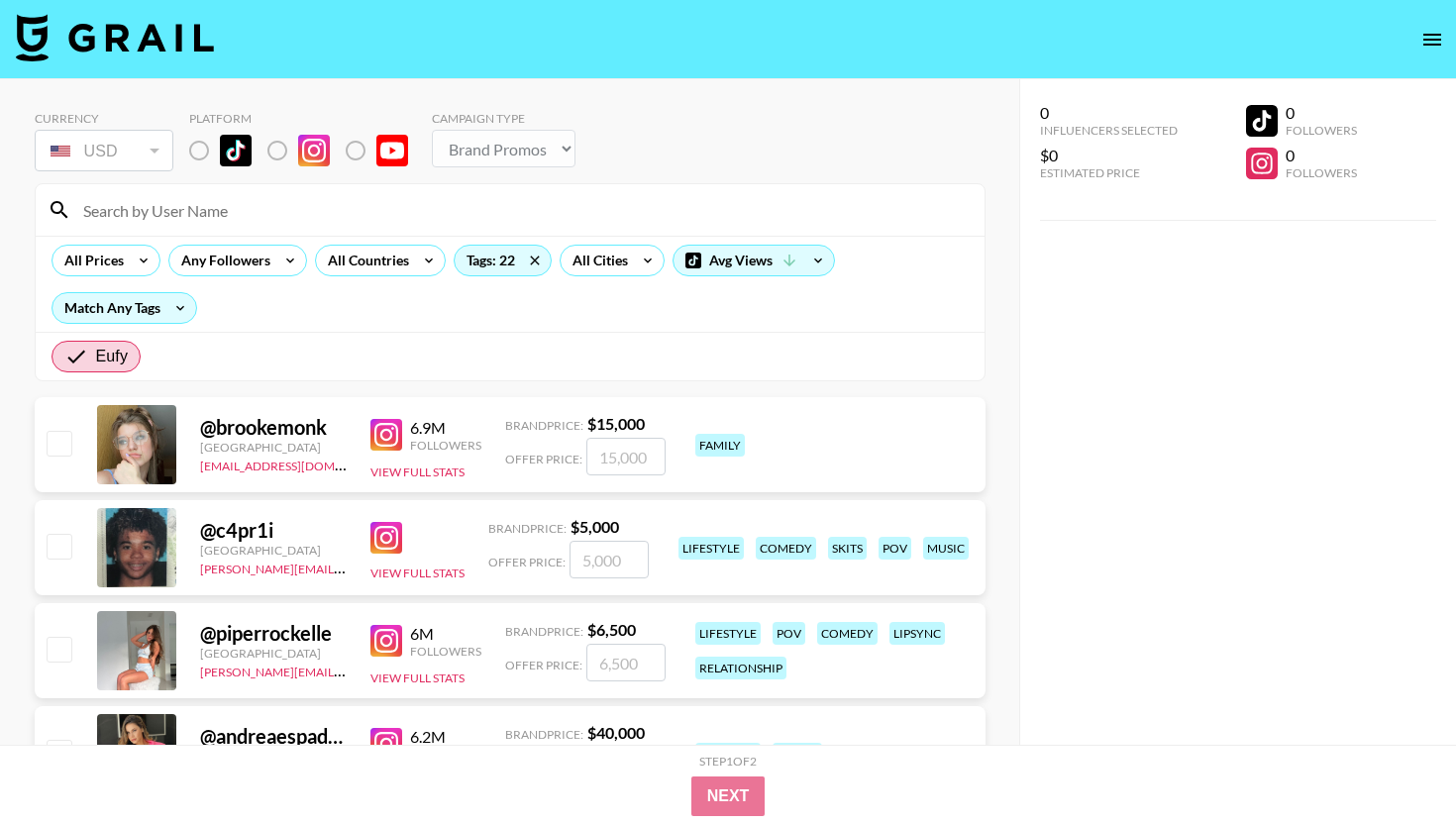paste on "jaylin_makayla" 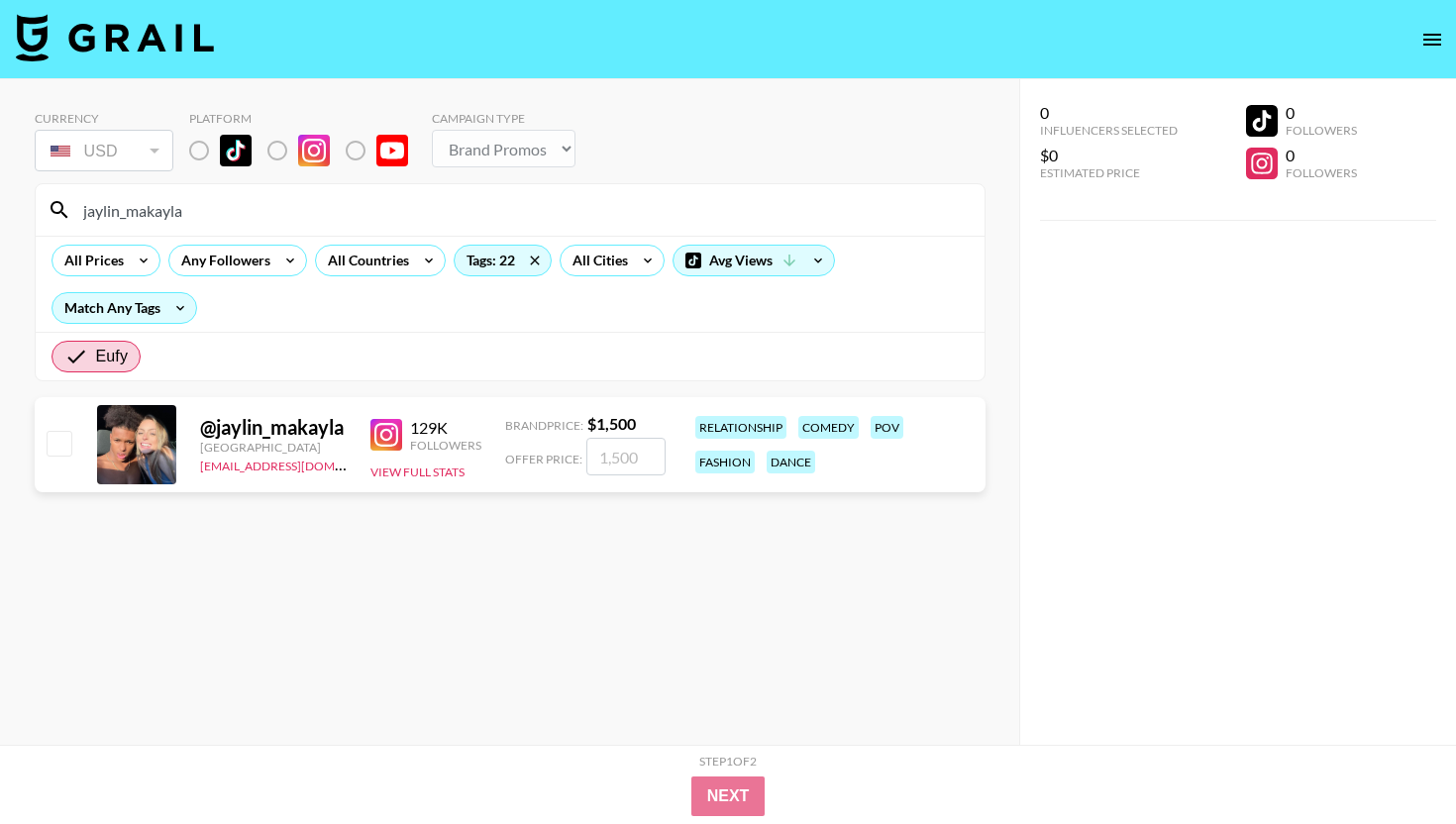 type on "jaylin_makayla" 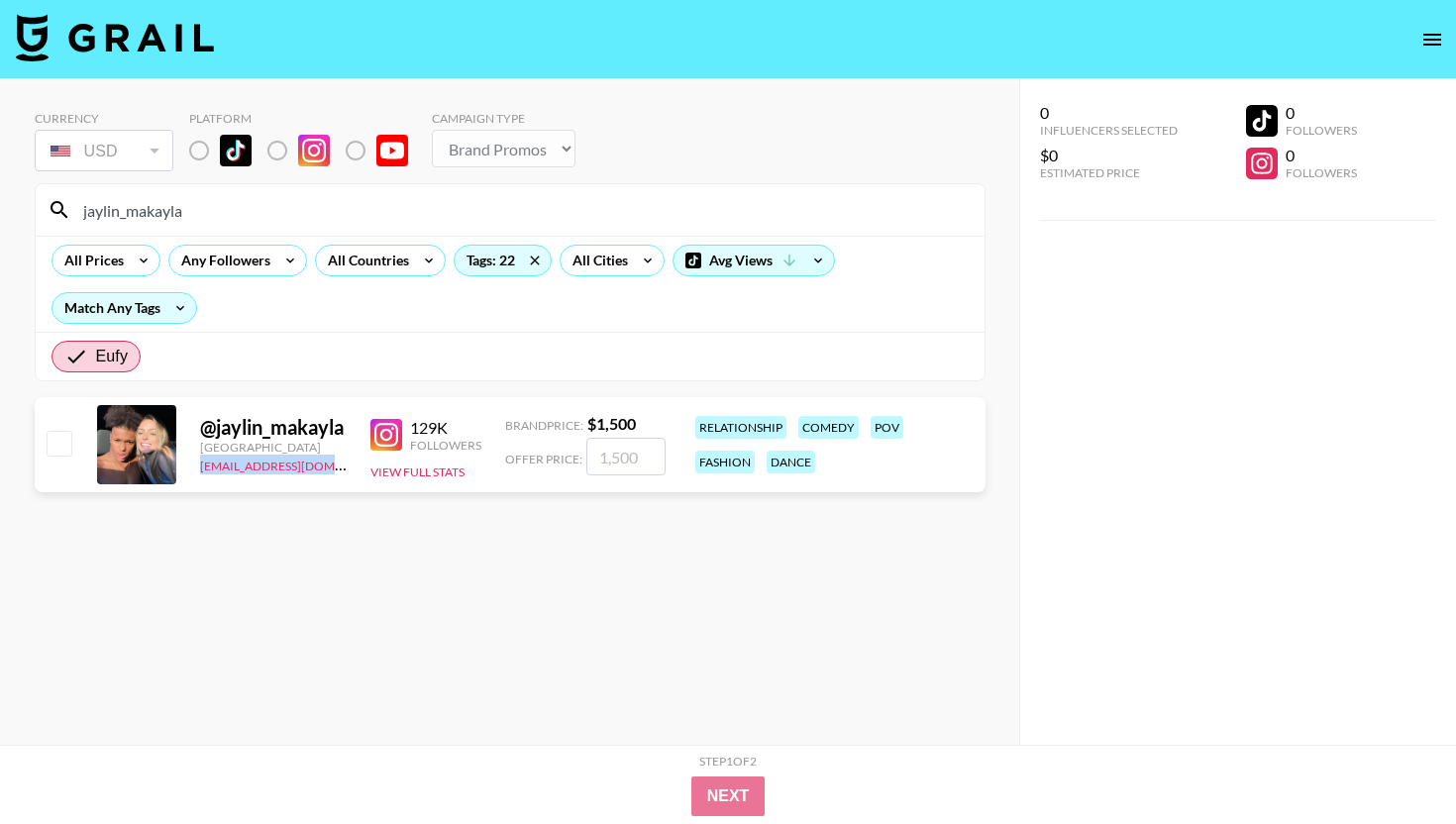 drag, startPoint x: 198, startPoint y: 469, endPoint x: 352, endPoint y: 474, distance: 154.08115 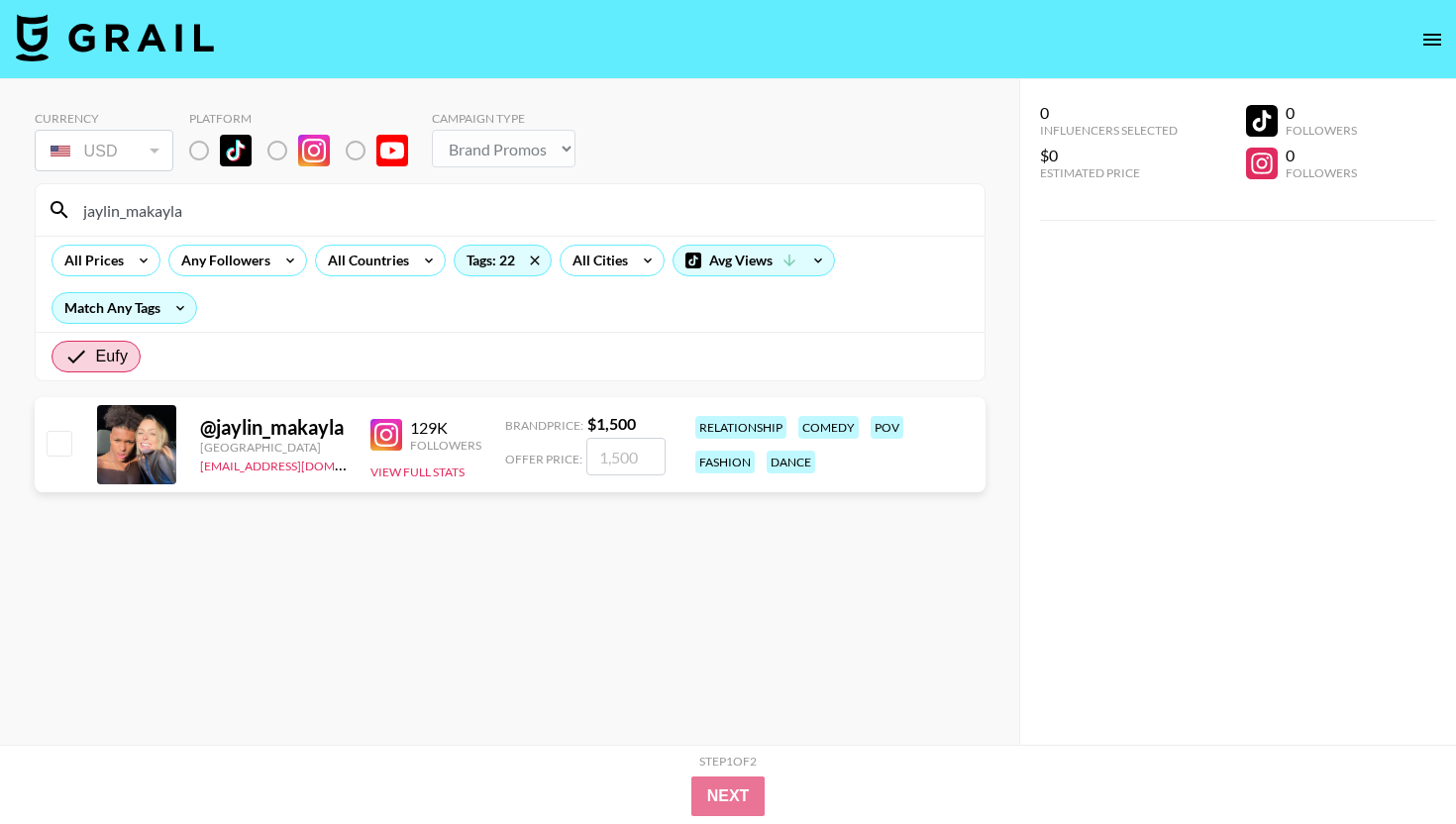 click on "jaylin_makayla" at bounding box center (522, 210) 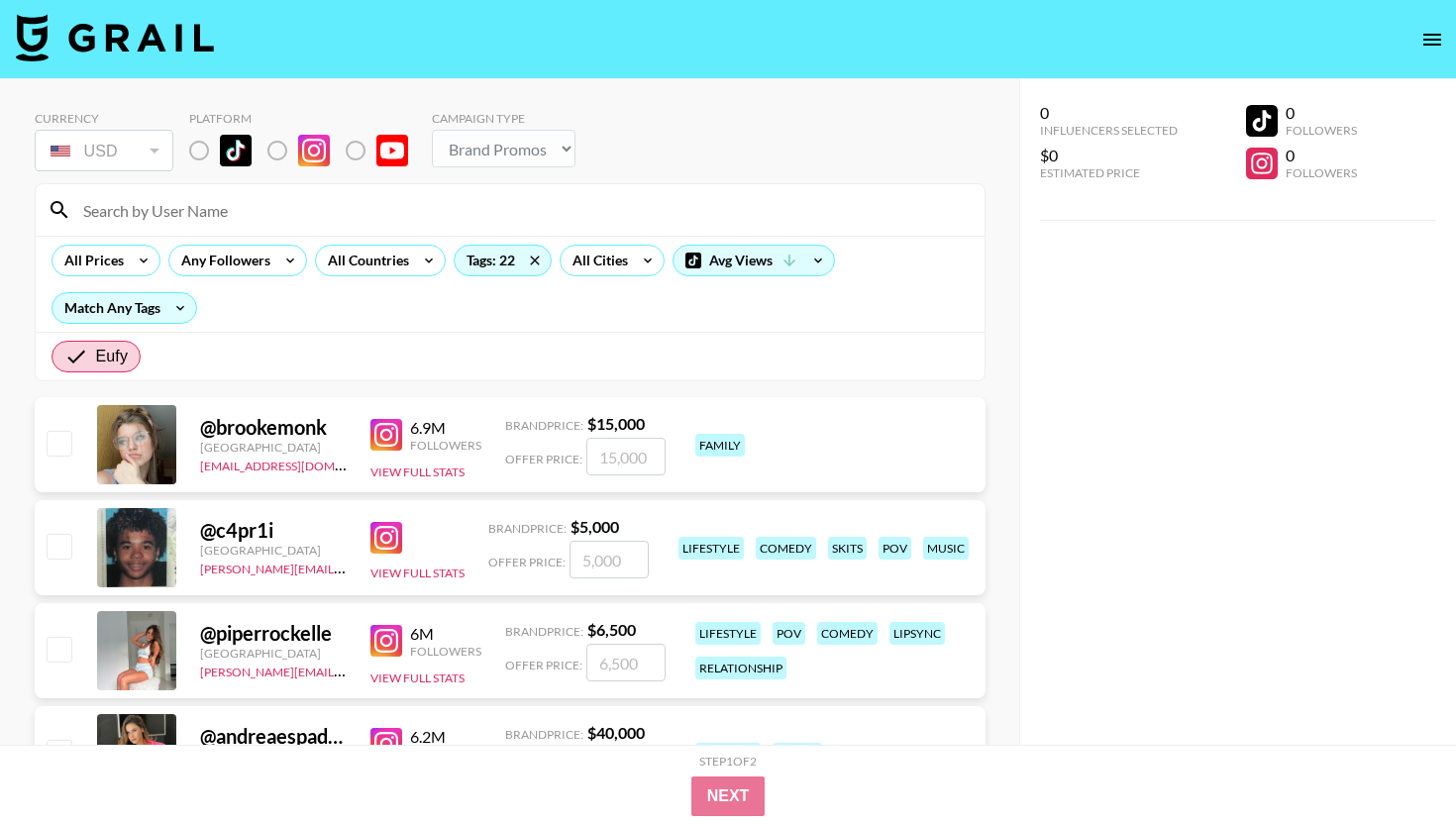 paste on "kaylievarney" 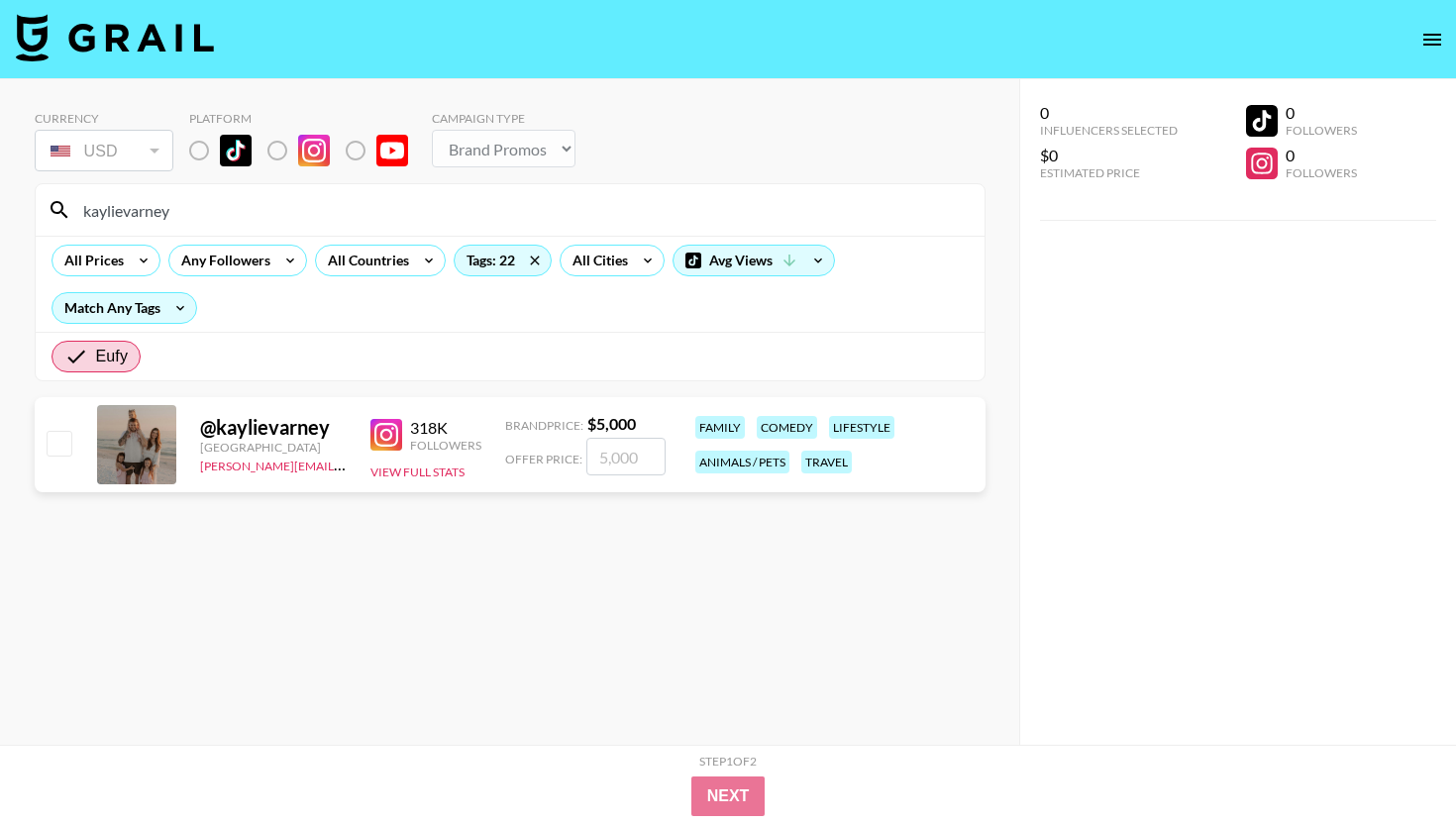 type on "kaylievarney" 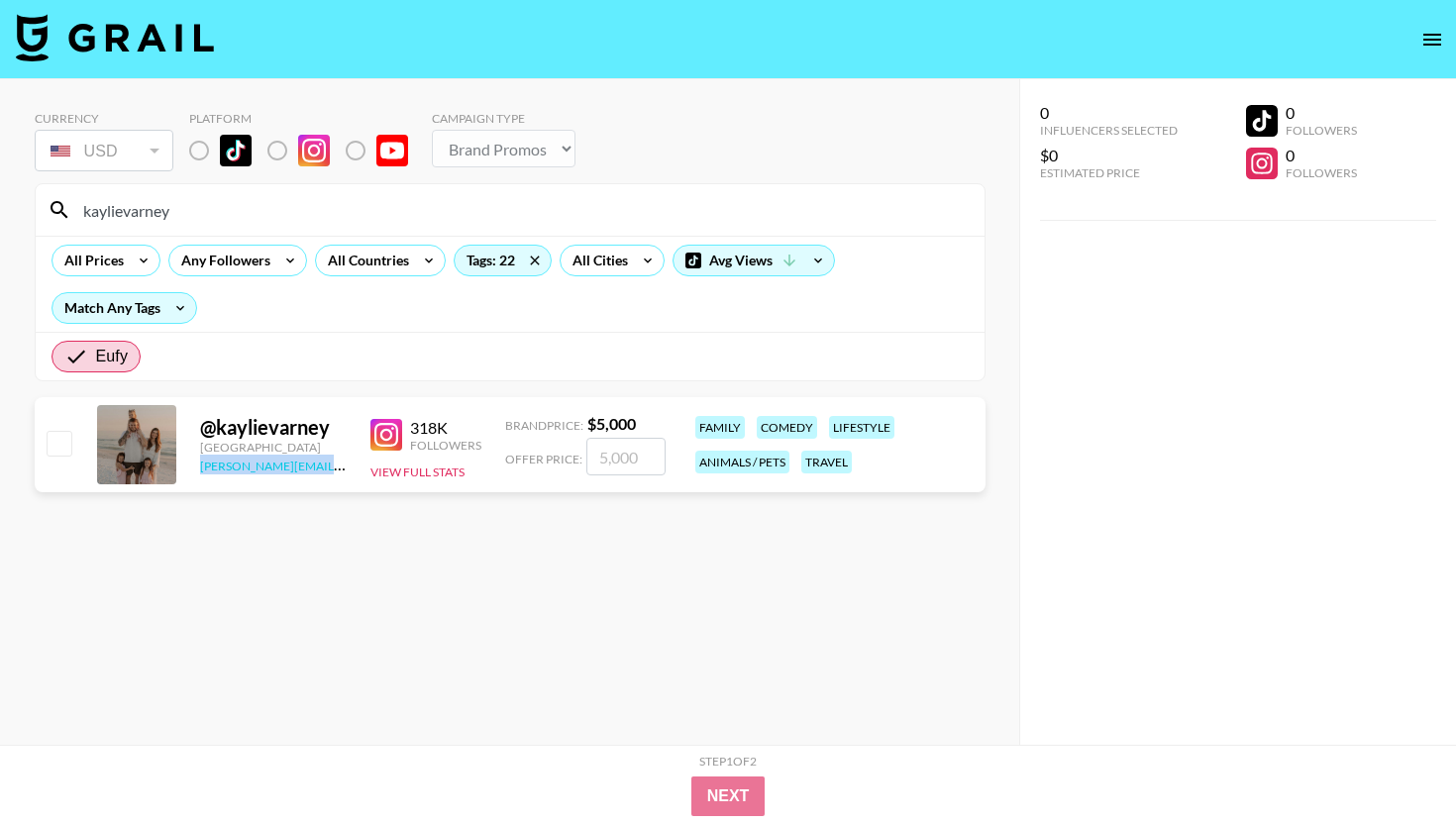drag, startPoint x: 196, startPoint y: 466, endPoint x: 327, endPoint y: 469, distance: 131.03435 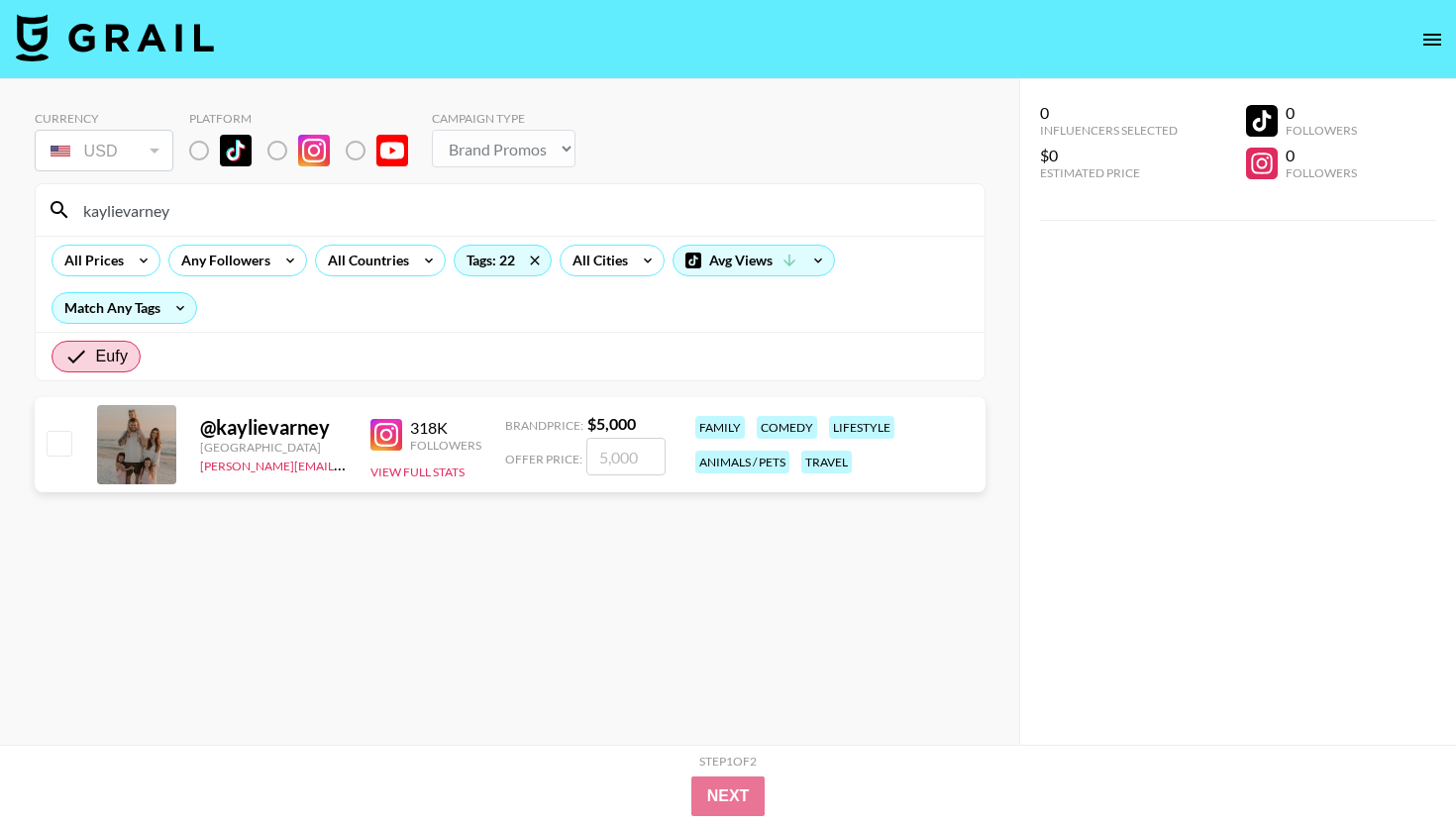 click on "kaylievarney" at bounding box center [522, 210] 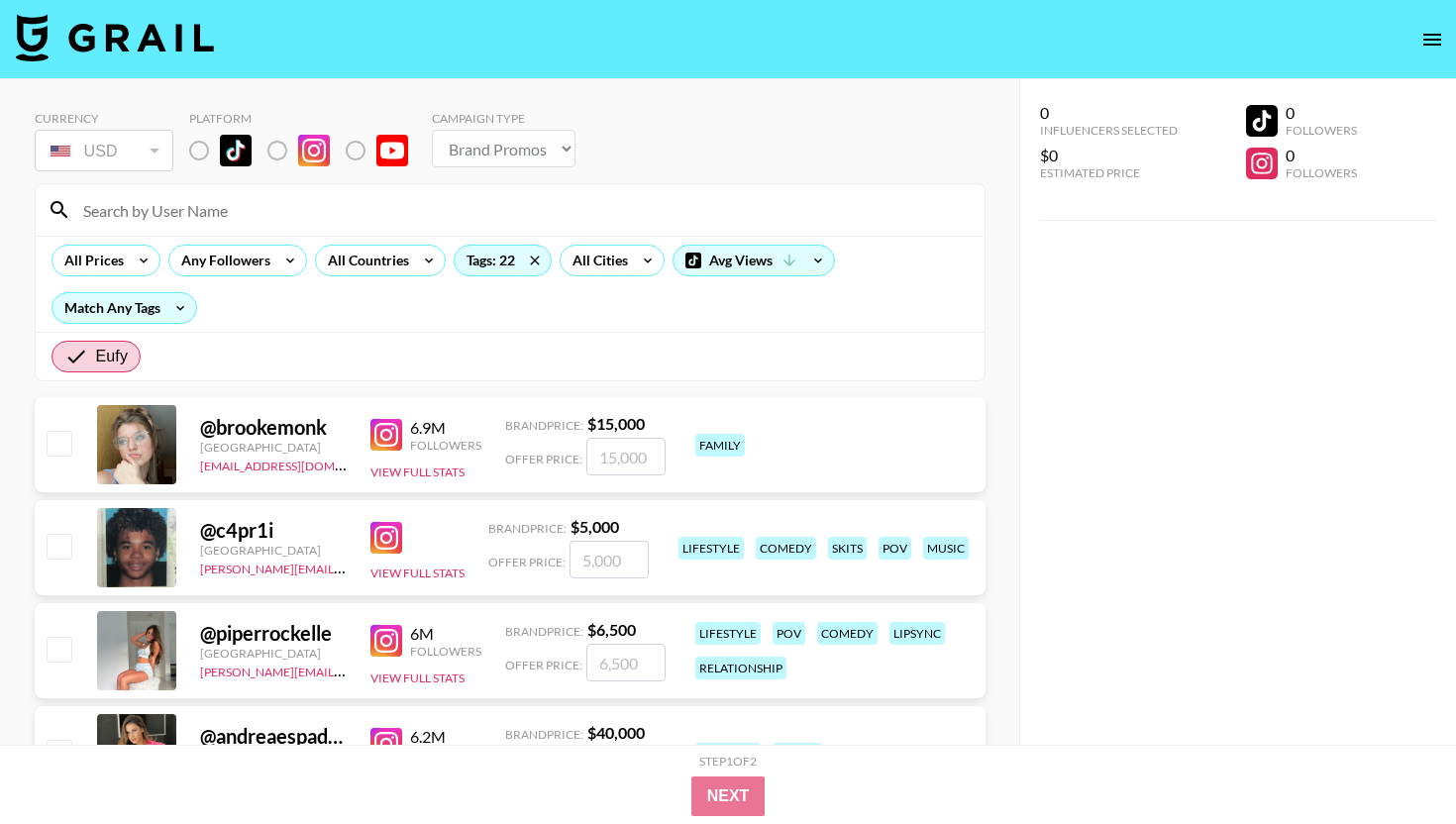 paste on "[PERSON_NAME].otp" 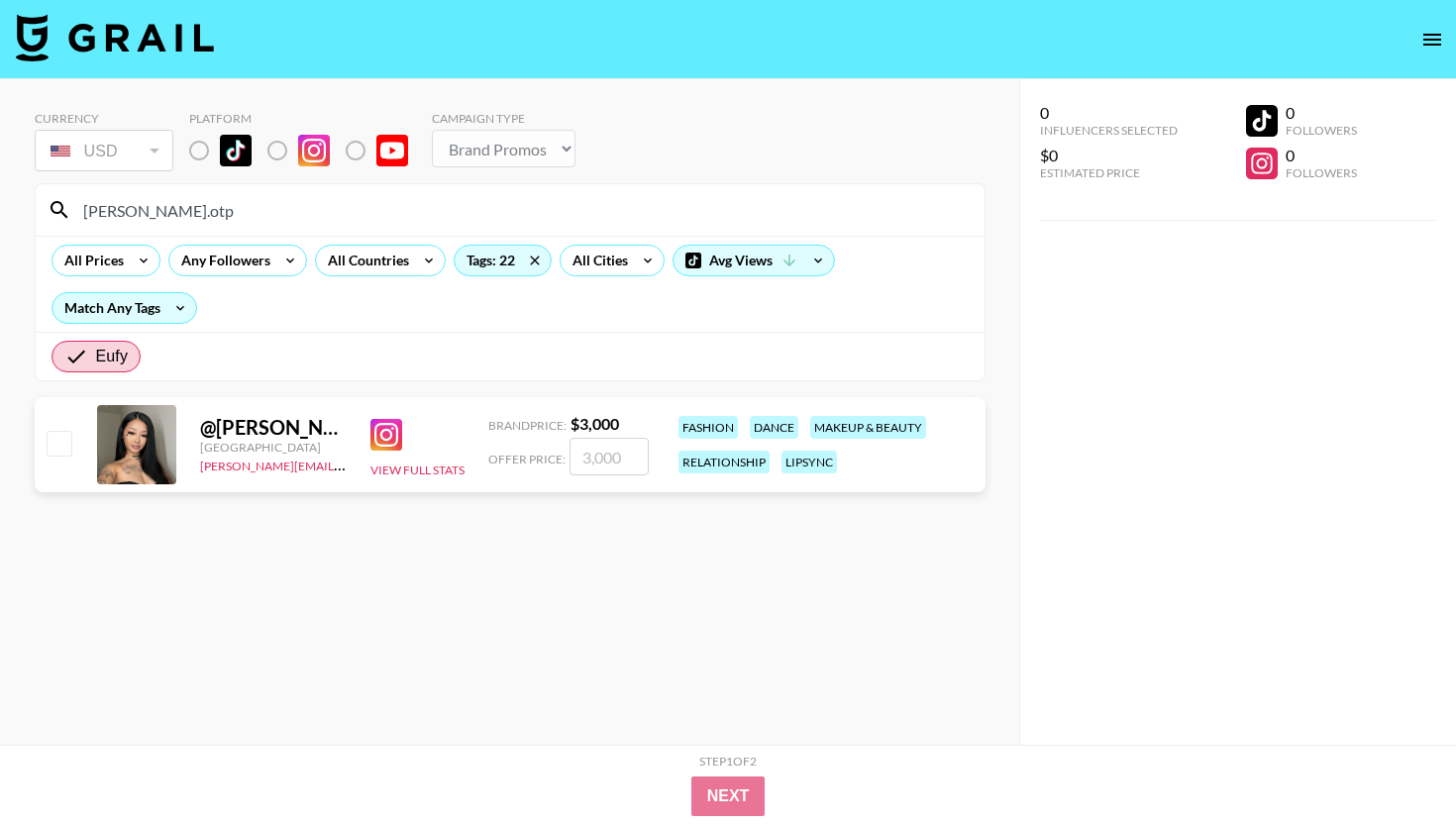 type on "[PERSON_NAME].otp" 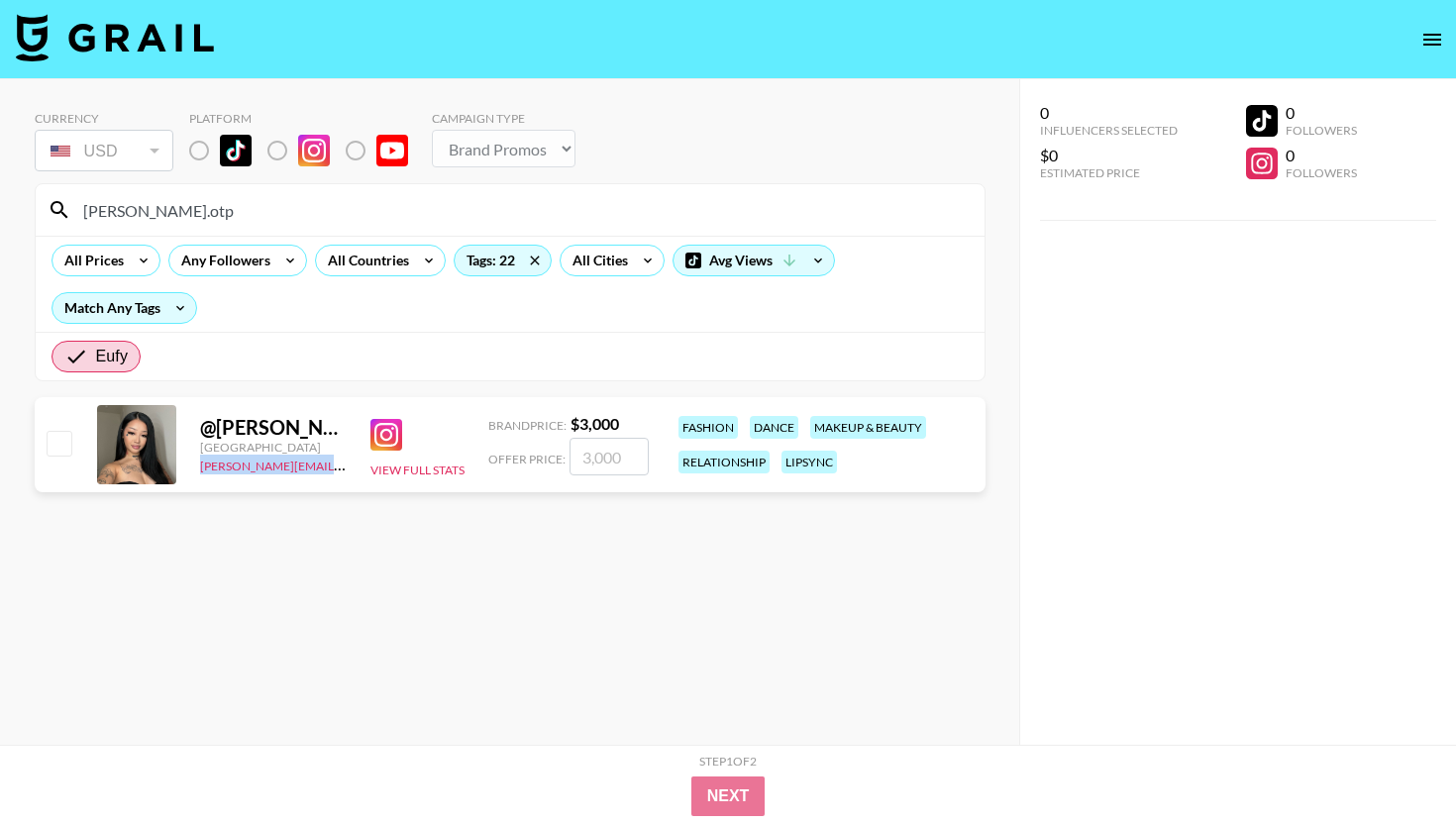 drag, startPoint x: 195, startPoint y: 471, endPoint x: 345, endPoint y: 466, distance: 150.08331 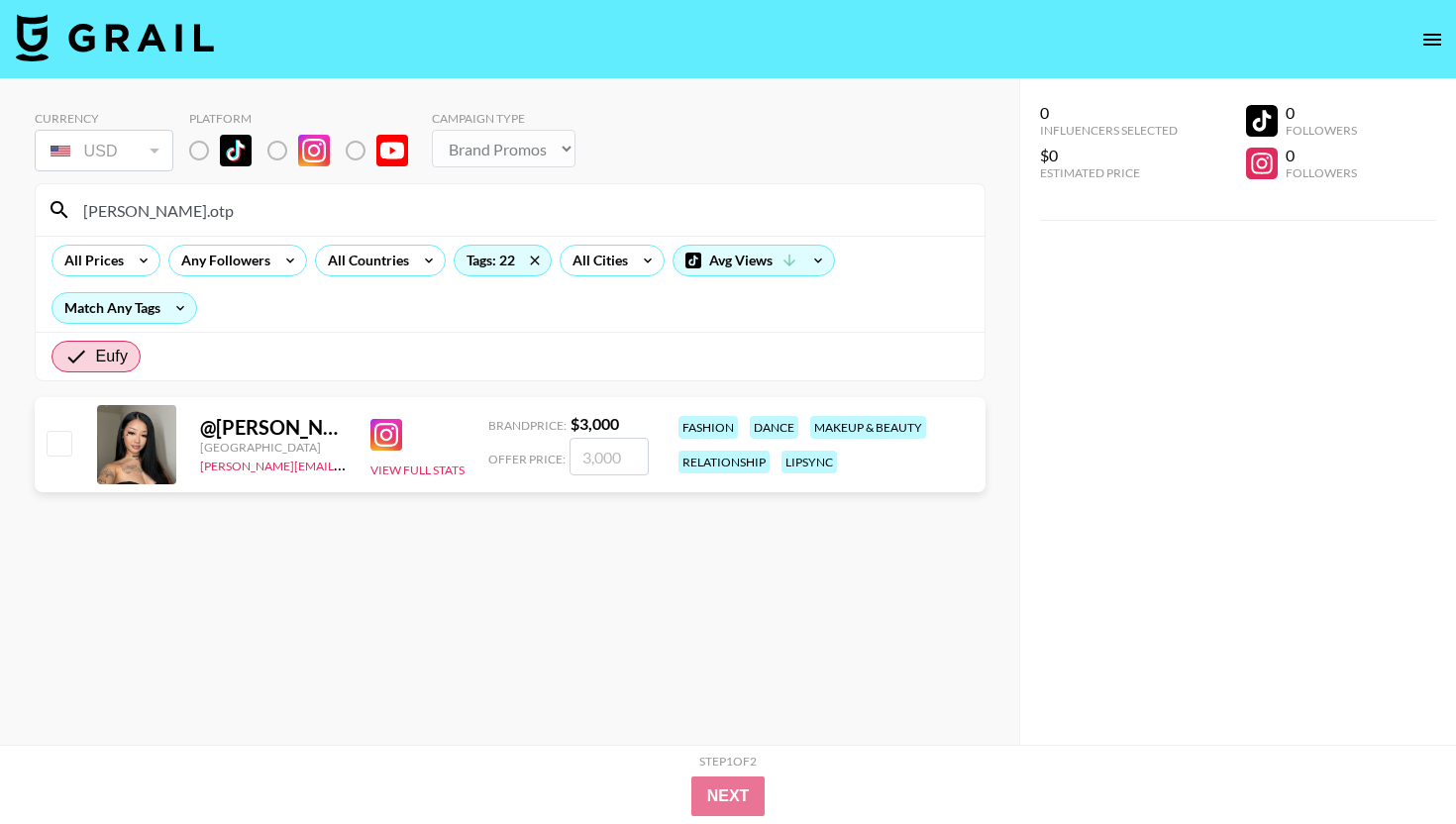 click on "[PERSON_NAME].otp" at bounding box center (522, 210) 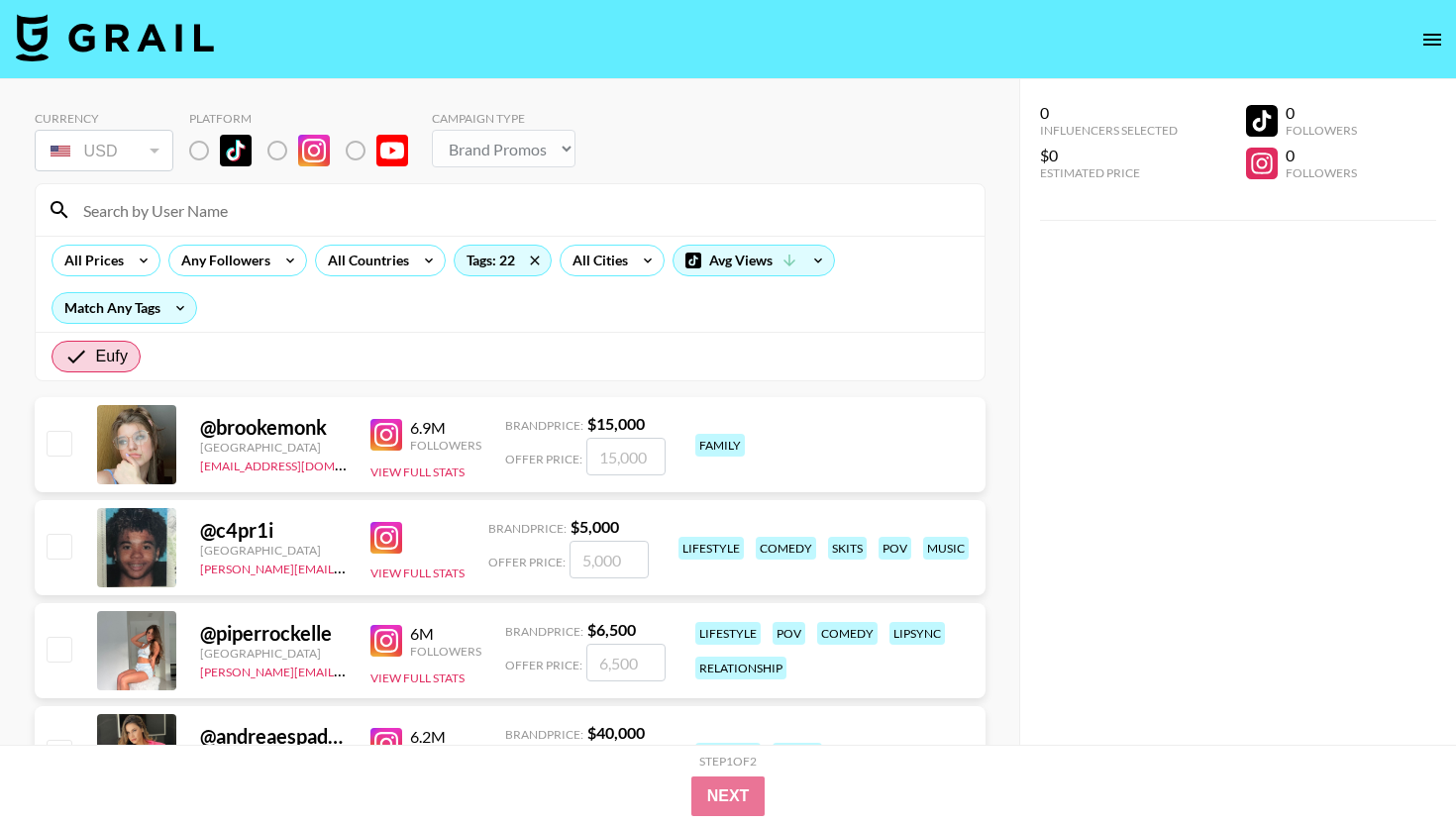 paste on "jentzenramirez" 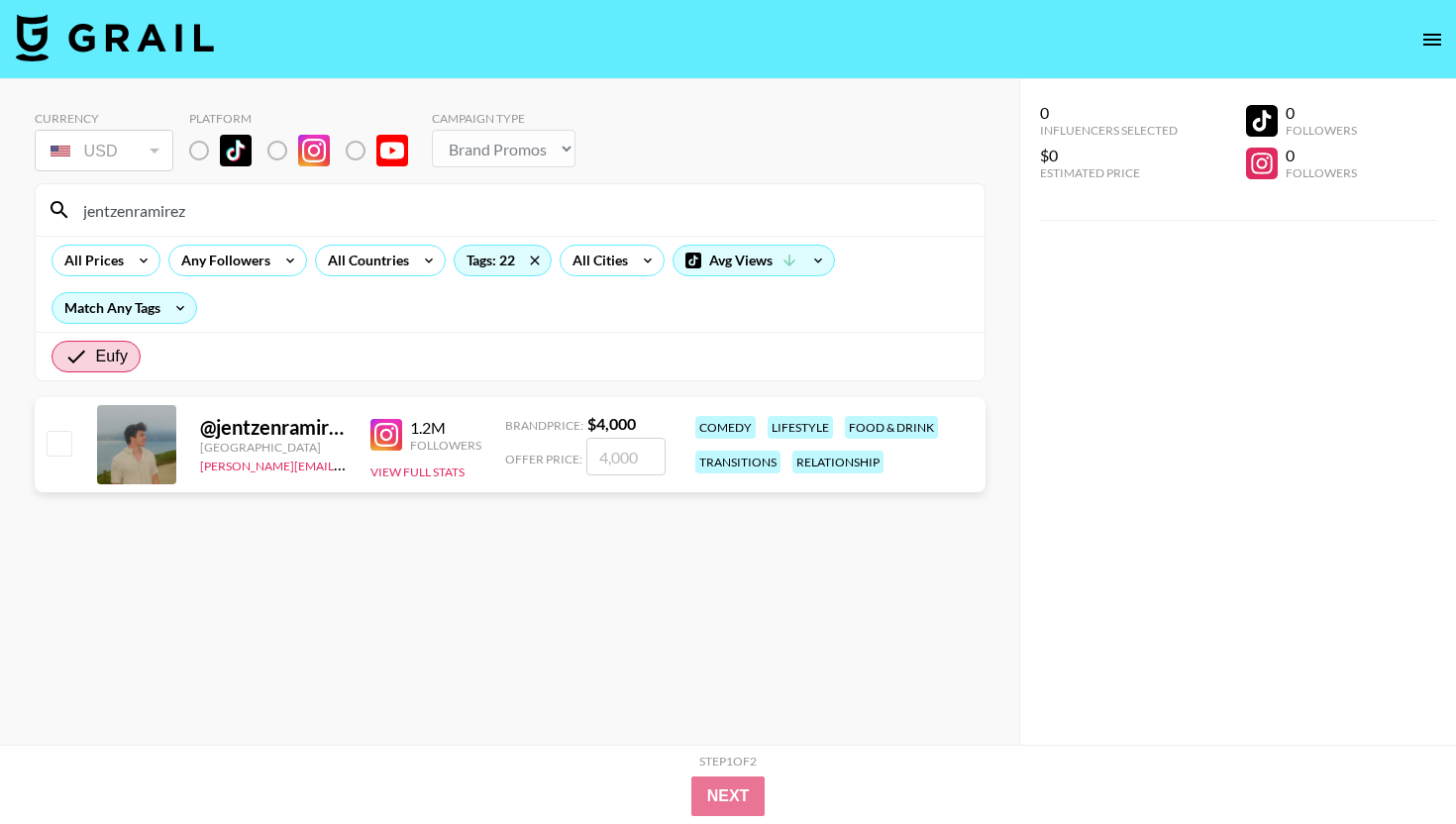 type on "jentzenramirez" 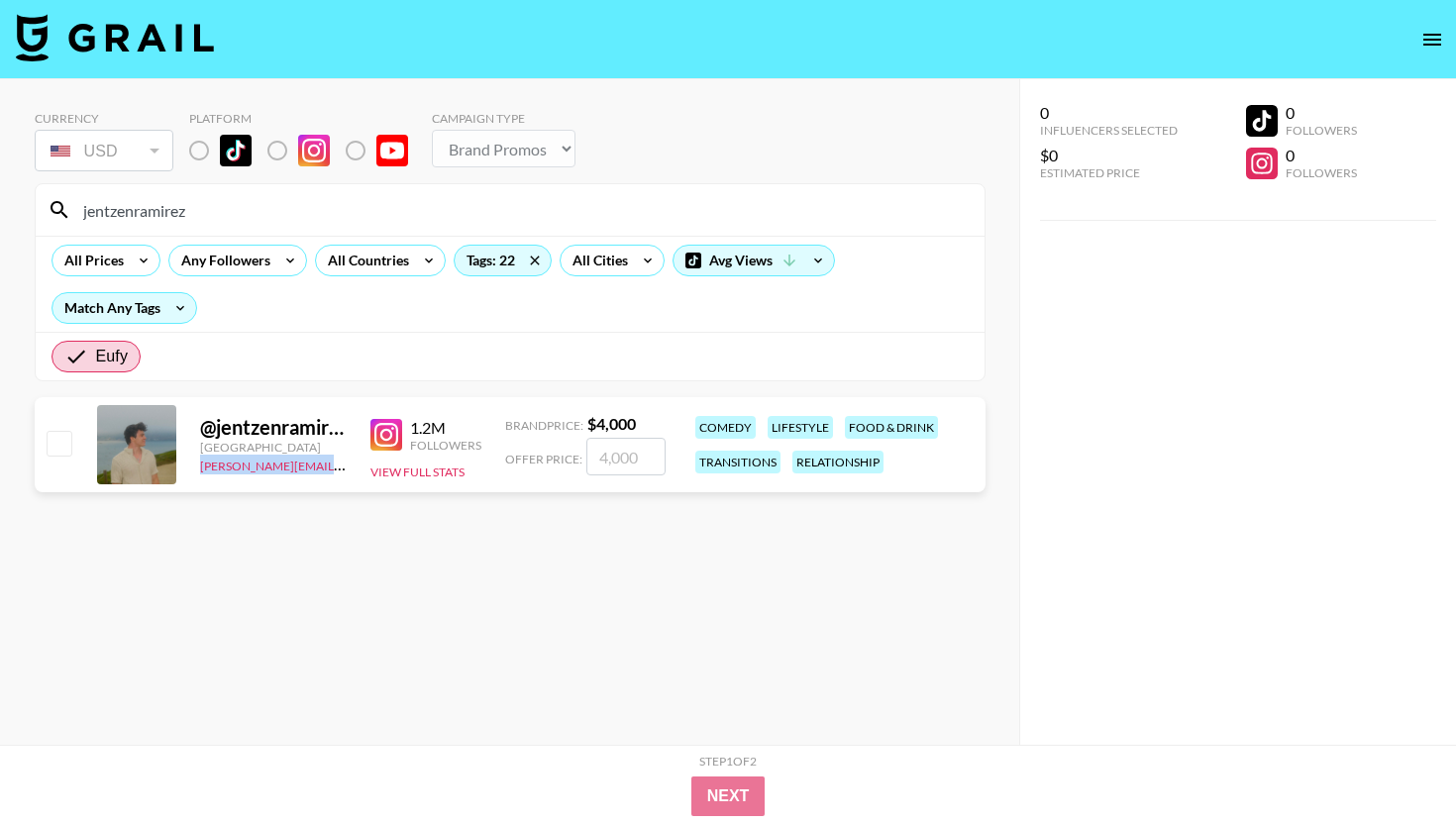 drag, startPoint x: 200, startPoint y: 472, endPoint x: 341, endPoint y: 464, distance: 141.22677 